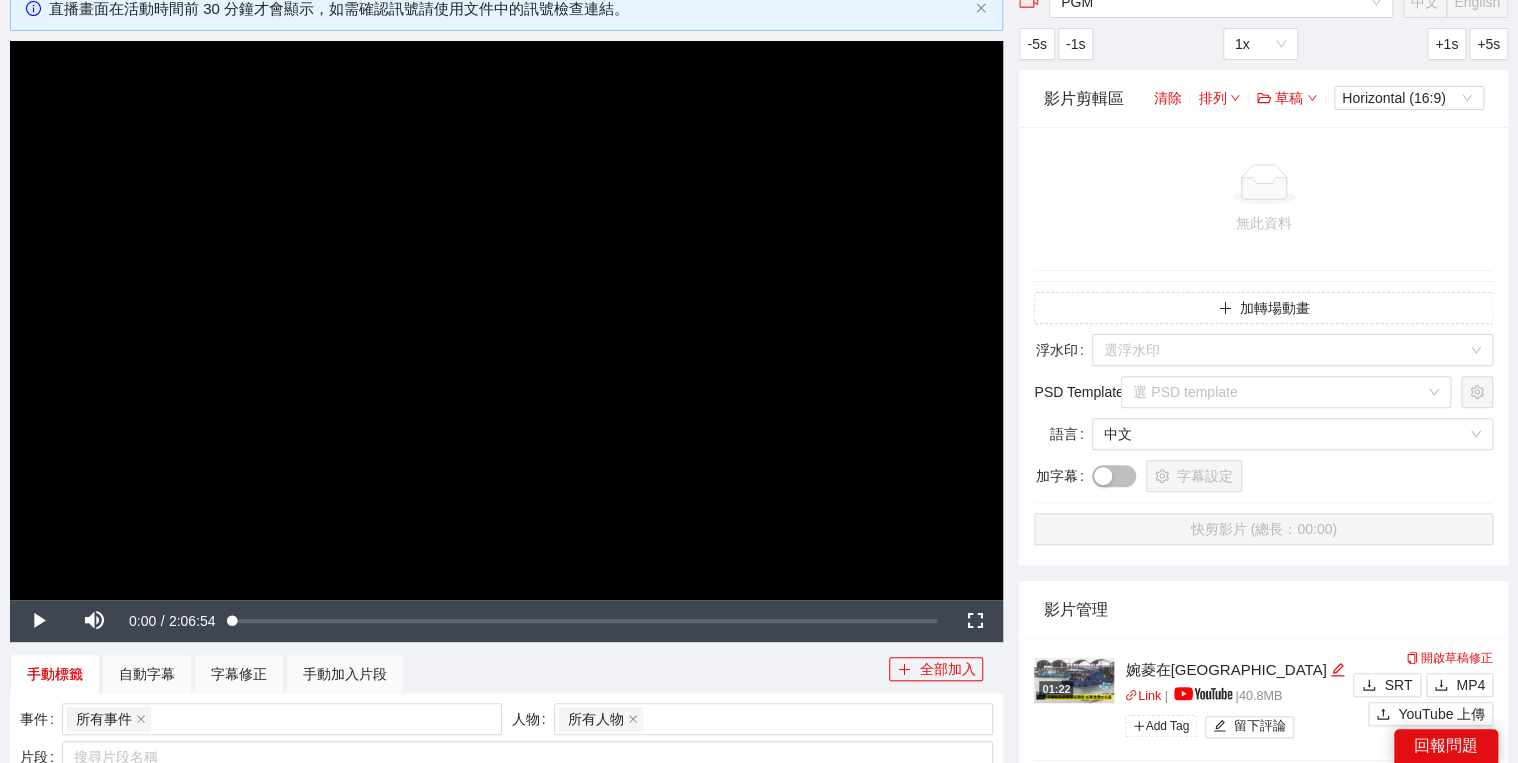 scroll, scrollTop: 0, scrollLeft: 0, axis: both 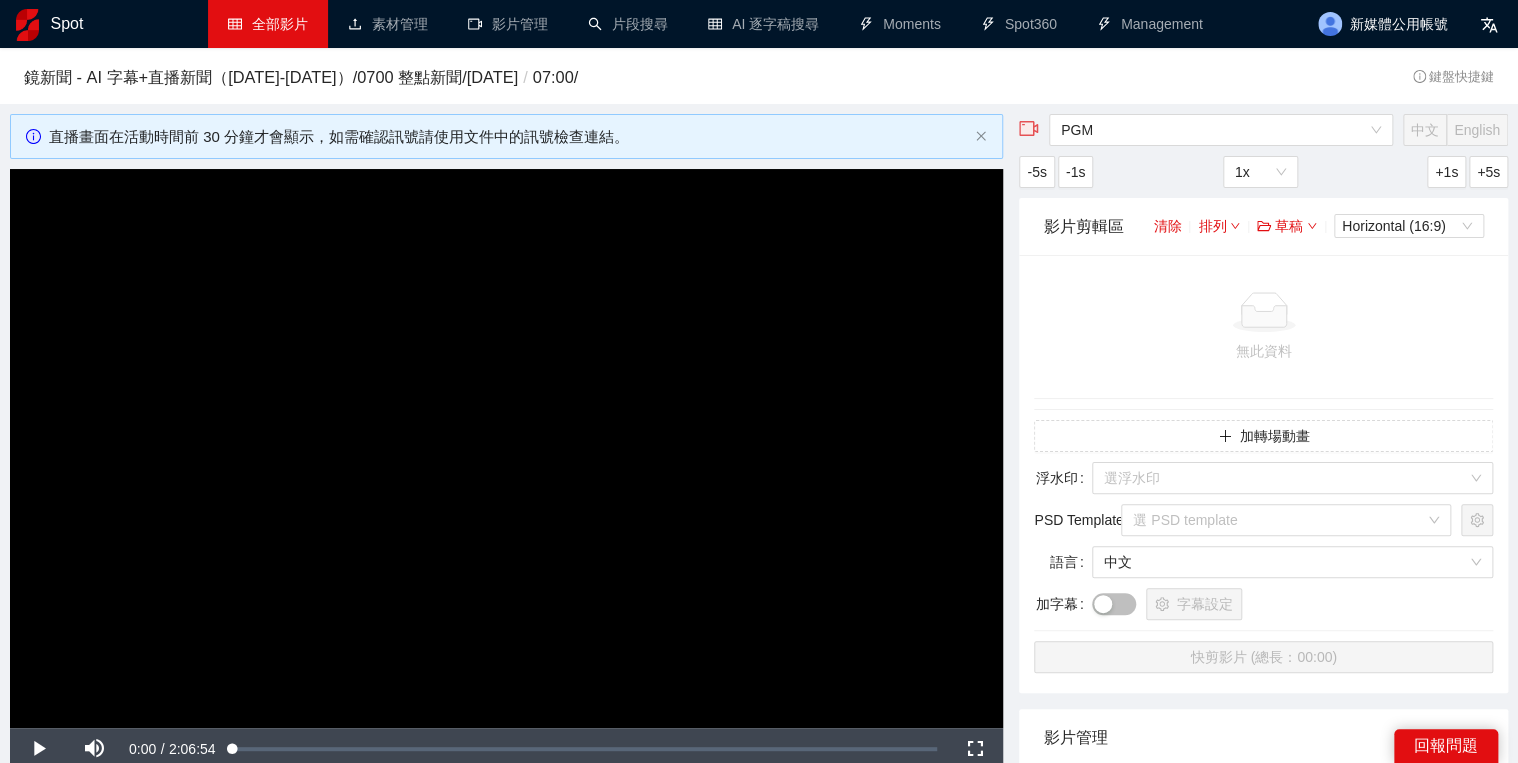 click on "全部影片" at bounding box center [268, 24] 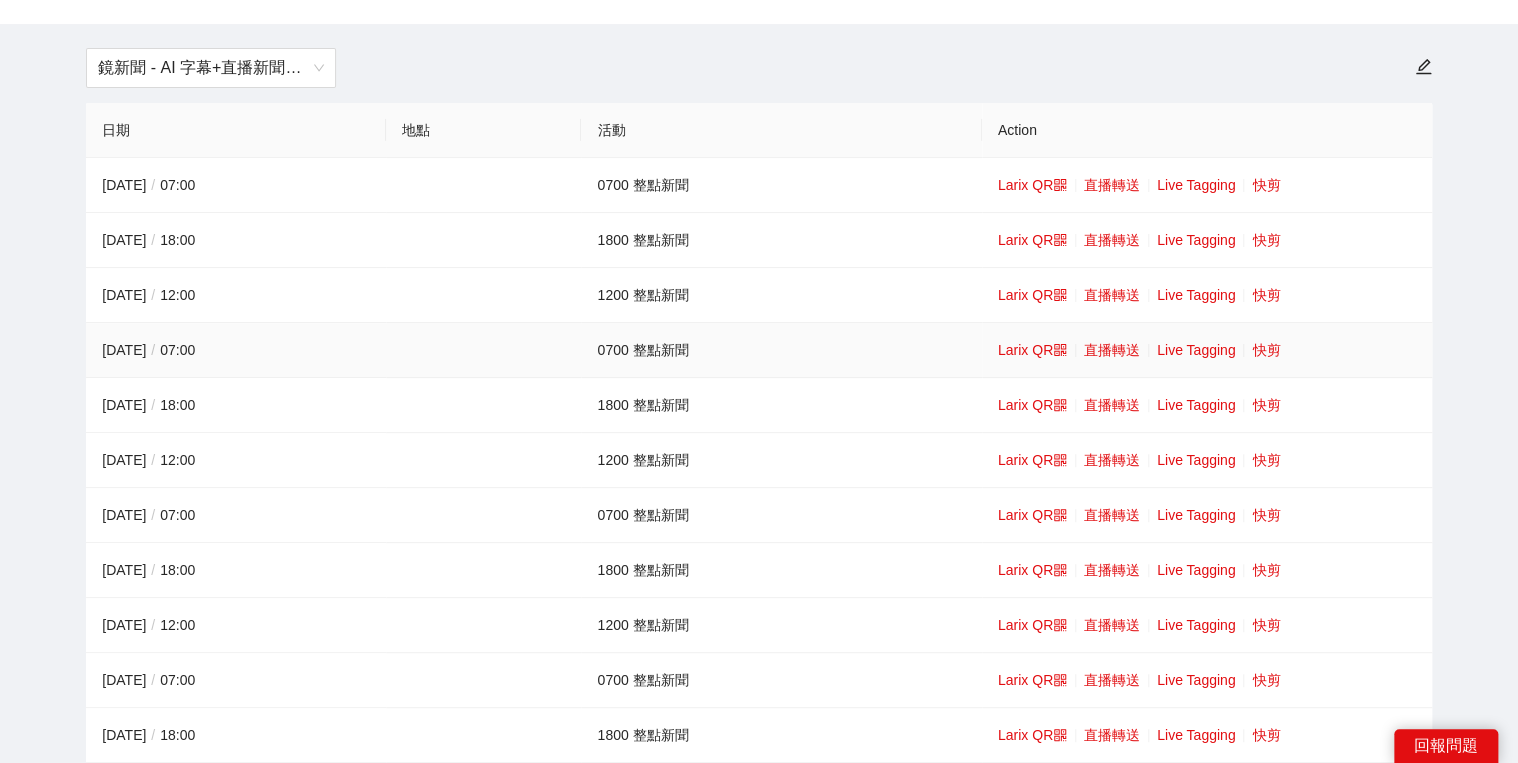 scroll, scrollTop: 160, scrollLeft: 0, axis: vertical 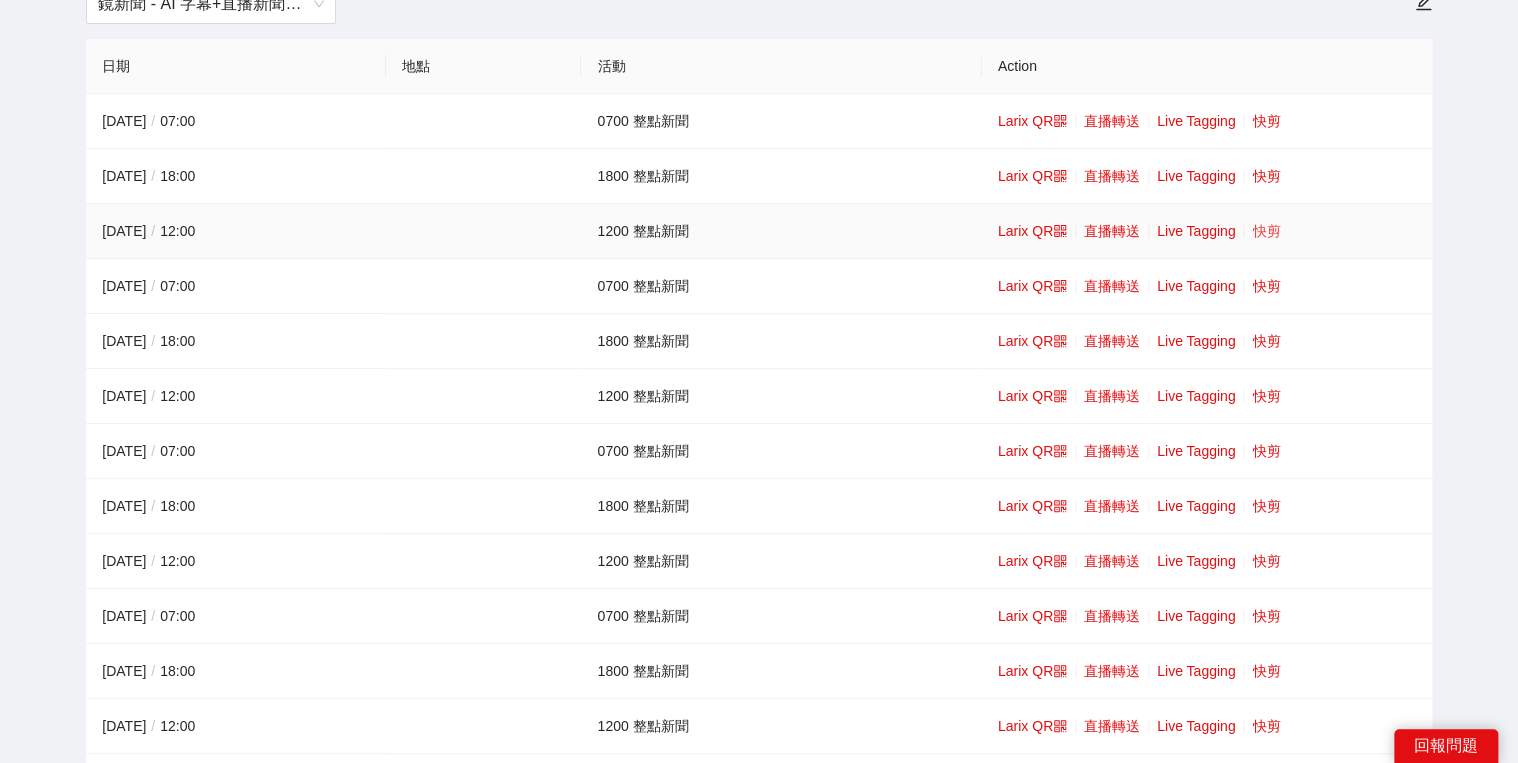 click on "快剪" at bounding box center [1266, 231] 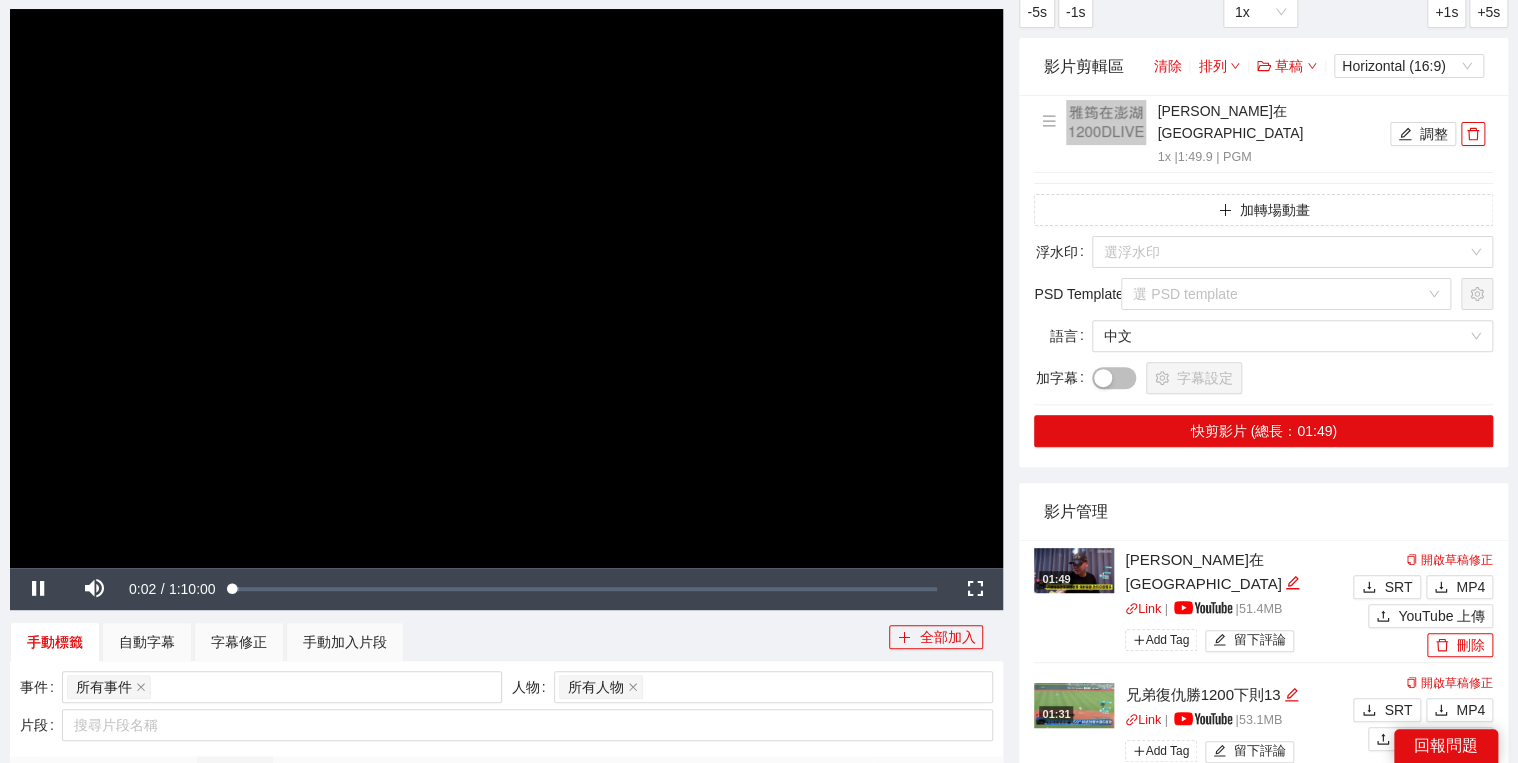 scroll, scrollTop: 560, scrollLeft: 0, axis: vertical 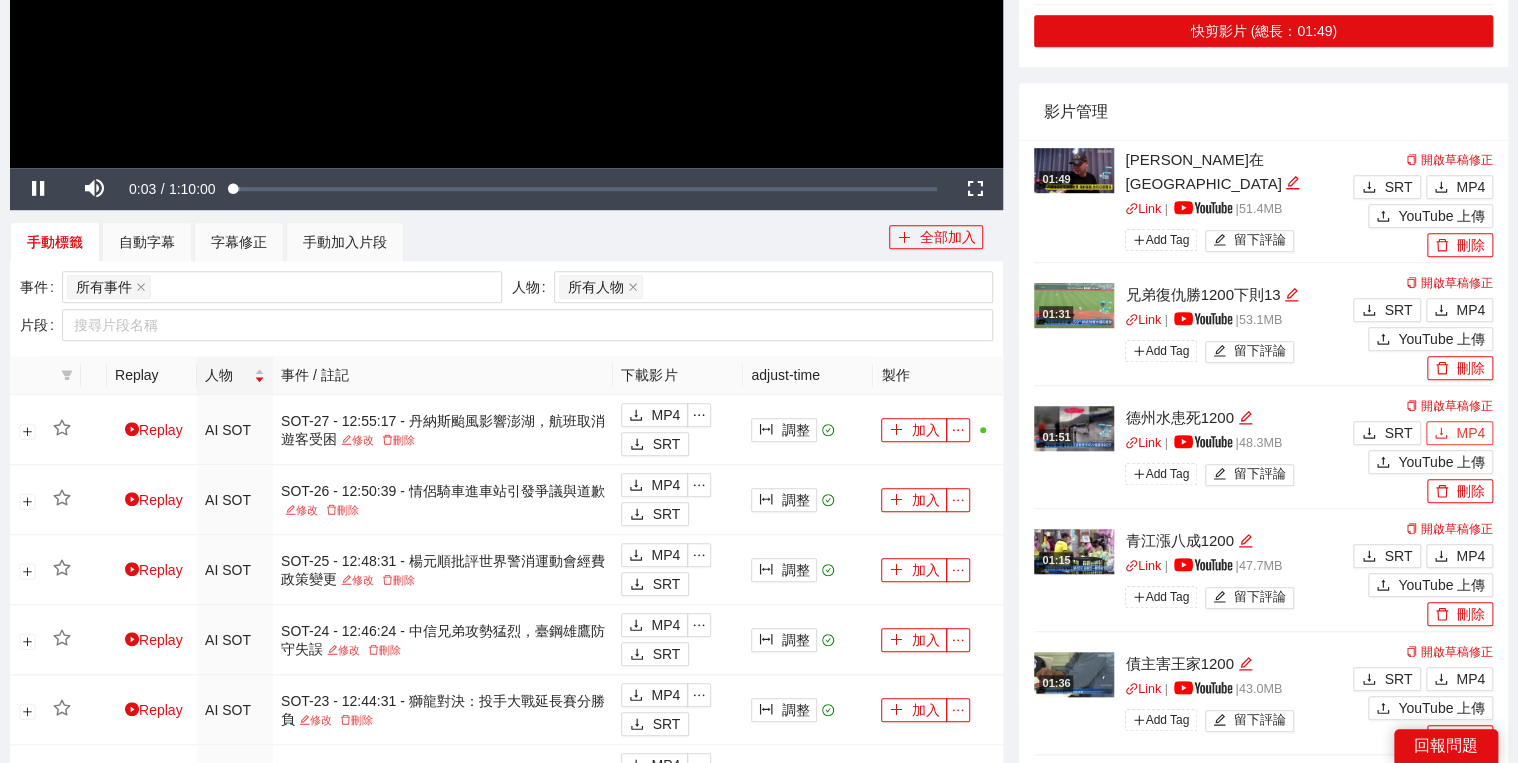 click on "MP4" at bounding box center [1459, 433] 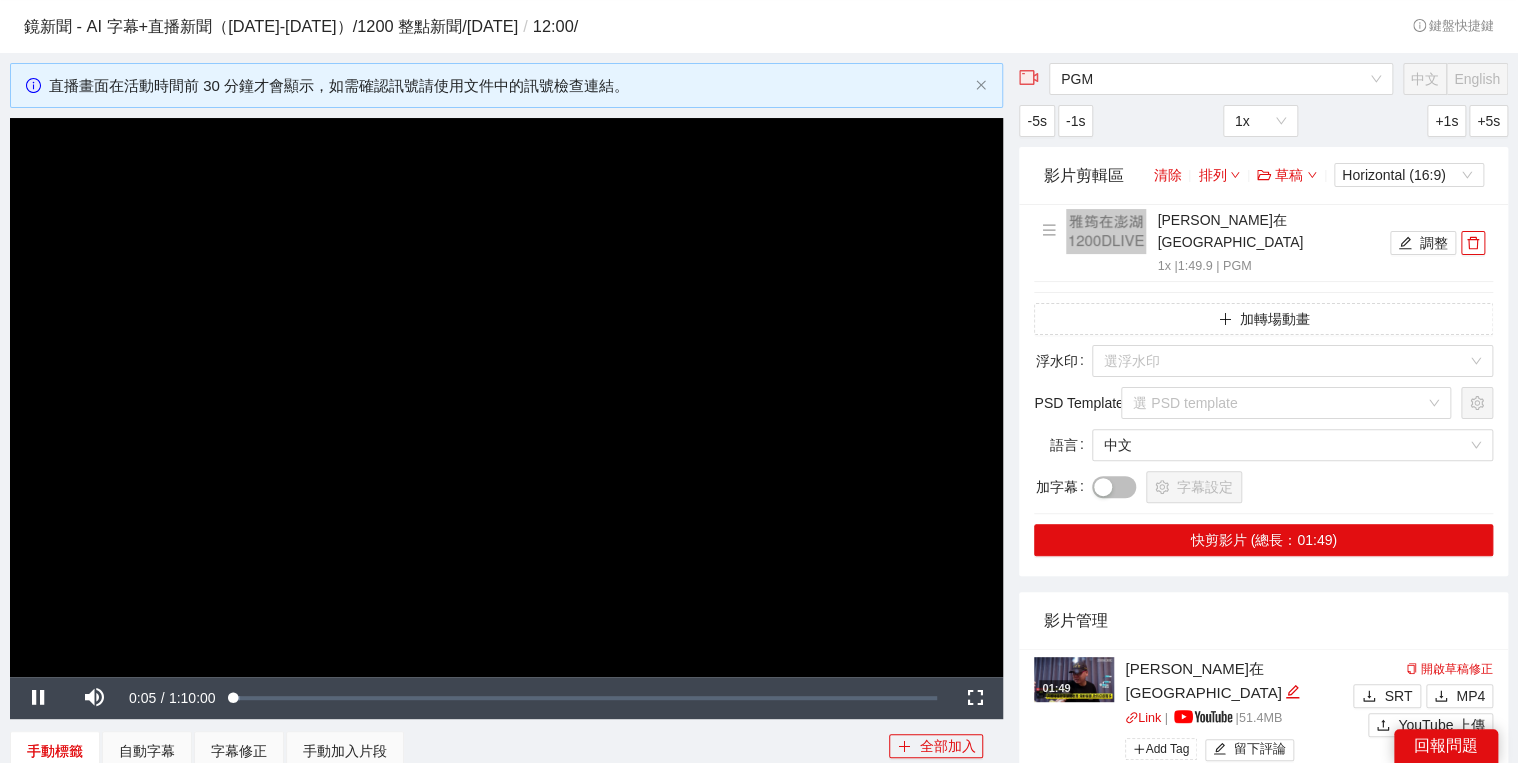 scroll, scrollTop: 0, scrollLeft: 0, axis: both 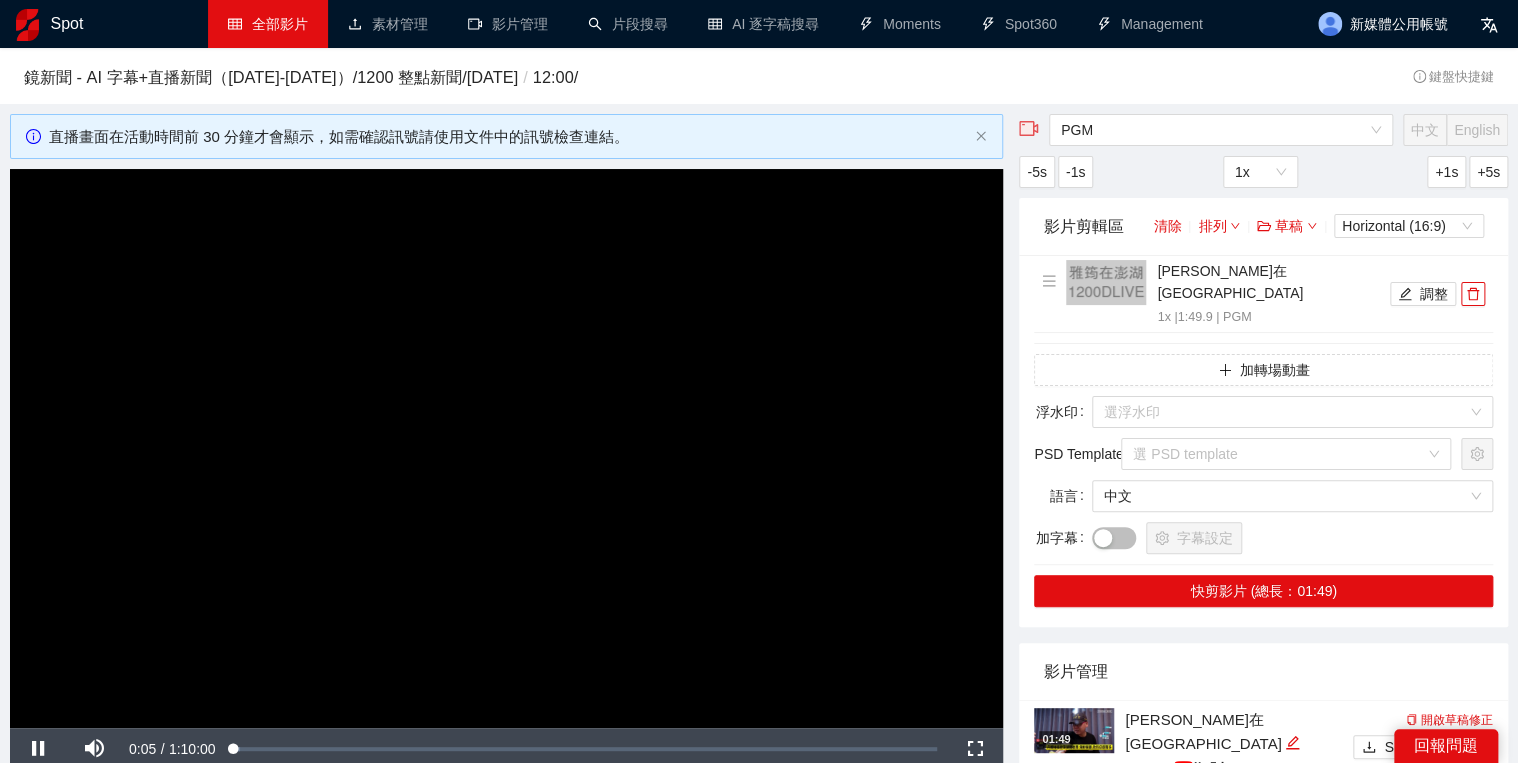 click on "全部影片" at bounding box center [268, 24] 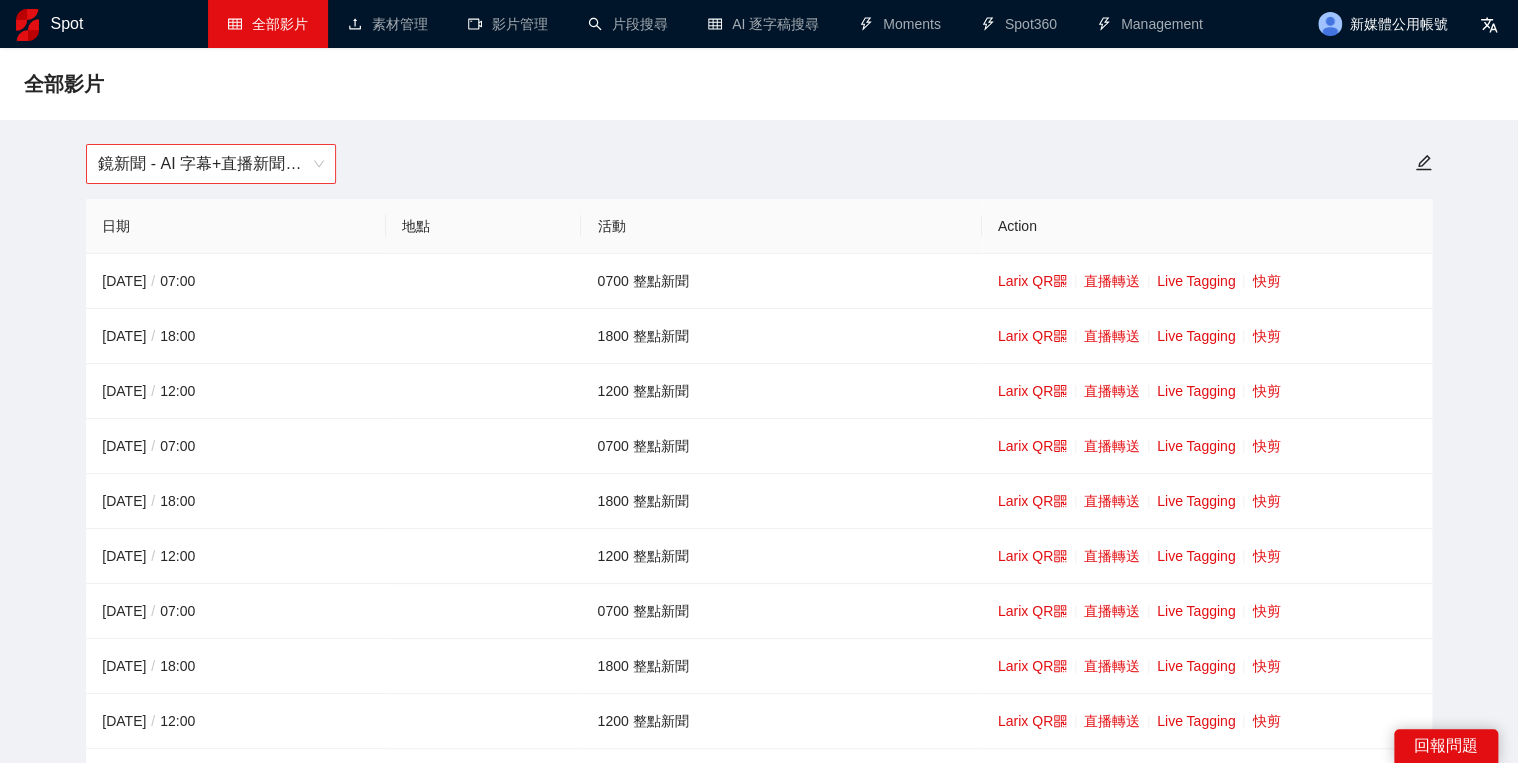 click on "鏡新聞 - AI 字幕+直播新聞（[DATE]-[DATE]）" at bounding box center [211, 164] 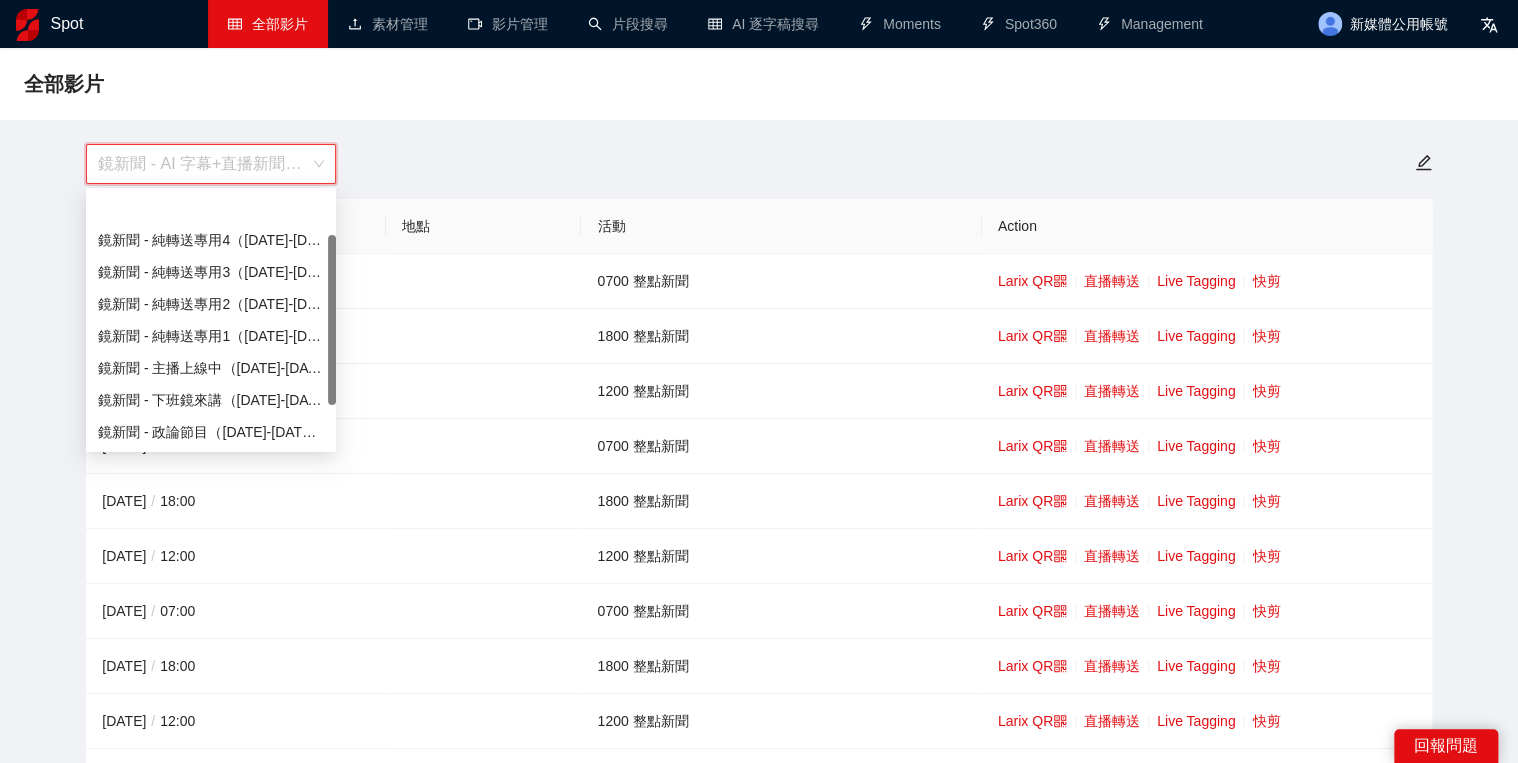 scroll, scrollTop: 64, scrollLeft: 0, axis: vertical 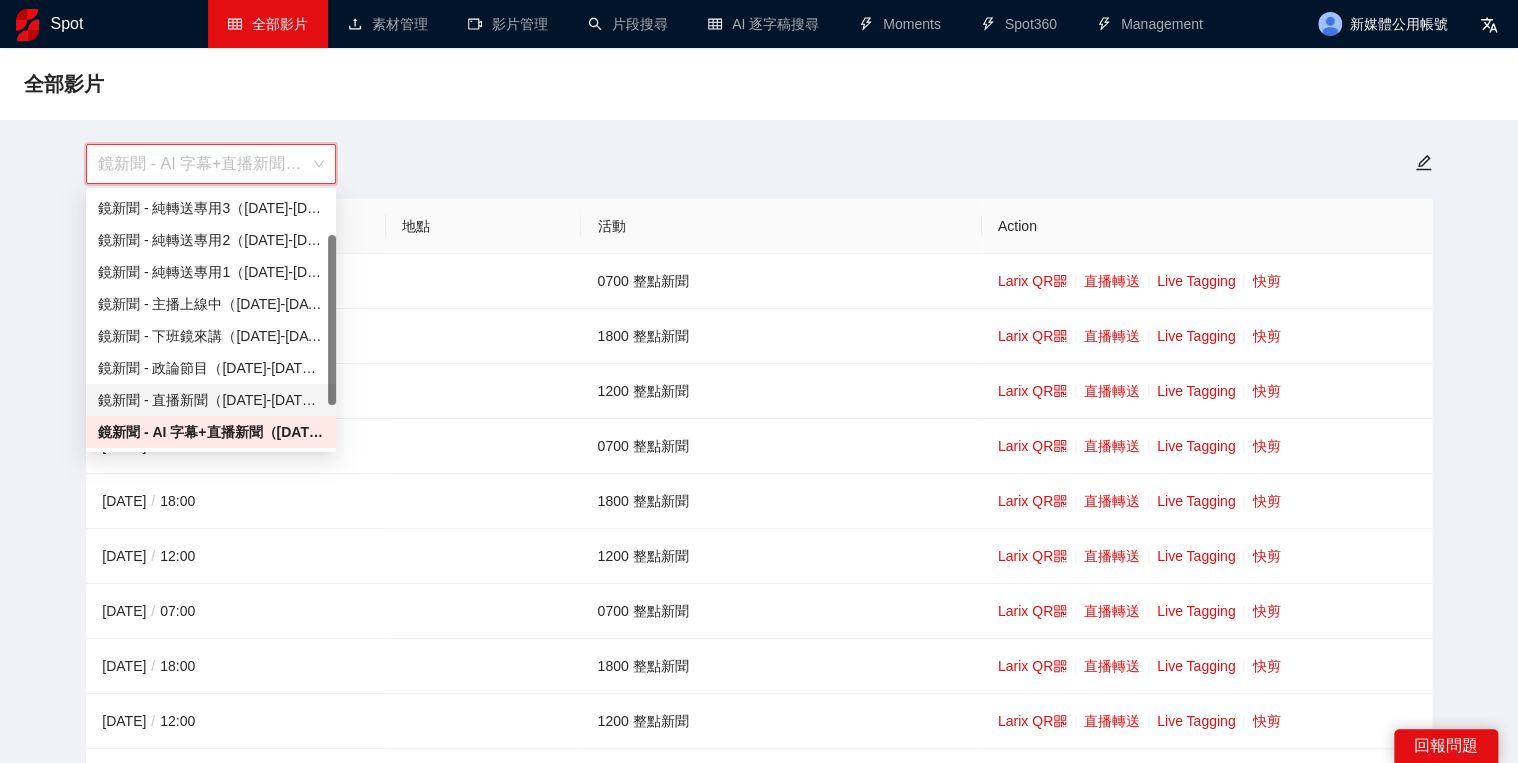 click on "鏡新聞 - 直播新聞（[DATE]-[DATE]）" at bounding box center [211, 400] 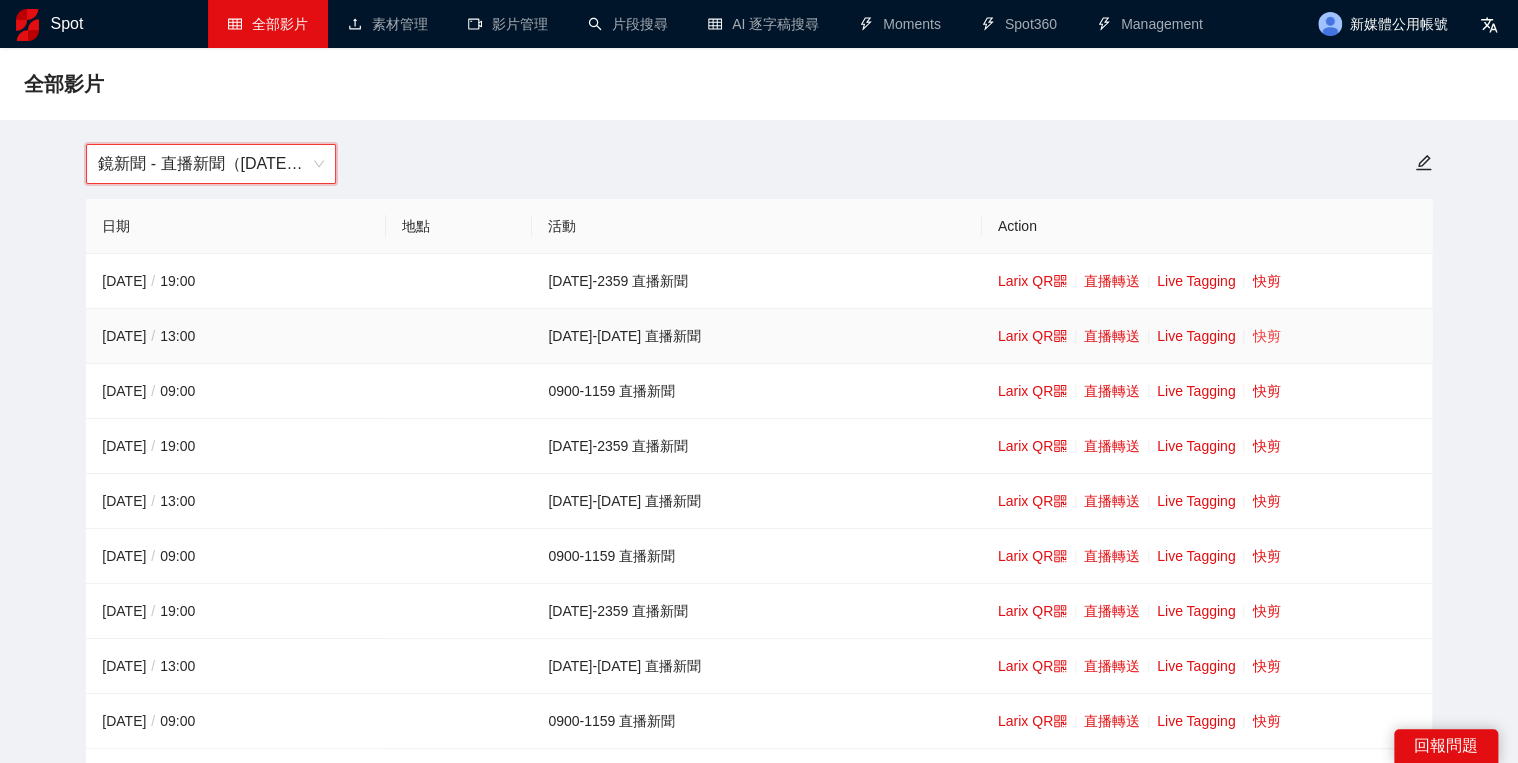 click on "快剪" at bounding box center [1266, 336] 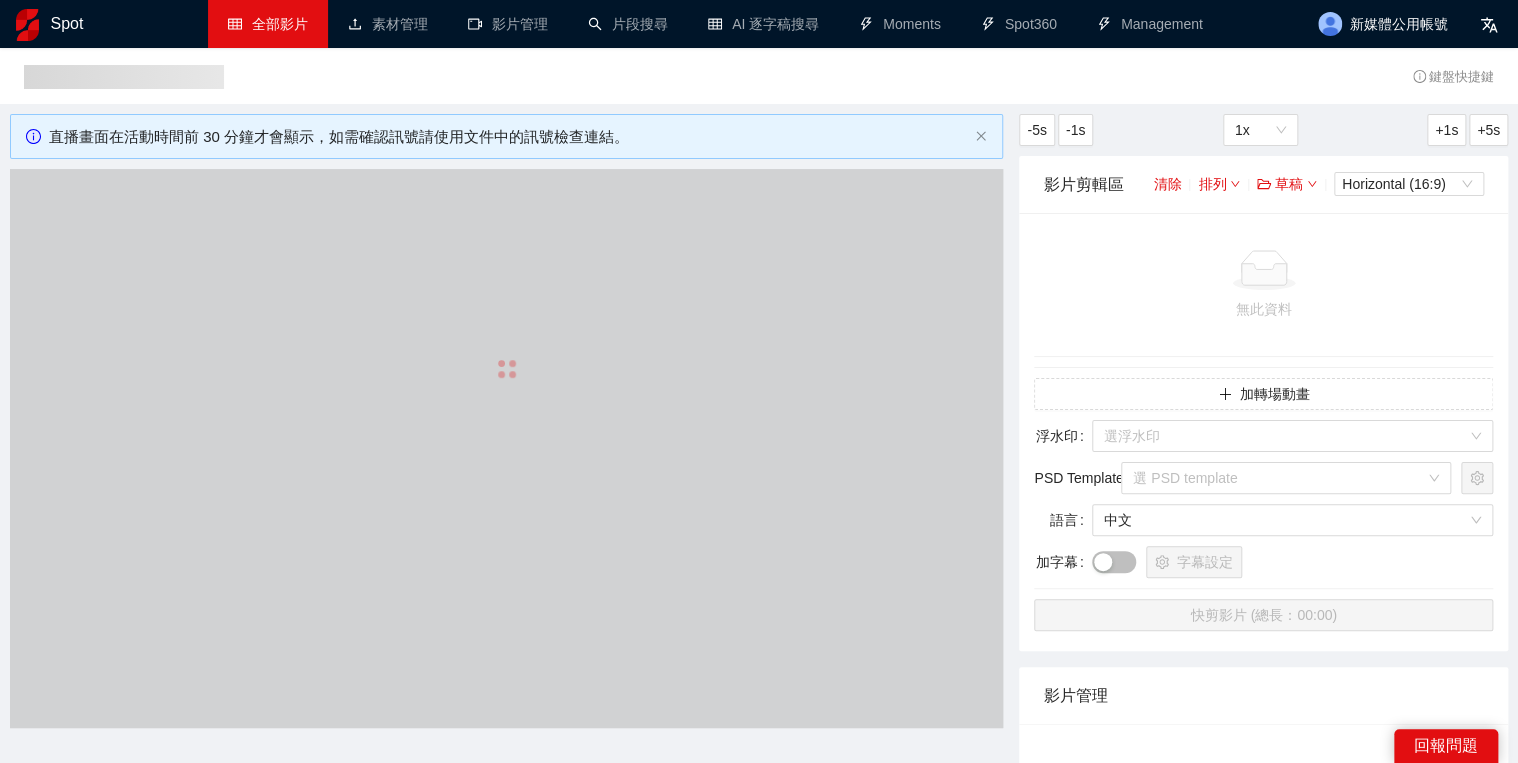 type 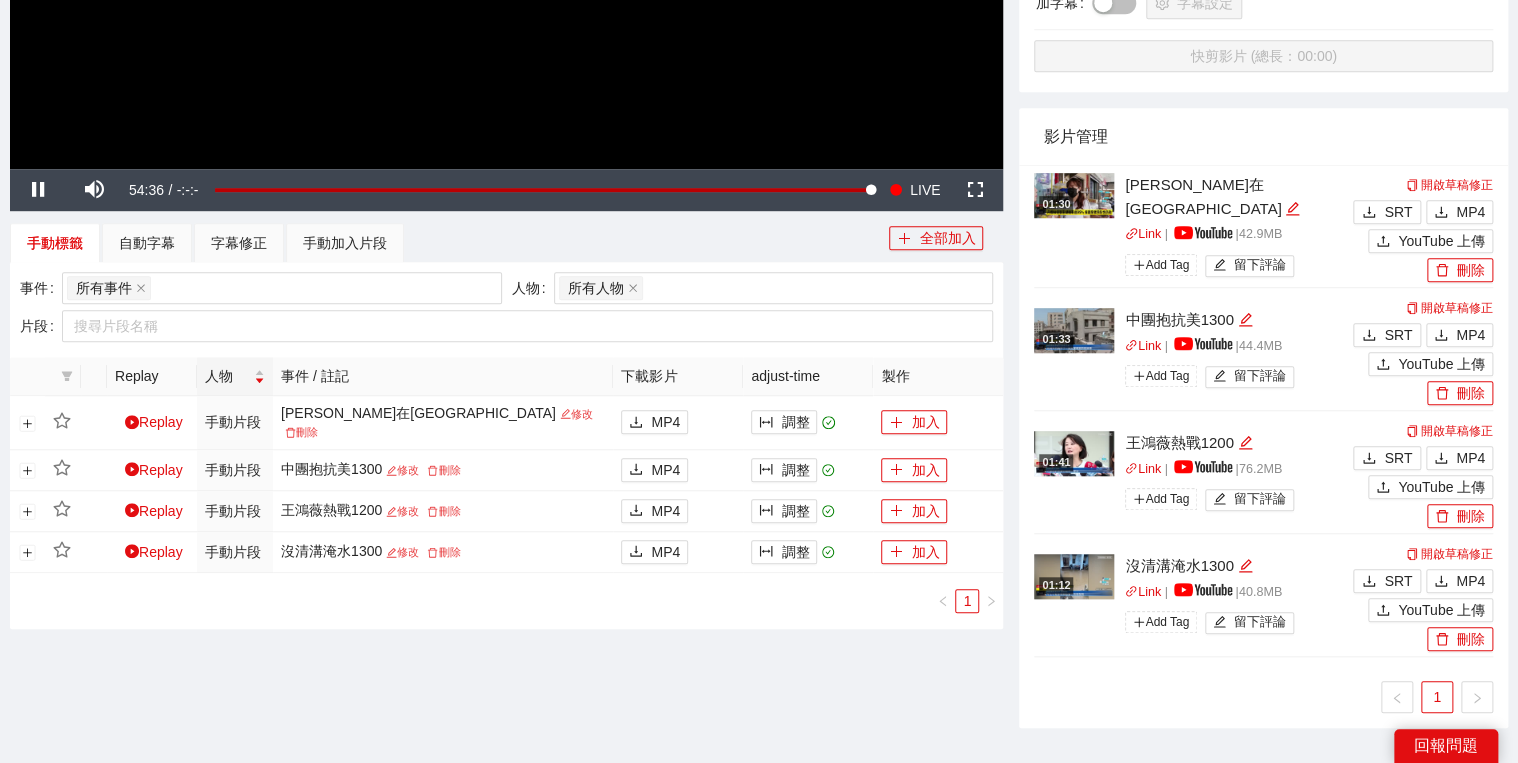 scroll, scrollTop: 480, scrollLeft: 0, axis: vertical 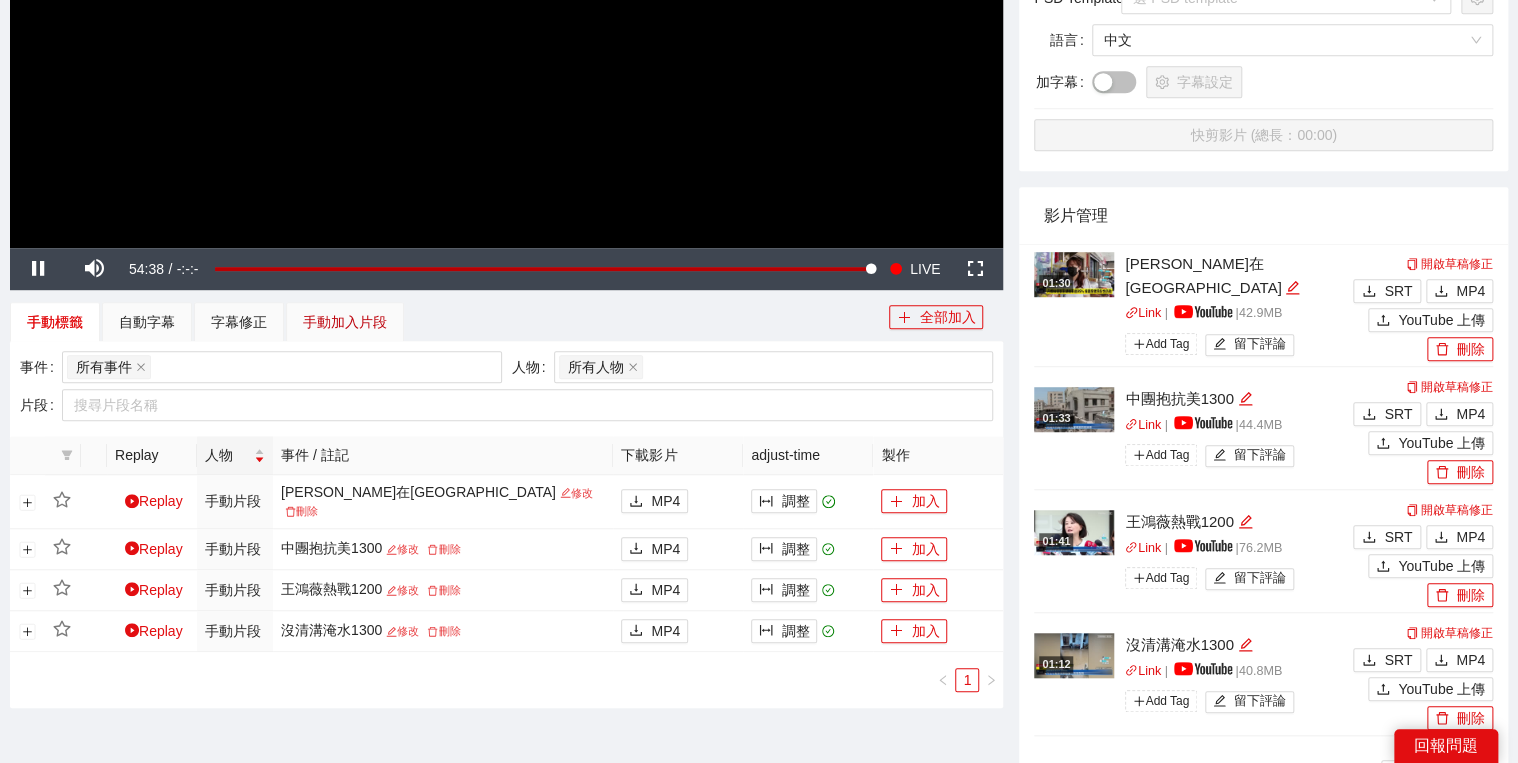 click on "手動加入片段" at bounding box center [345, 322] 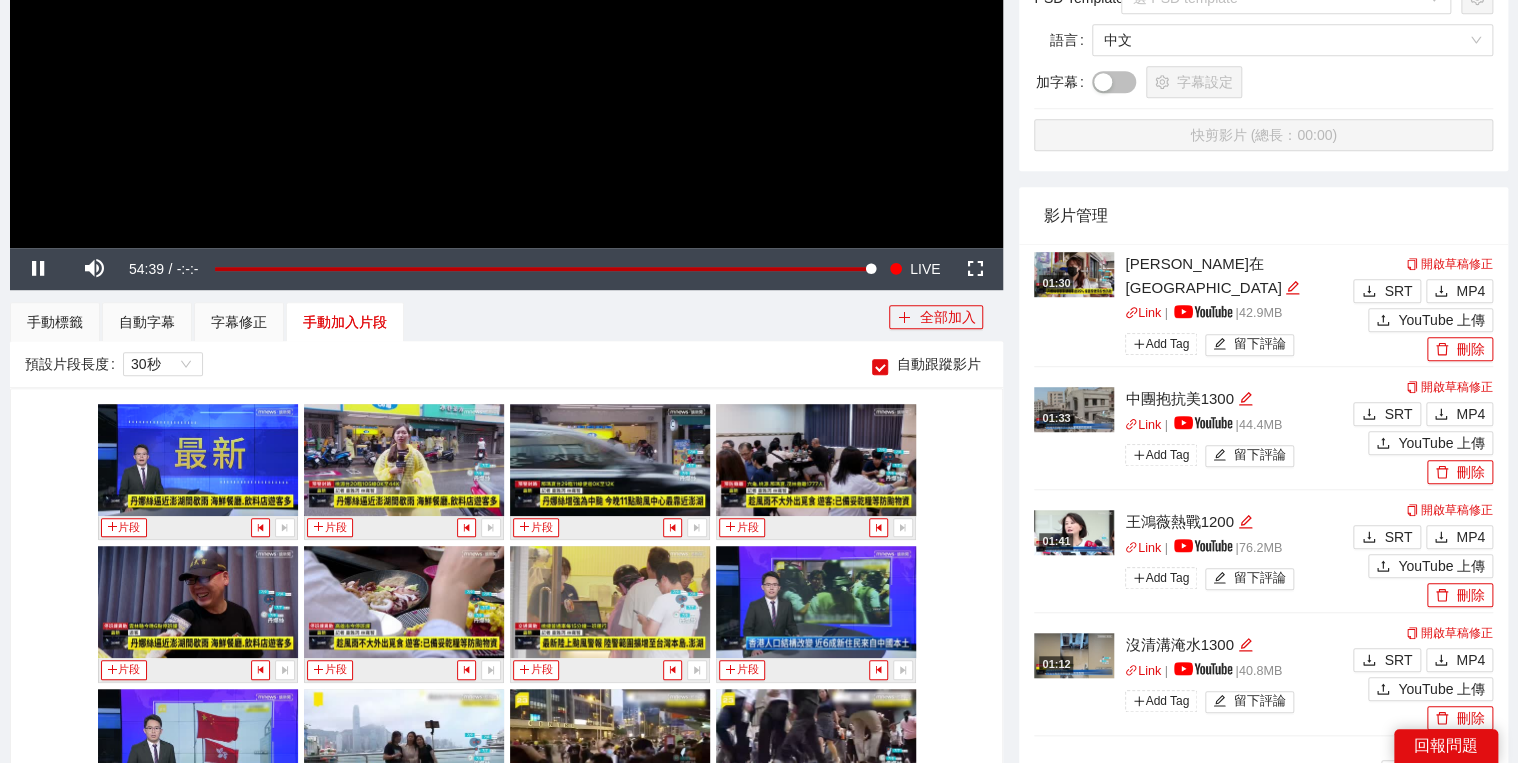 scroll, scrollTop: 6057, scrollLeft: 0, axis: vertical 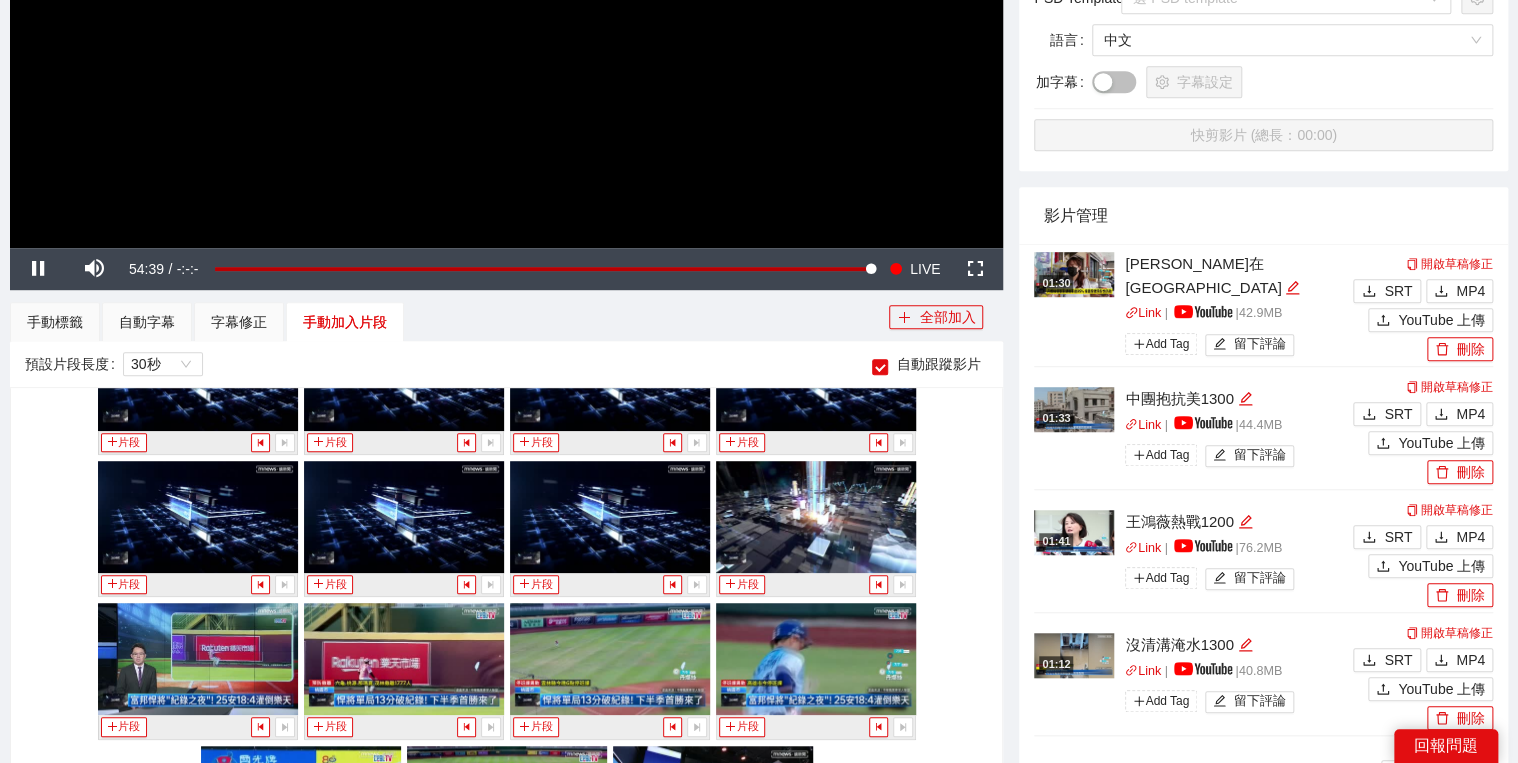 drag, startPoint x: 917, startPoint y: 117, endPoint x: 928, endPoint y: 138, distance: 23.70654 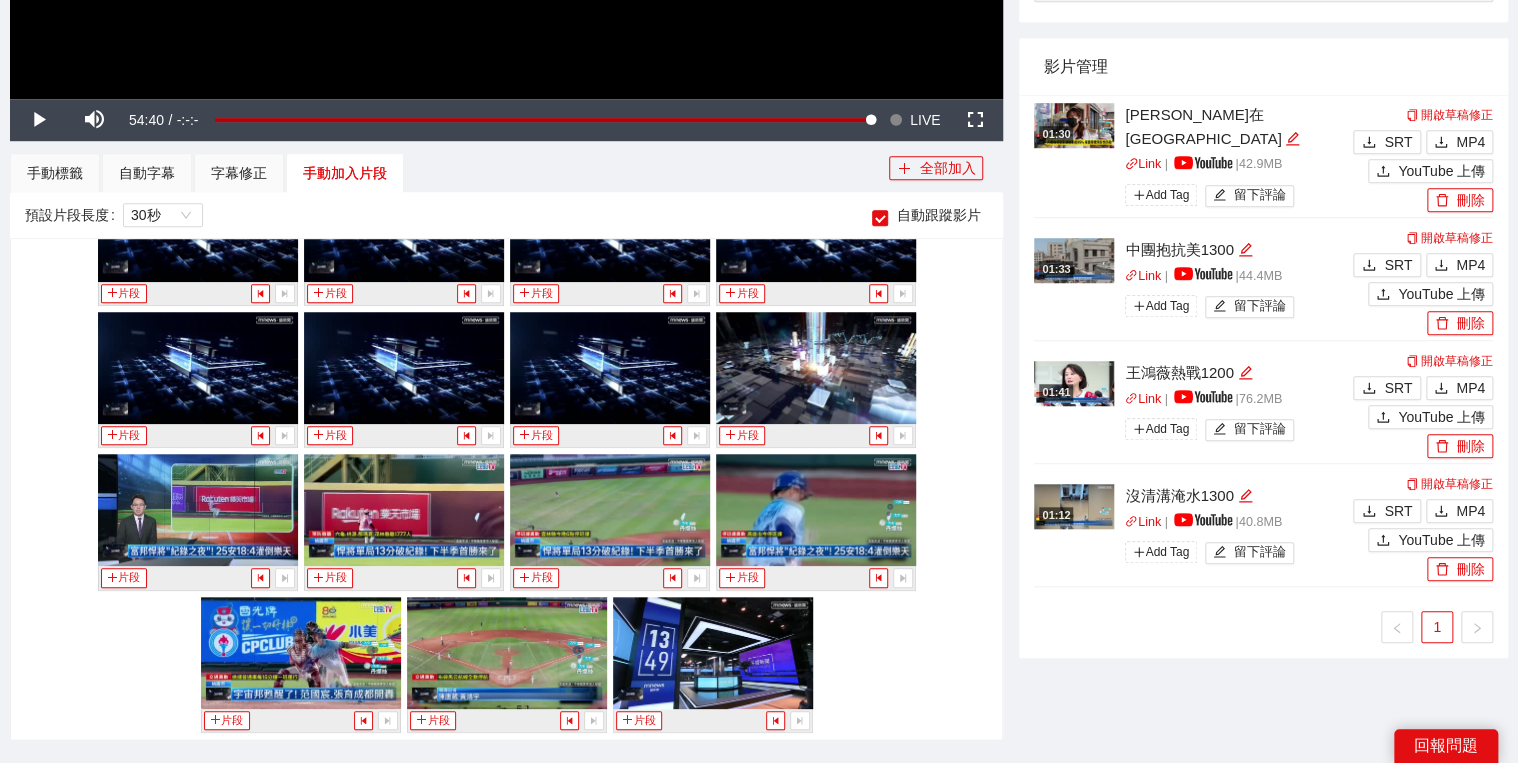 scroll, scrollTop: 640, scrollLeft: 0, axis: vertical 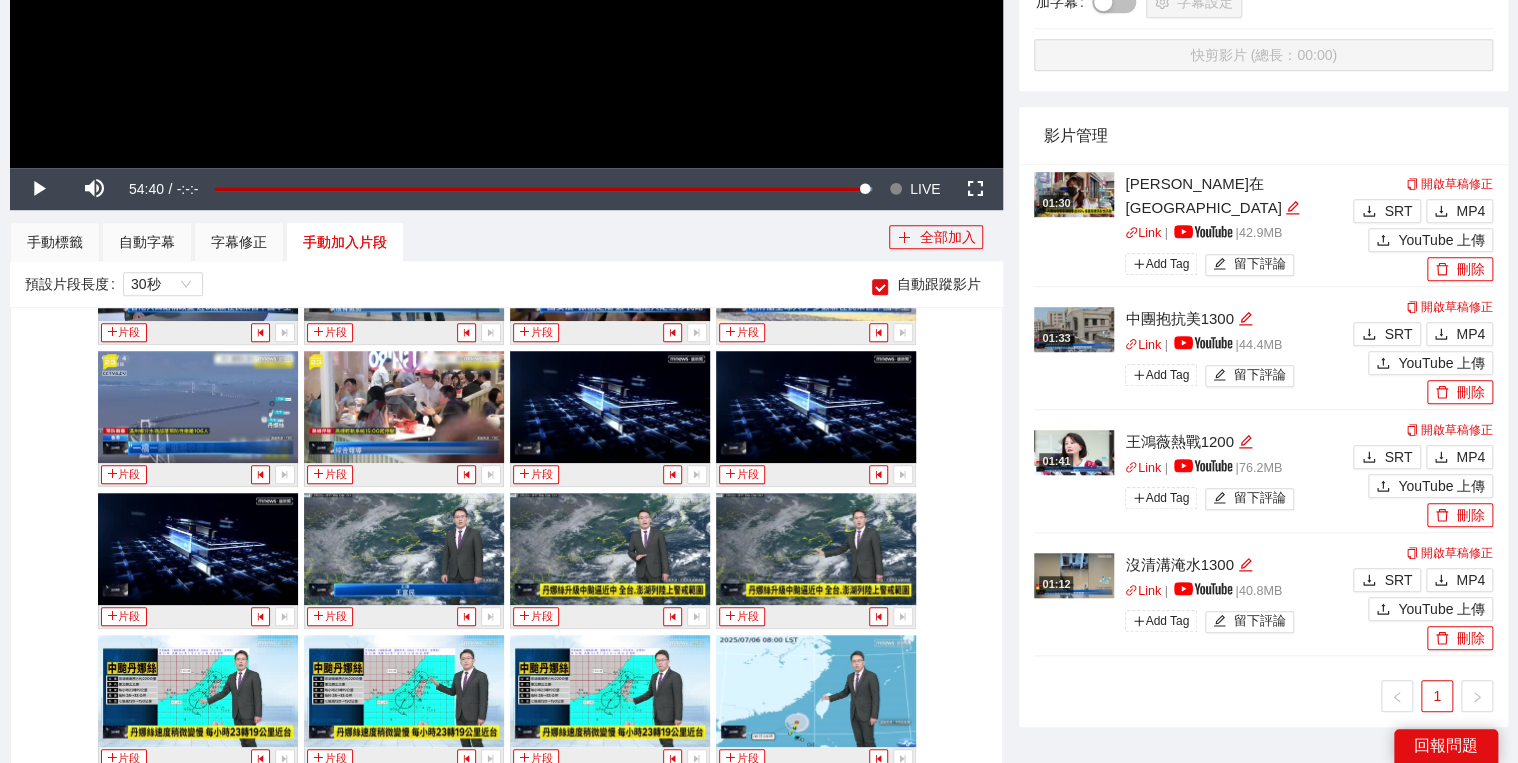 drag, startPoint x: 40, startPoint y: 472, endPoint x: 72, endPoint y: 475, distance: 32.140316 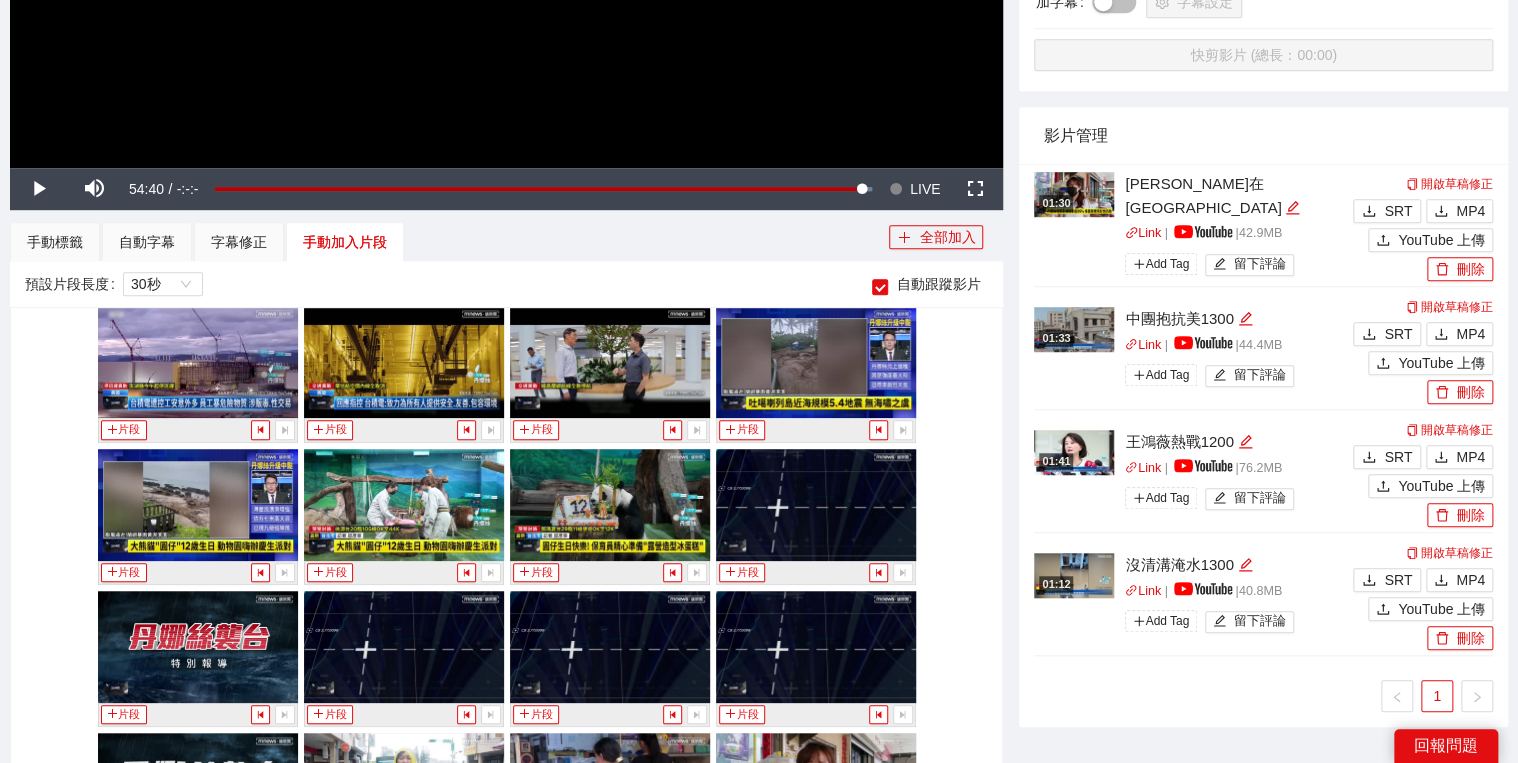 scroll, scrollTop: 4000, scrollLeft: 0, axis: vertical 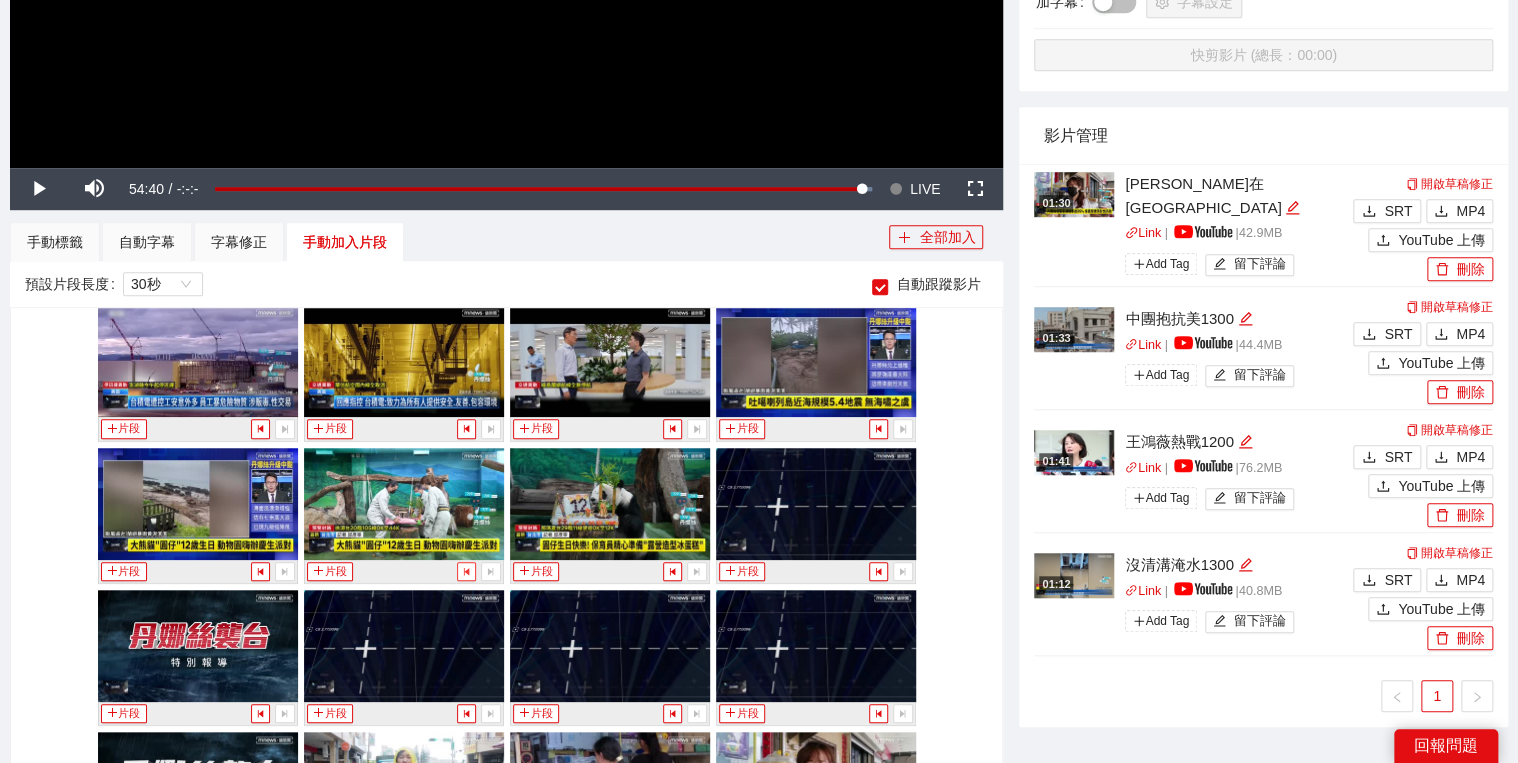 click at bounding box center [466, 571] 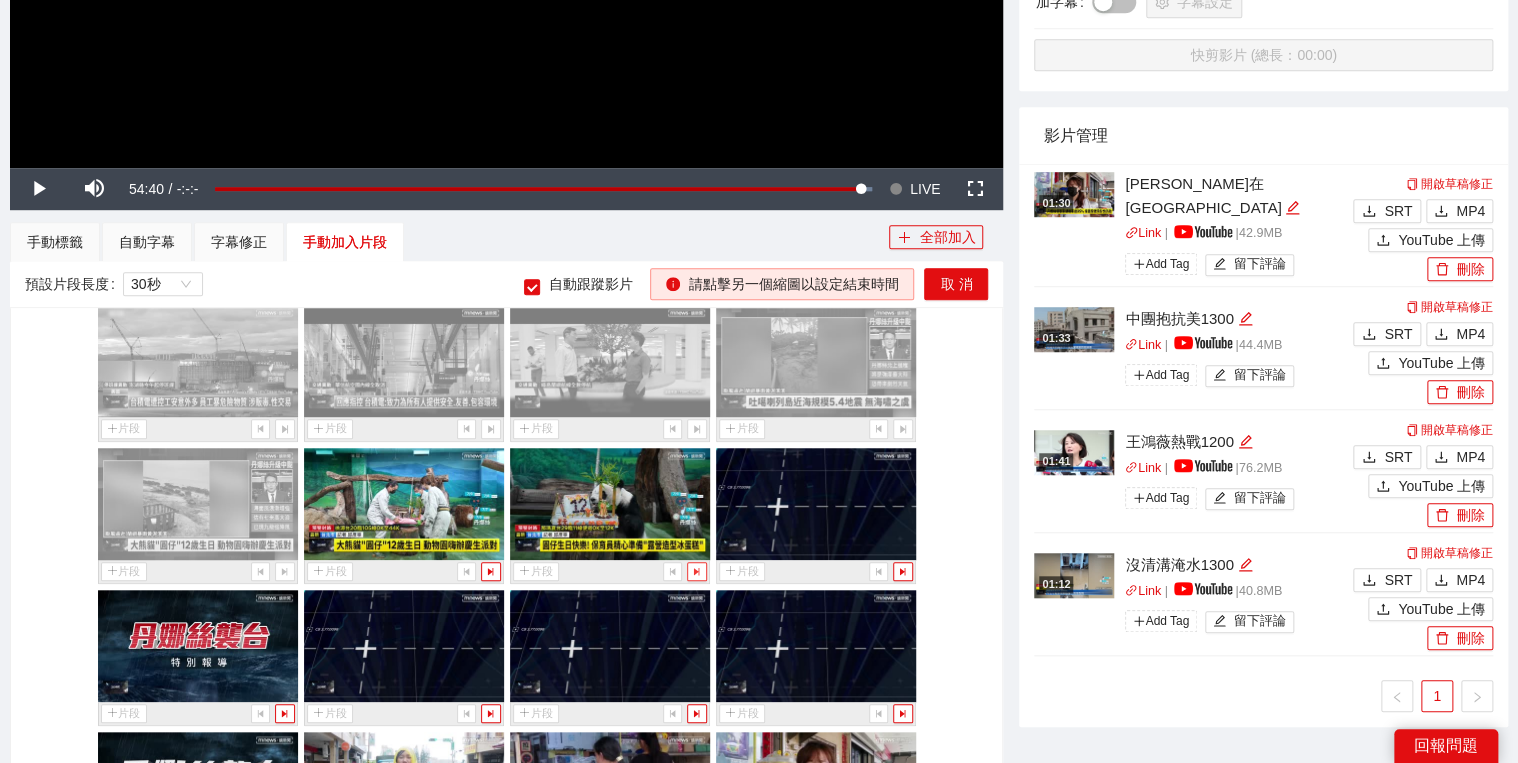 click at bounding box center [696, 571] 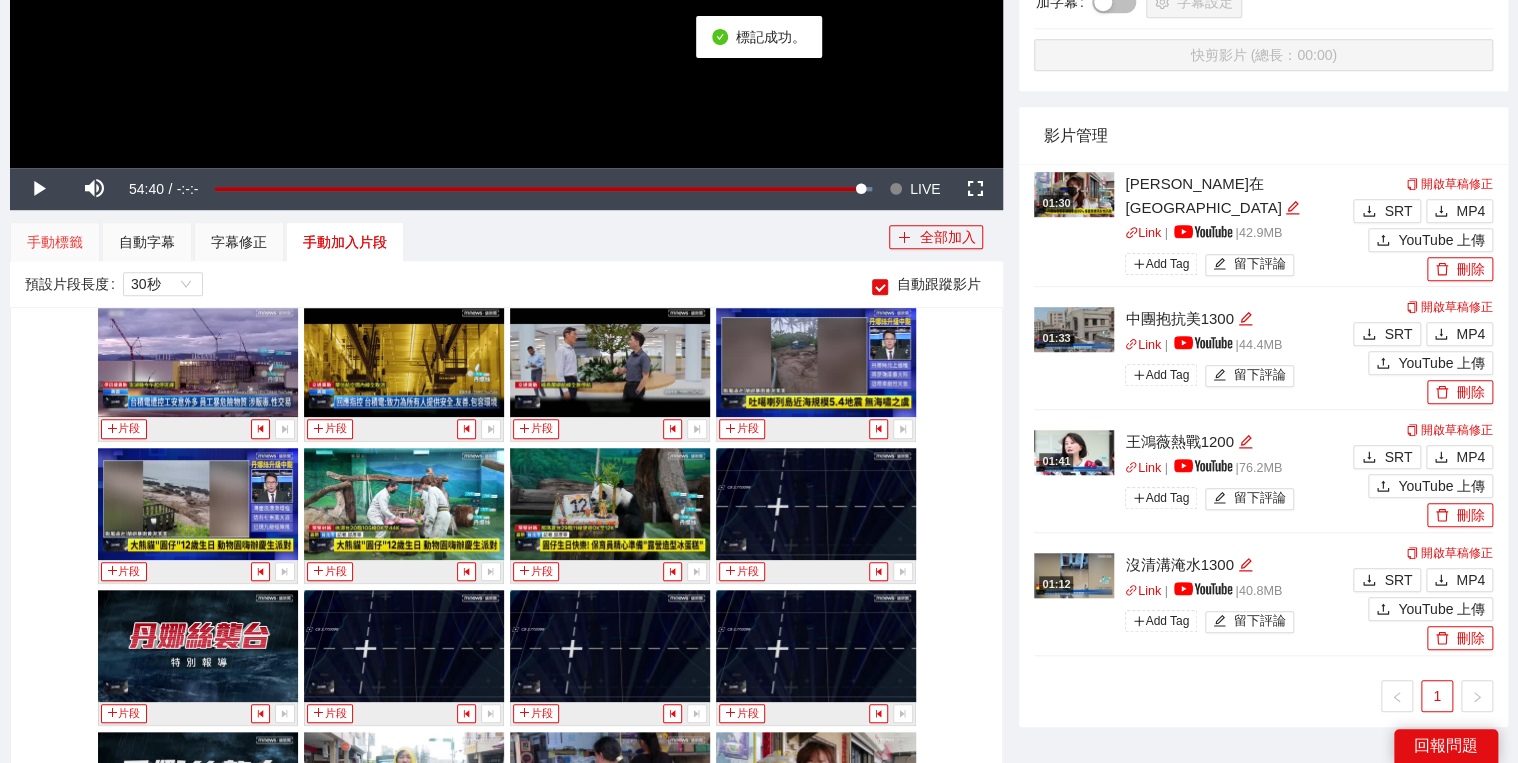 click on "手動標籤" at bounding box center (55, 242) 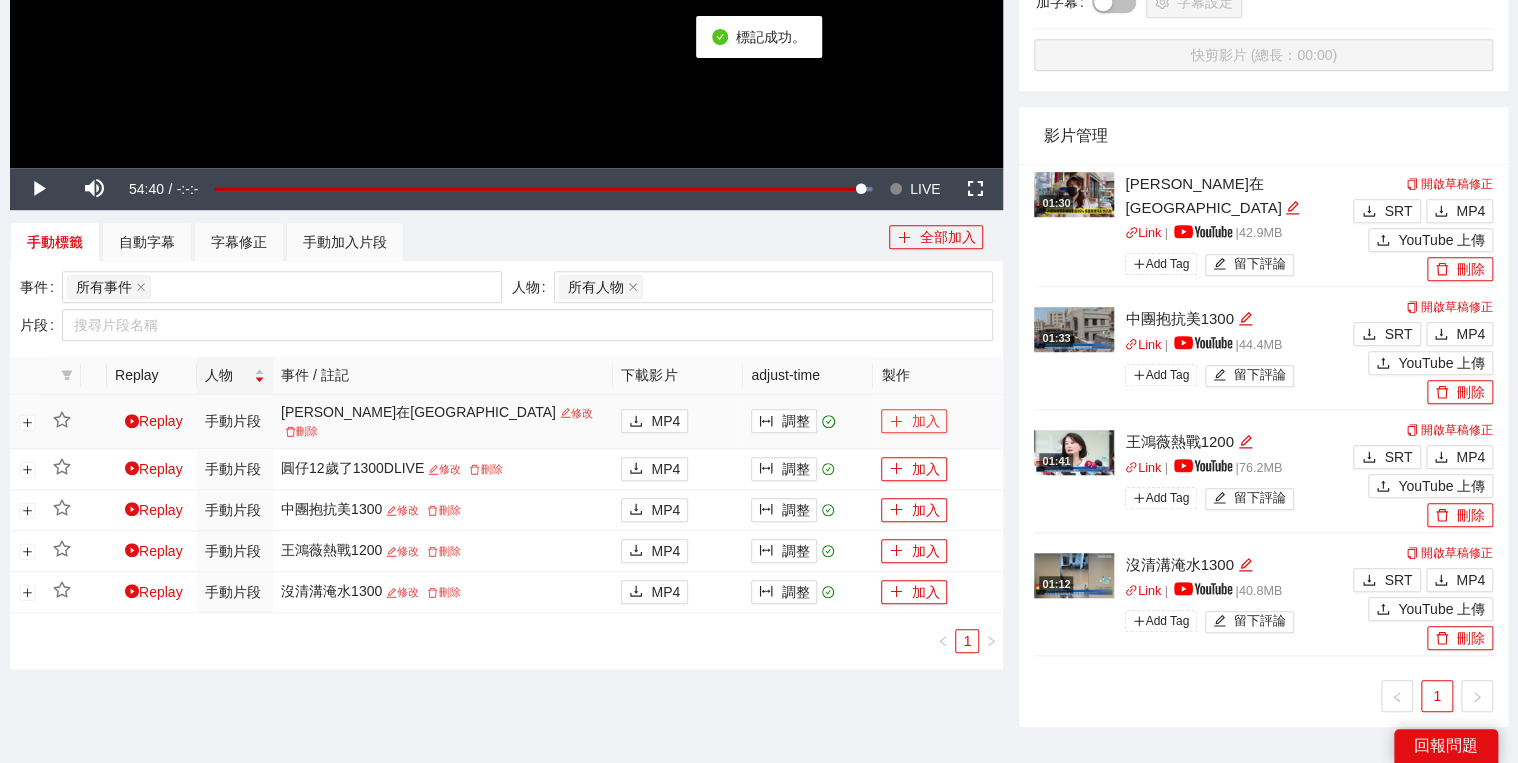 click on "加入" at bounding box center [914, 421] 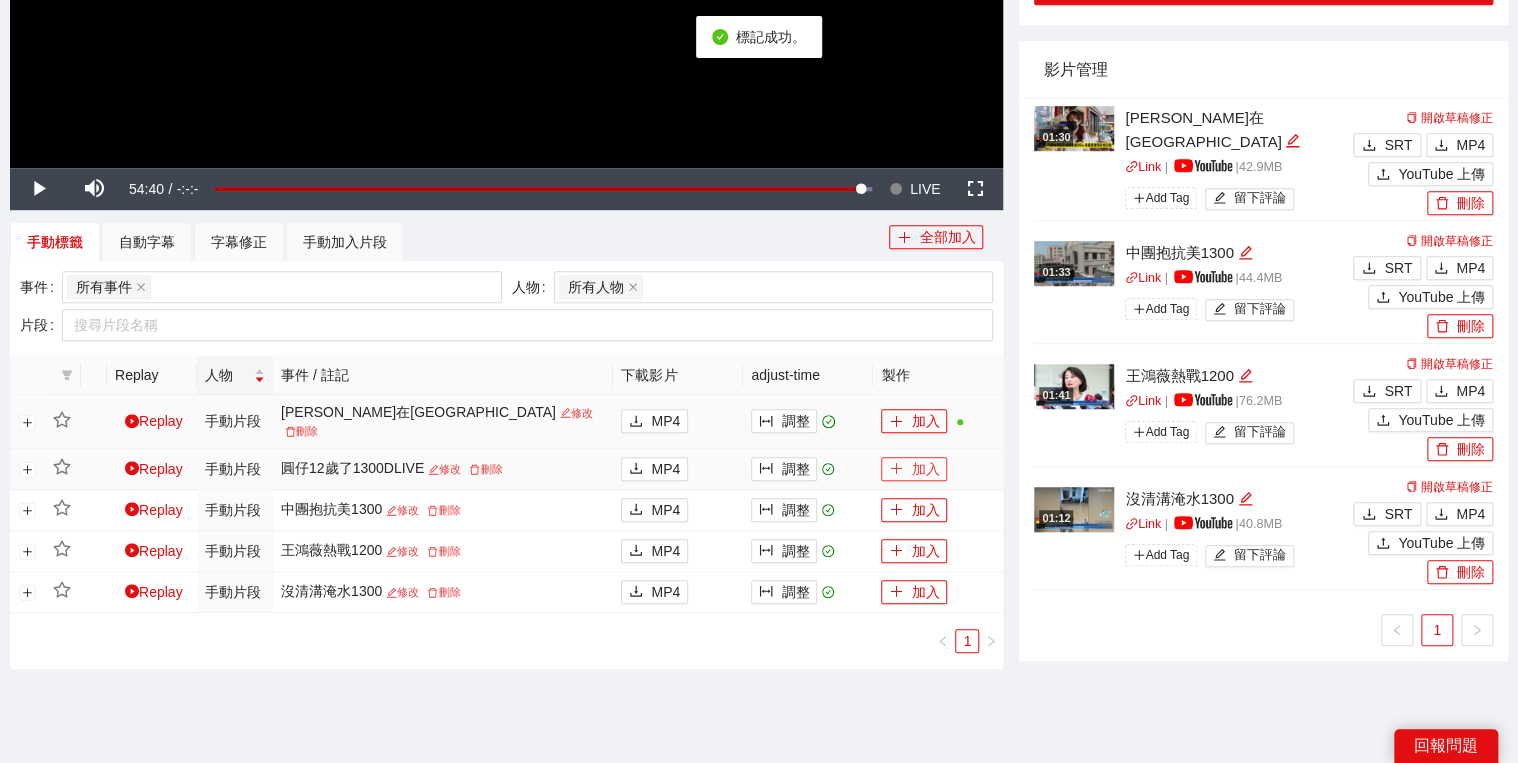 drag, startPoint x: 914, startPoint y: 452, endPoint x: 943, endPoint y: 433, distance: 34.669872 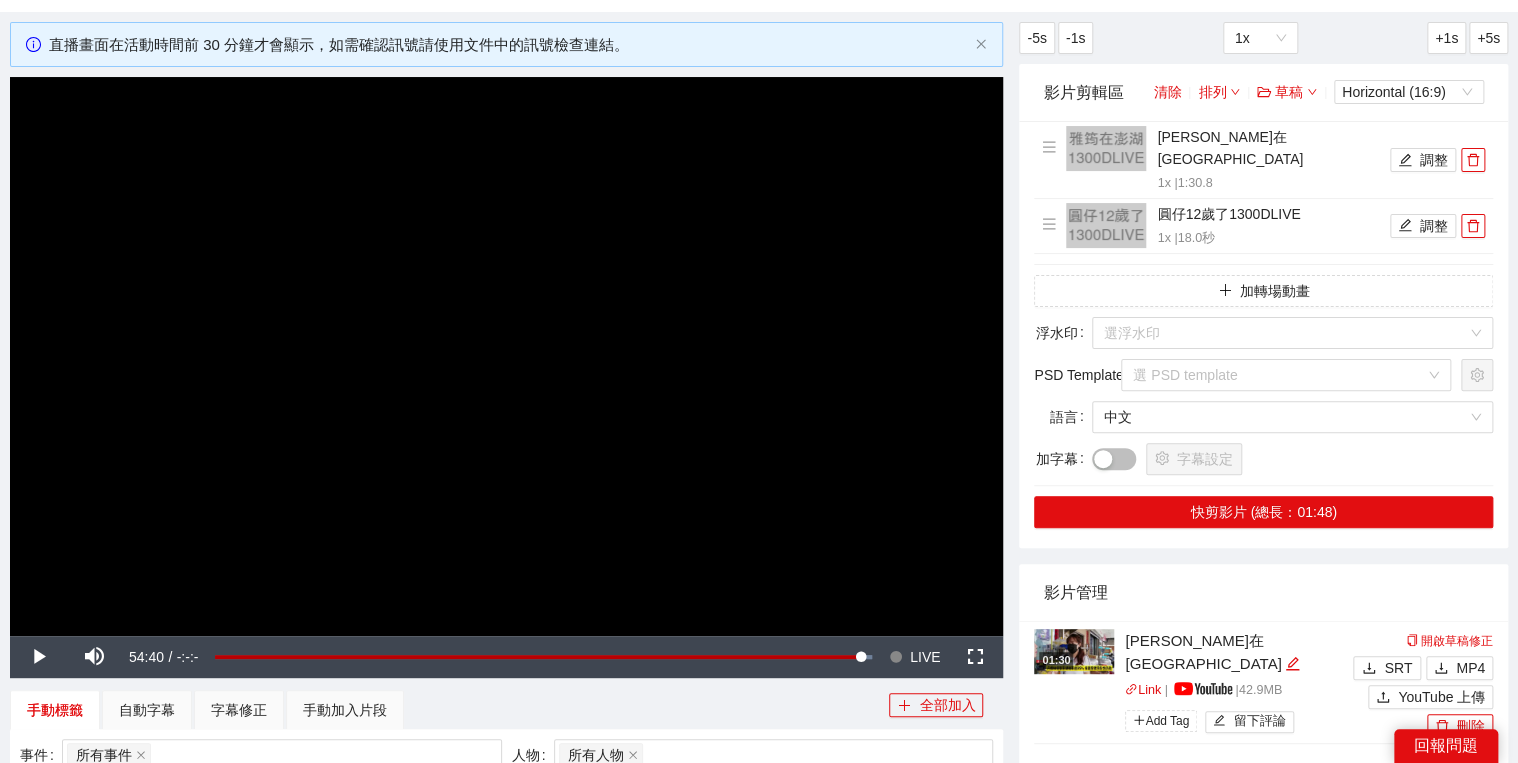 scroll, scrollTop: 0, scrollLeft: 0, axis: both 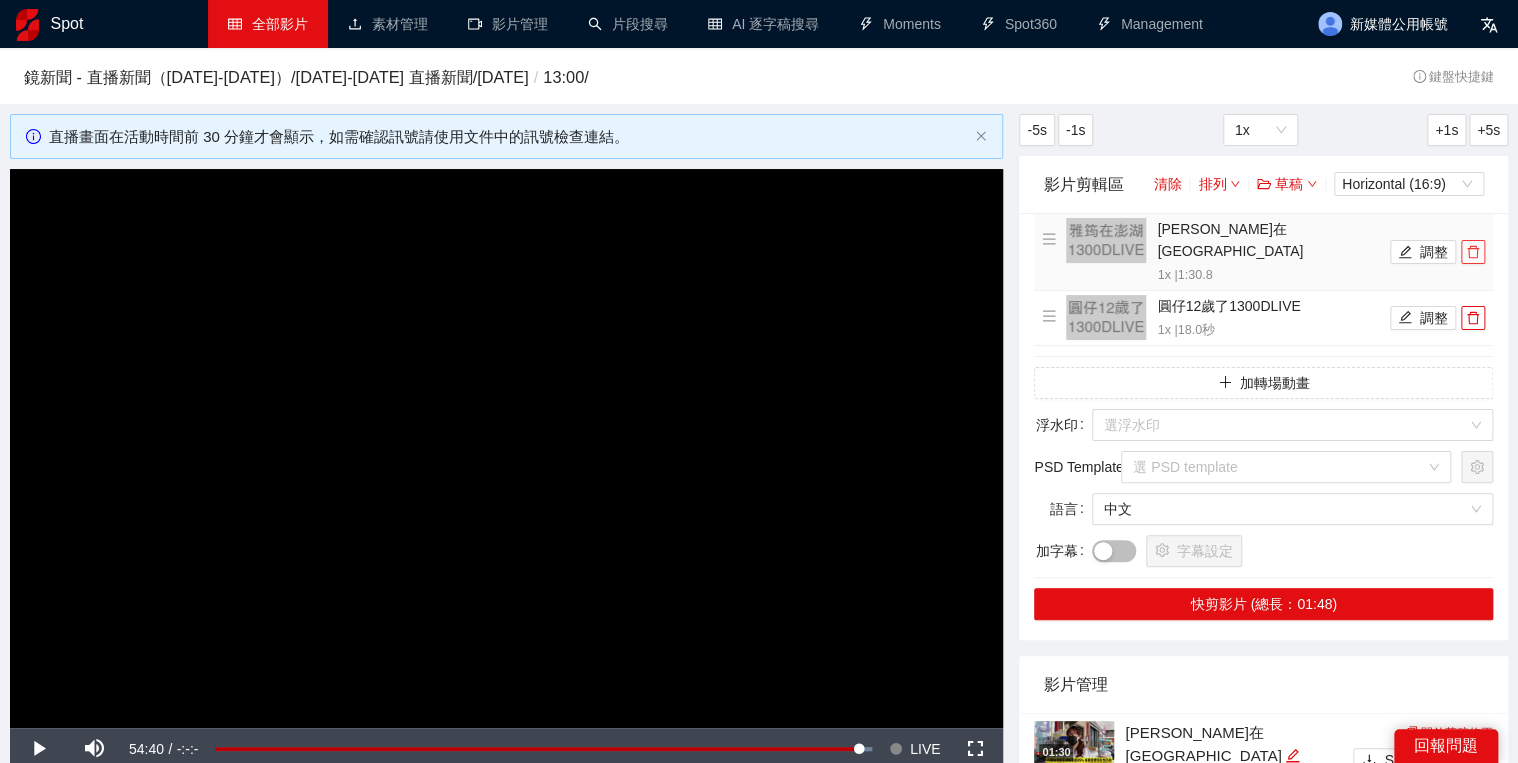 click 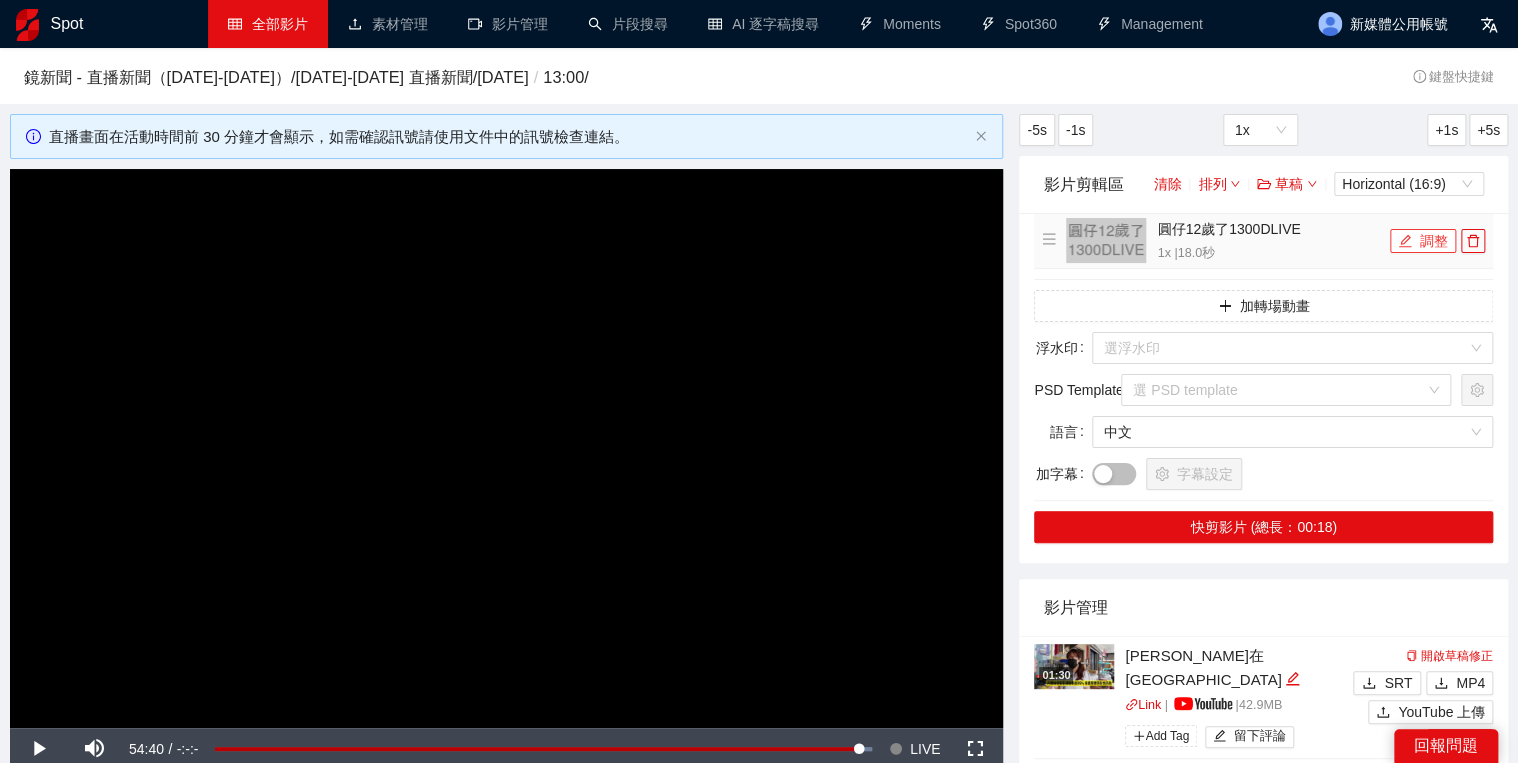 click on "調整" at bounding box center [1423, 241] 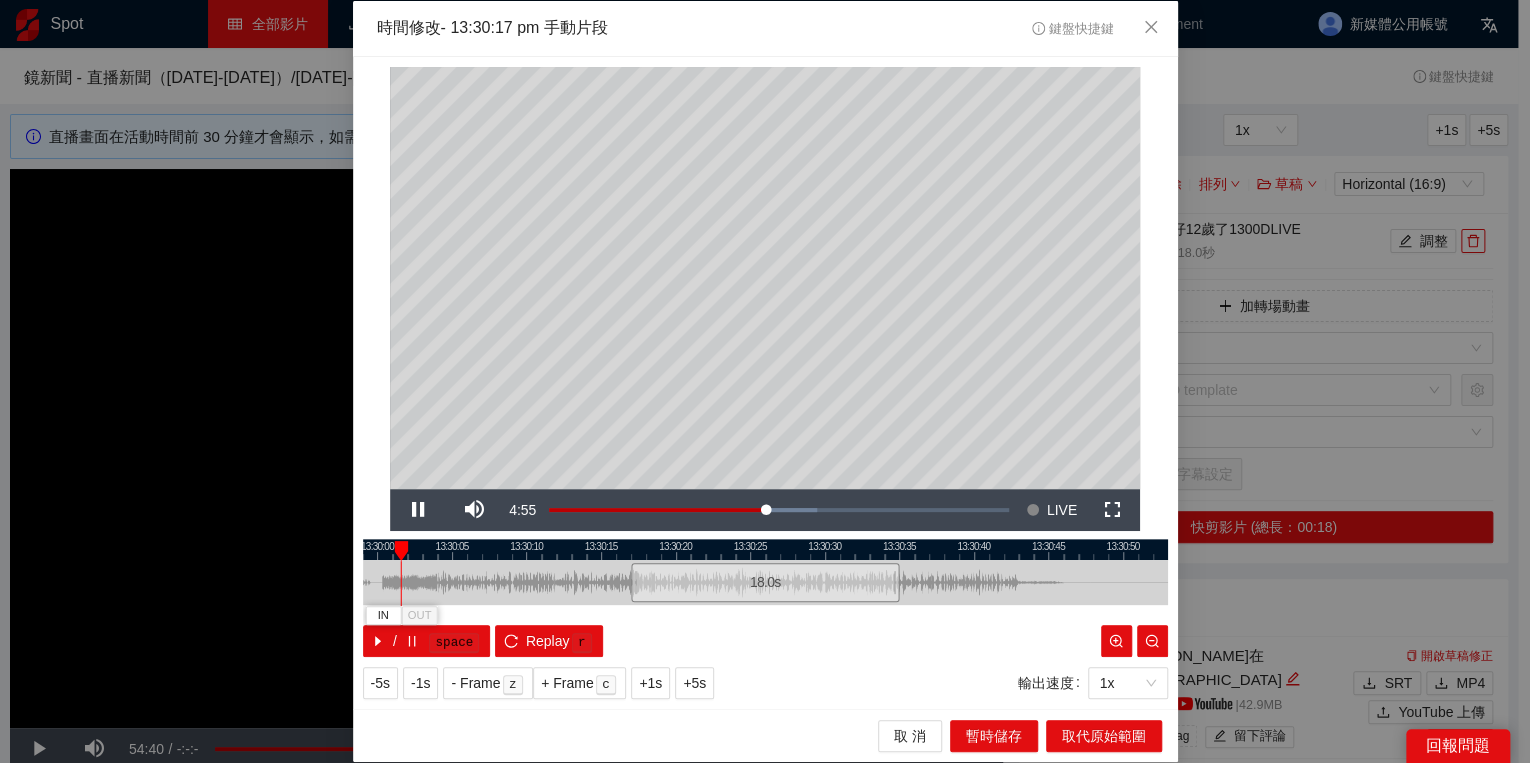 drag, startPoint x: 637, startPoint y: 554, endPoint x: 387, endPoint y: 557, distance: 250.018 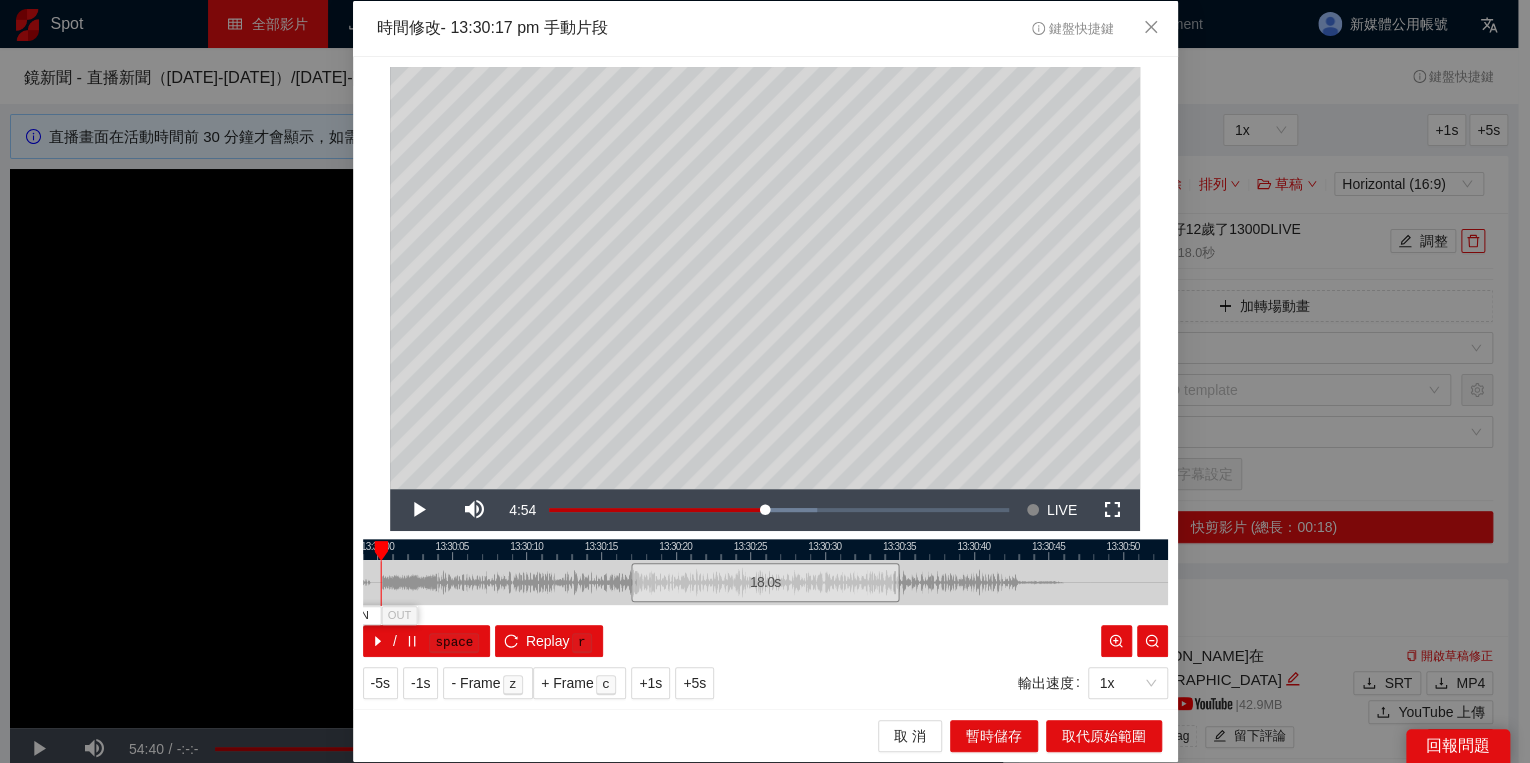 drag, startPoint x: 412, startPoint y: 551, endPoint x: 380, endPoint y: 553, distance: 32.06244 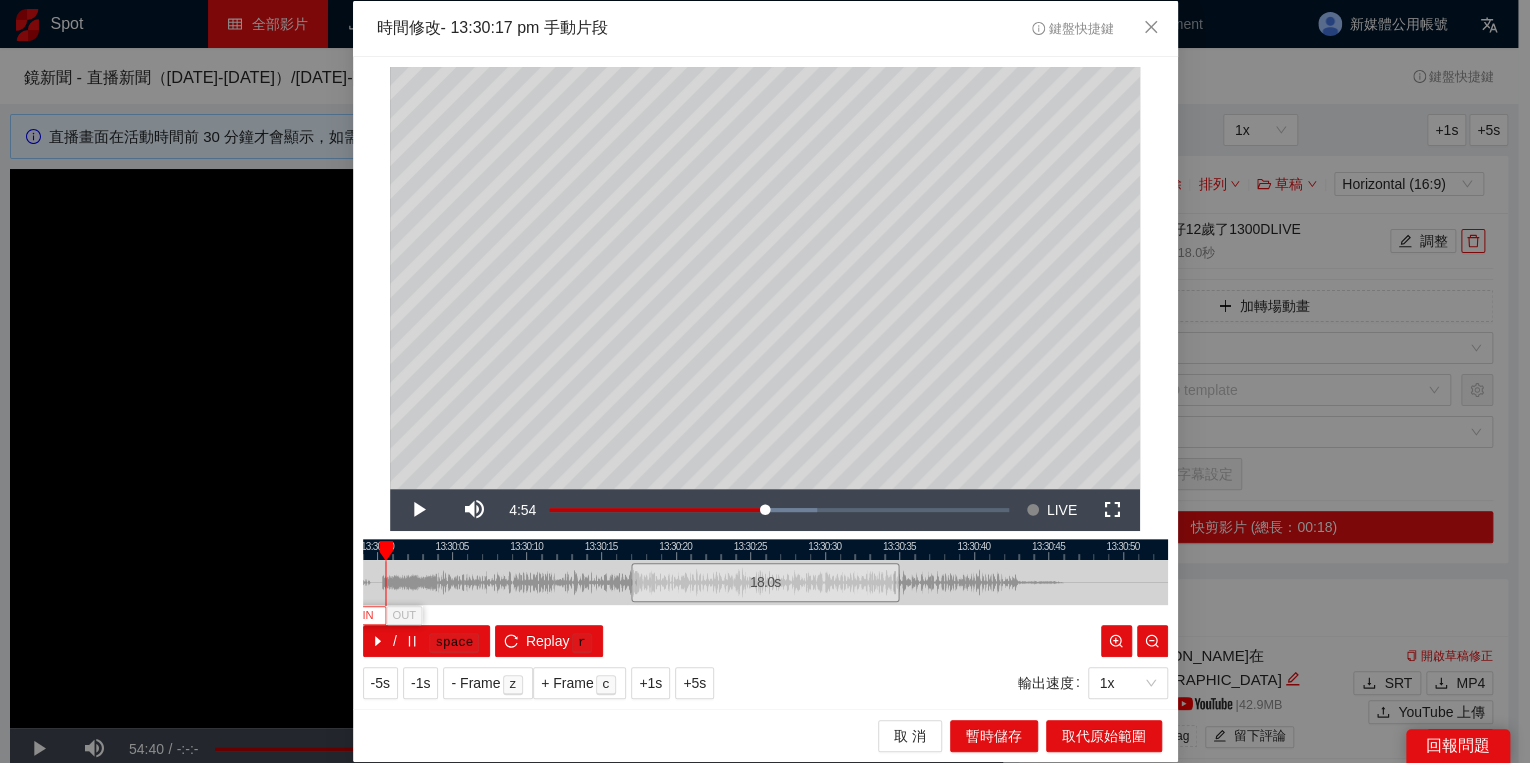 click on "IN" at bounding box center [368, 615] 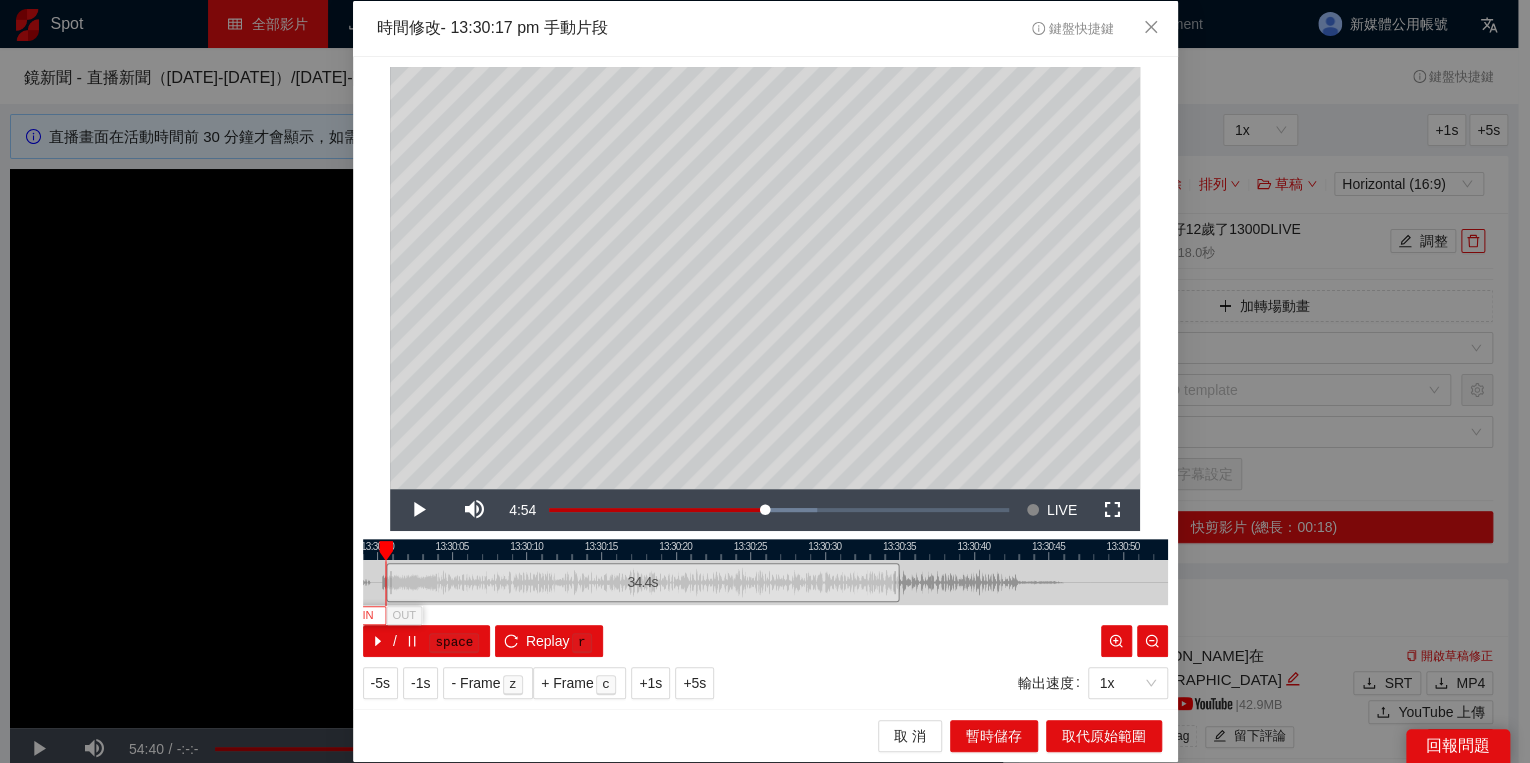 type 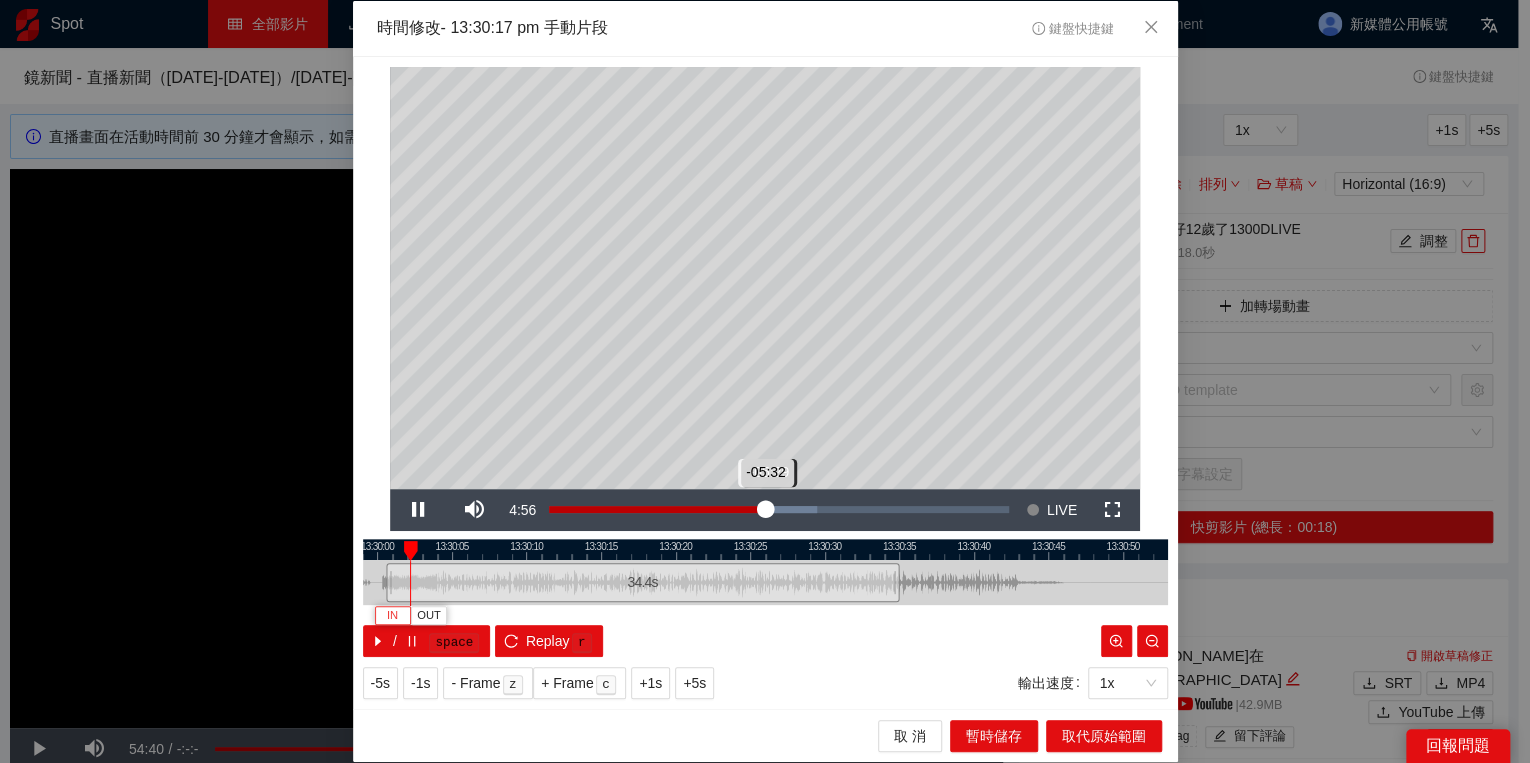 click on "Loaded :  58.24% -05:29 -05:32" at bounding box center (779, 510) 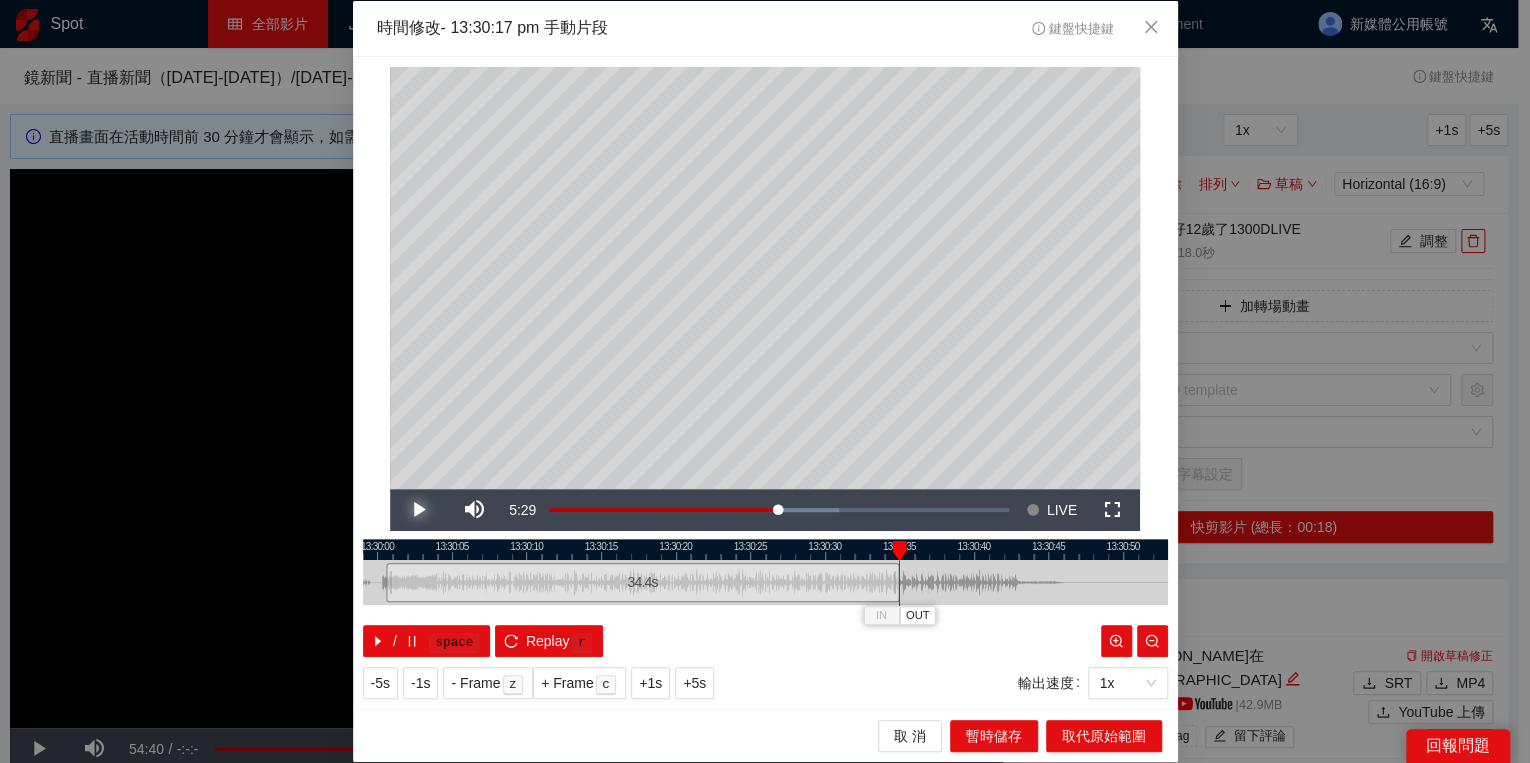 click at bounding box center [418, 510] 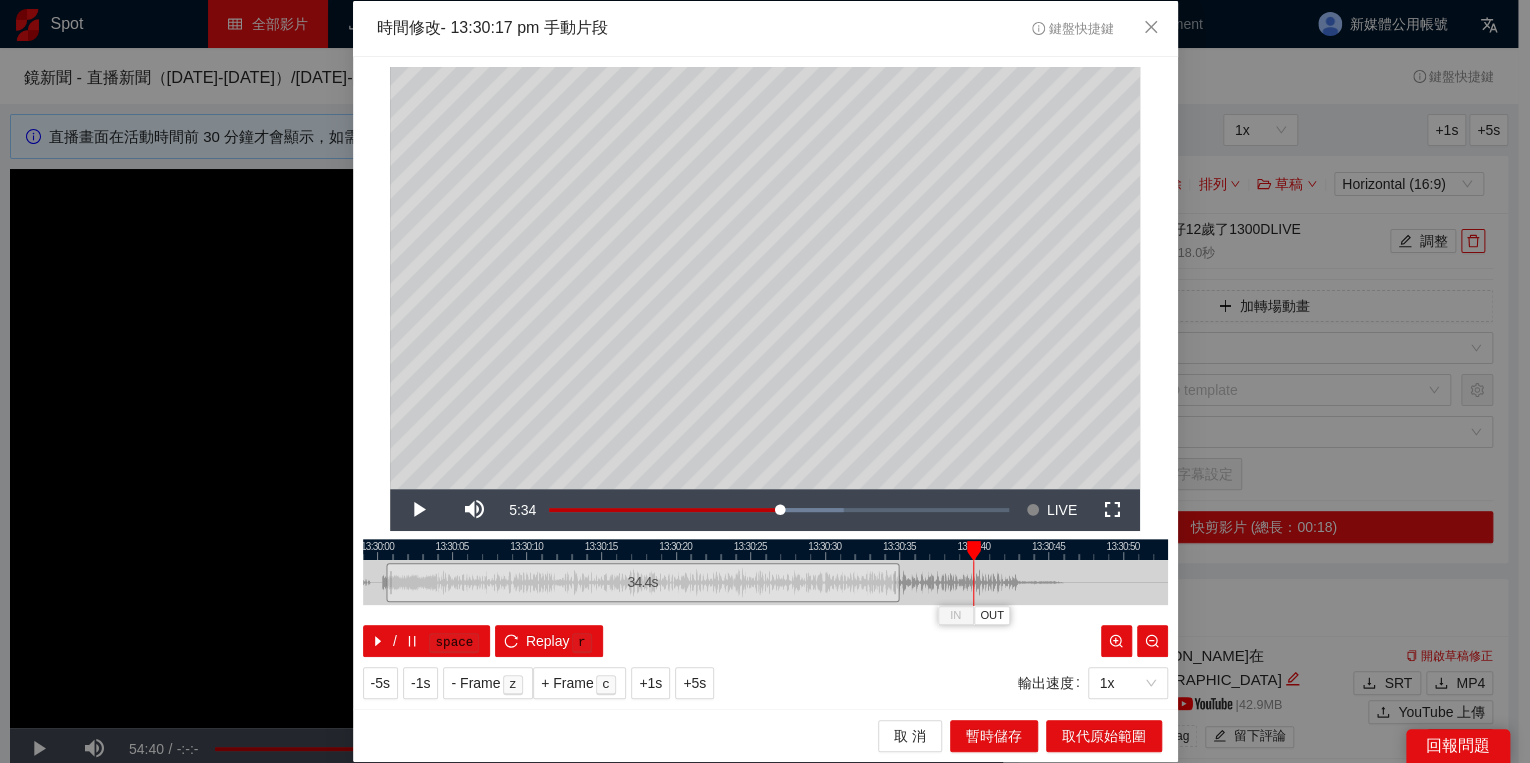 drag, startPoint x: 922, startPoint y: 541, endPoint x: 976, endPoint y: 539, distance: 54.037025 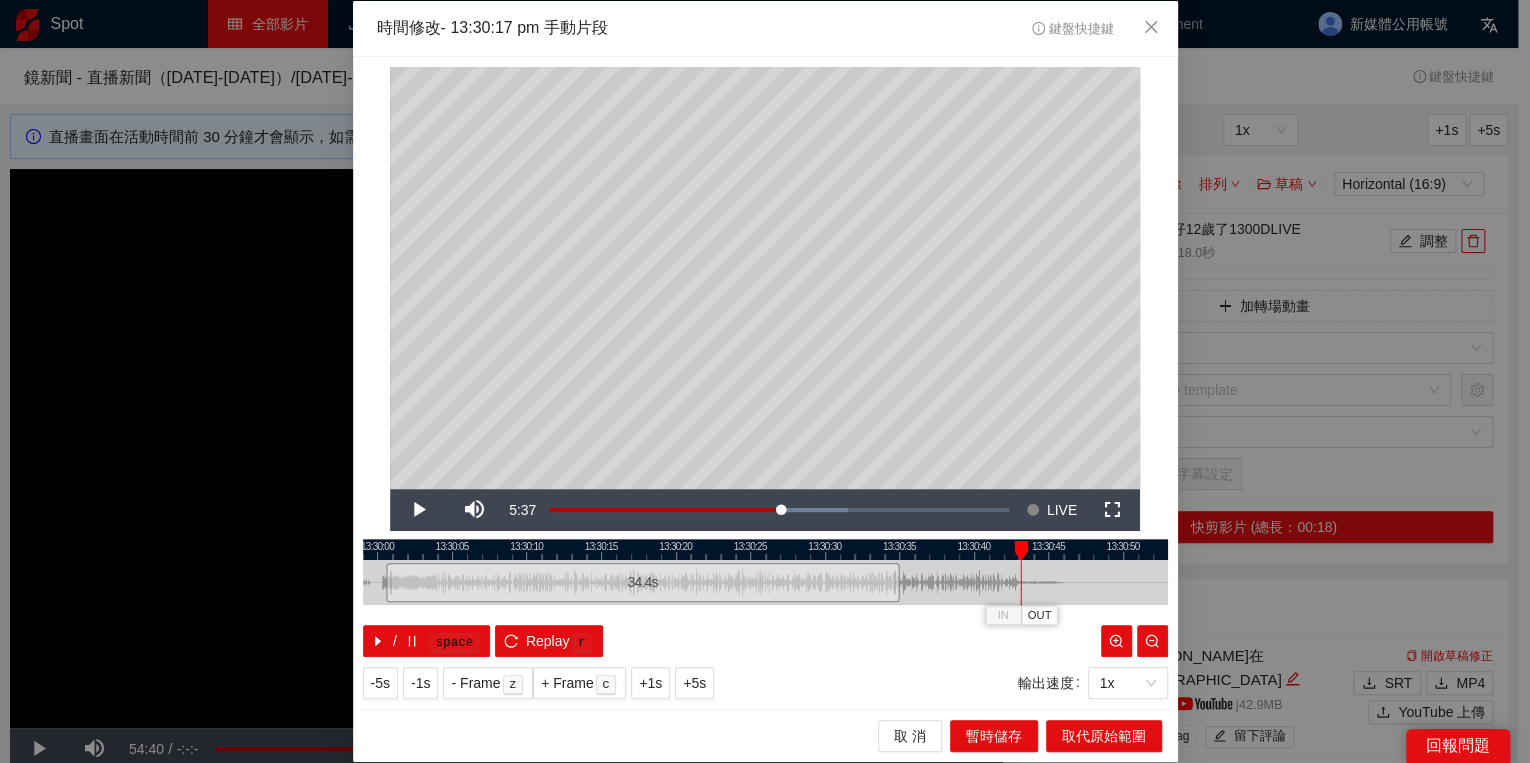 click at bounding box center [765, 582] 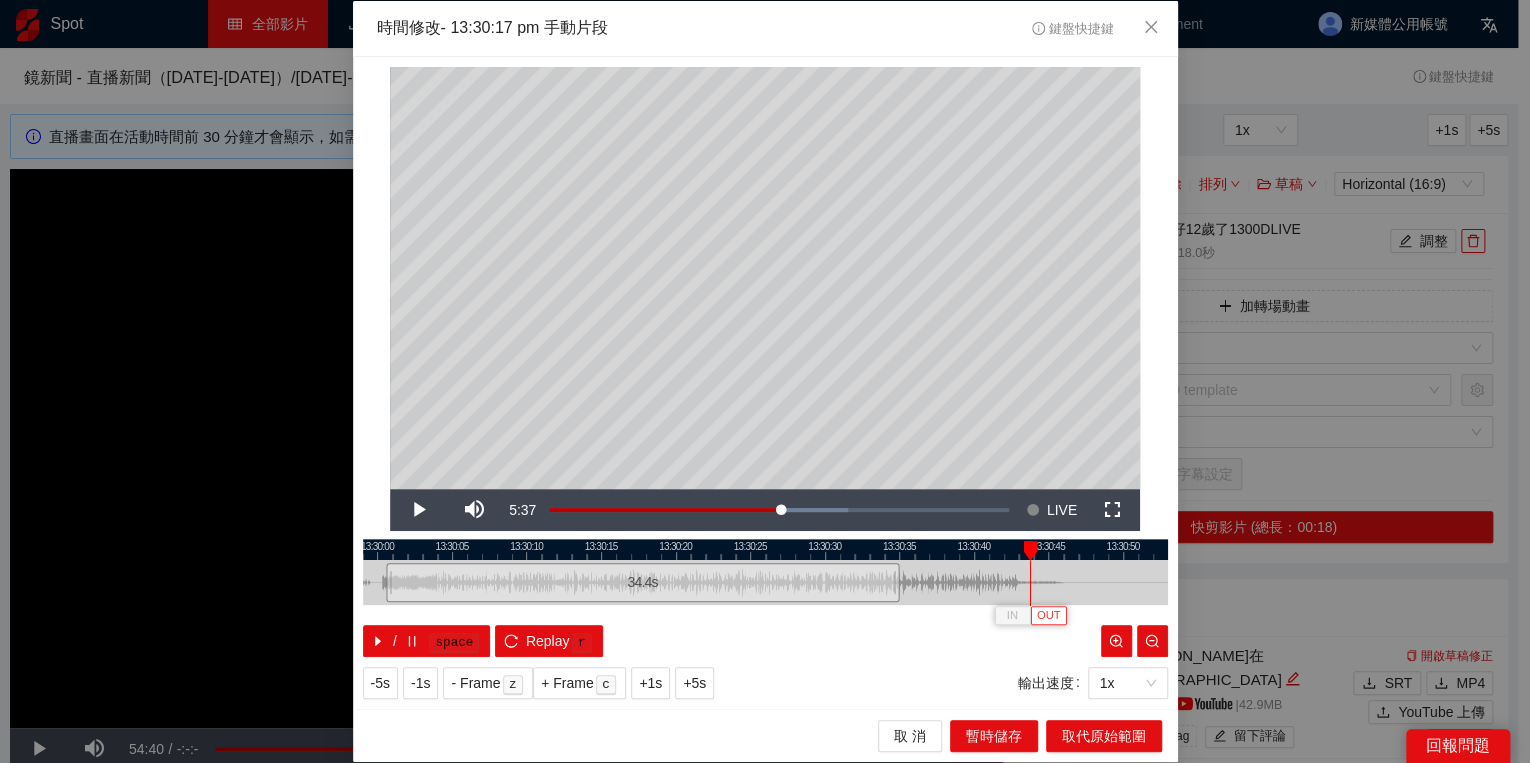 click on "OUT" at bounding box center [1049, 616] 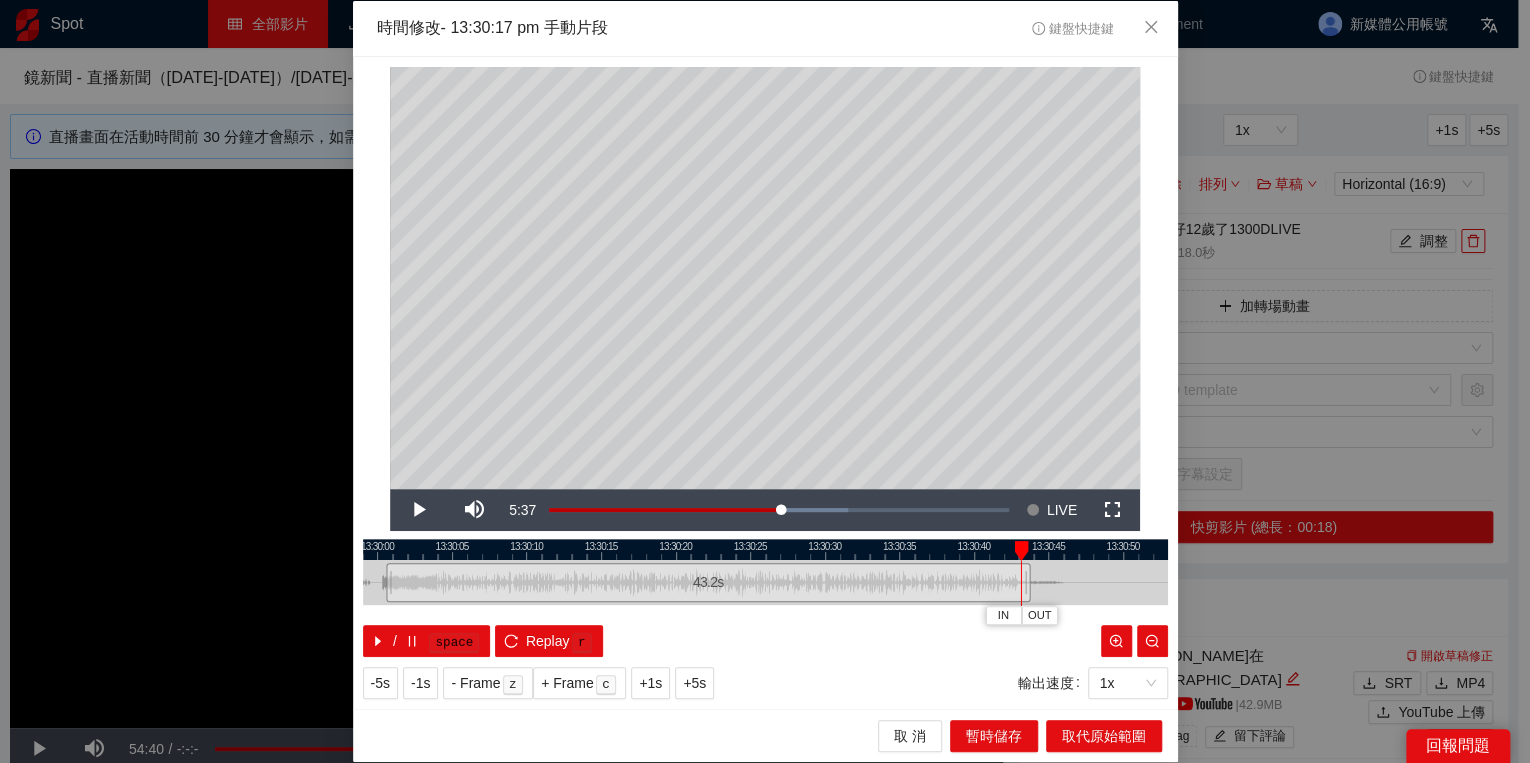 drag, startPoint x: 1028, startPoint y: 559, endPoint x: 1015, endPoint y: 557, distance: 13.152946 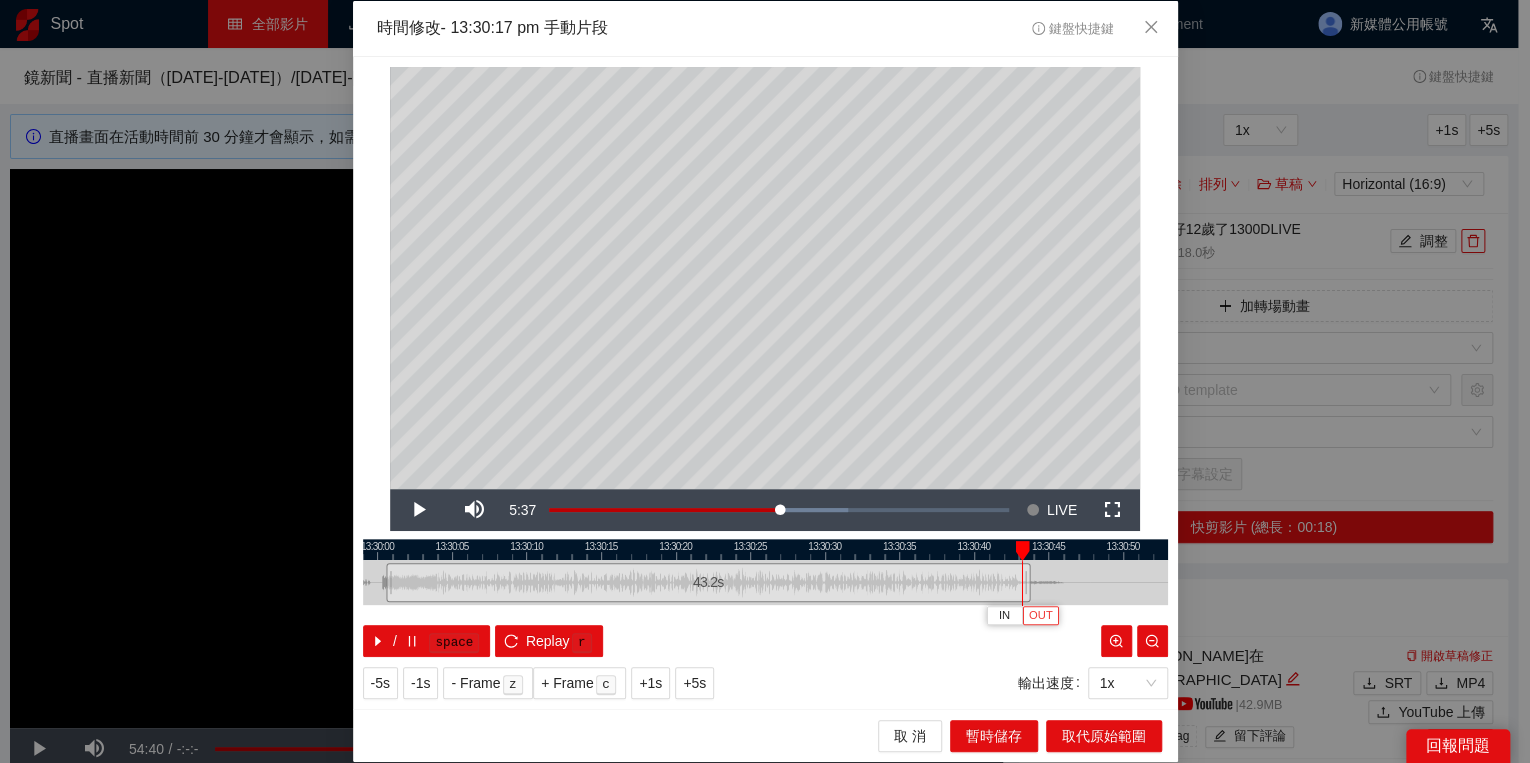 click on "OUT" at bounding box center [1041, 616] 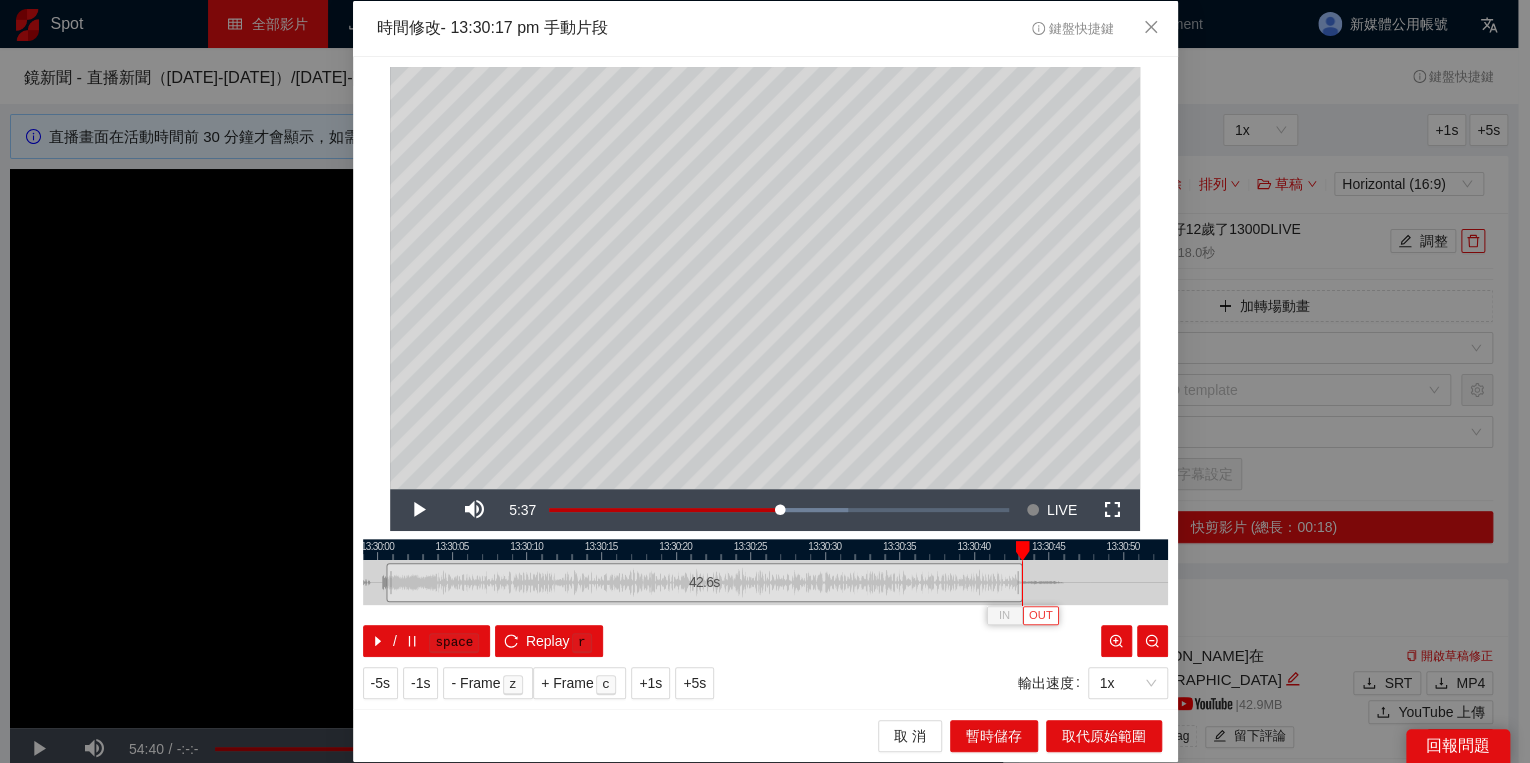 type 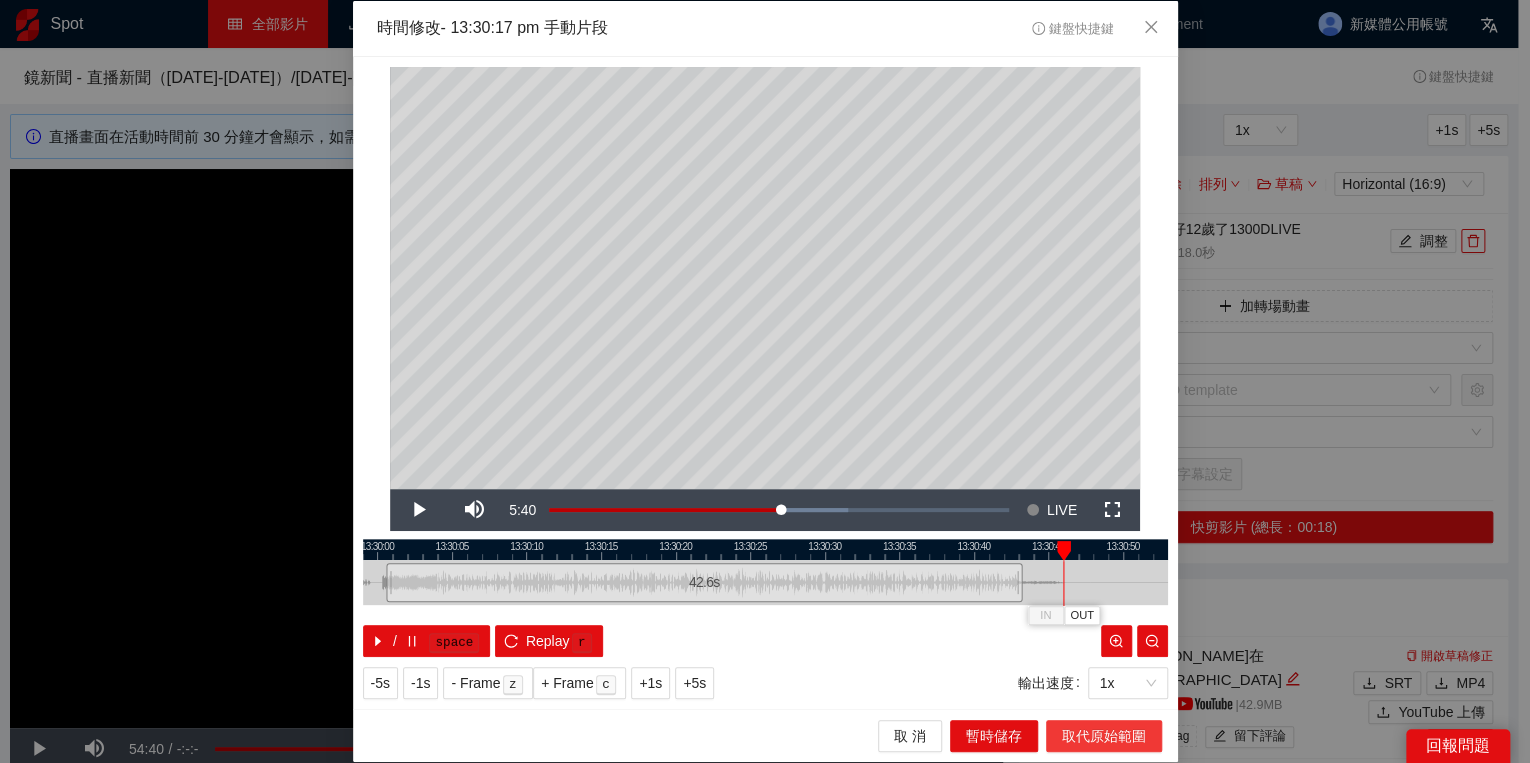 click on "取代原始範圍" at bounding box center (1104, 736) 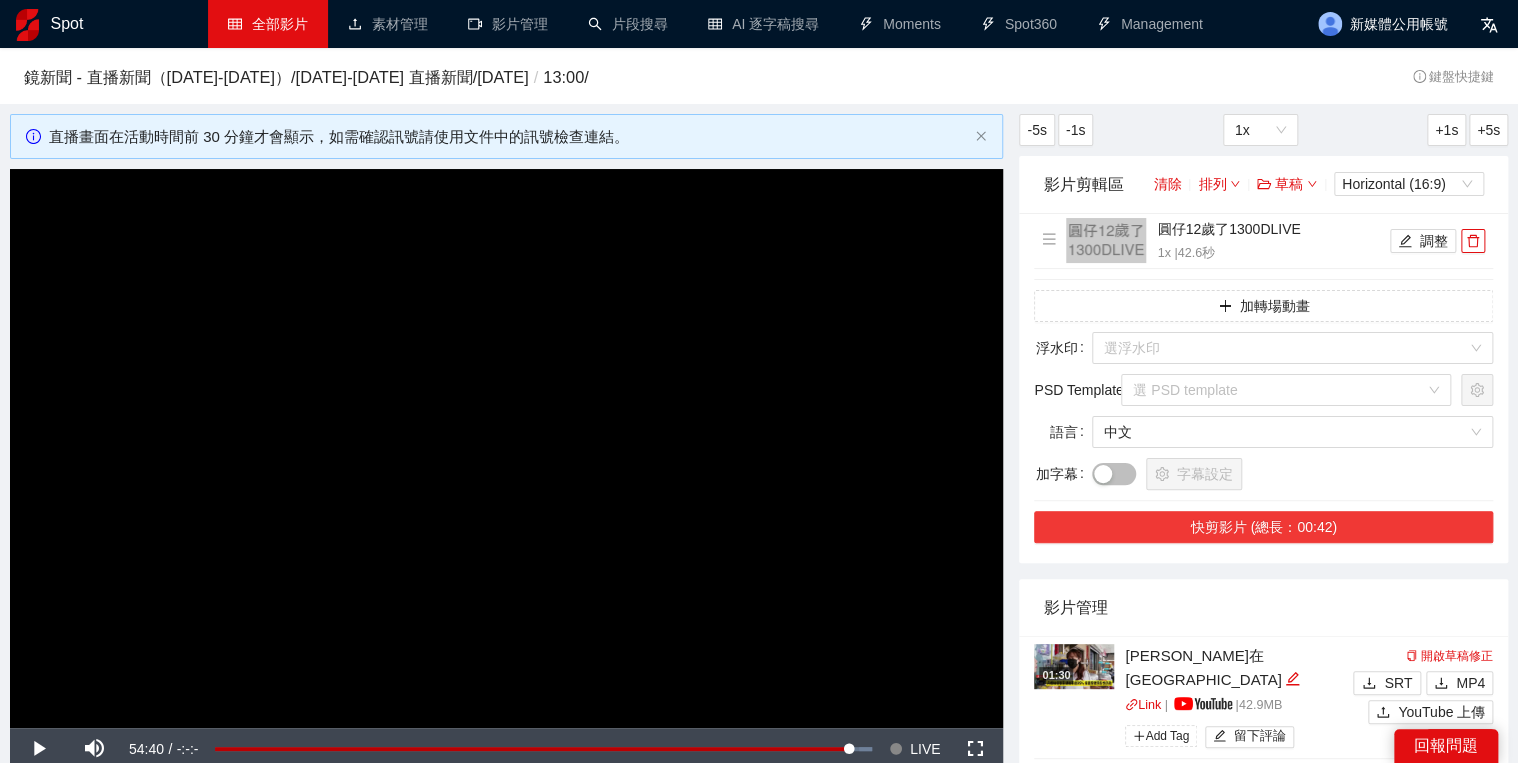 click on "快剪影片 (總長：00:42)" at bounding box center [1263, 527] 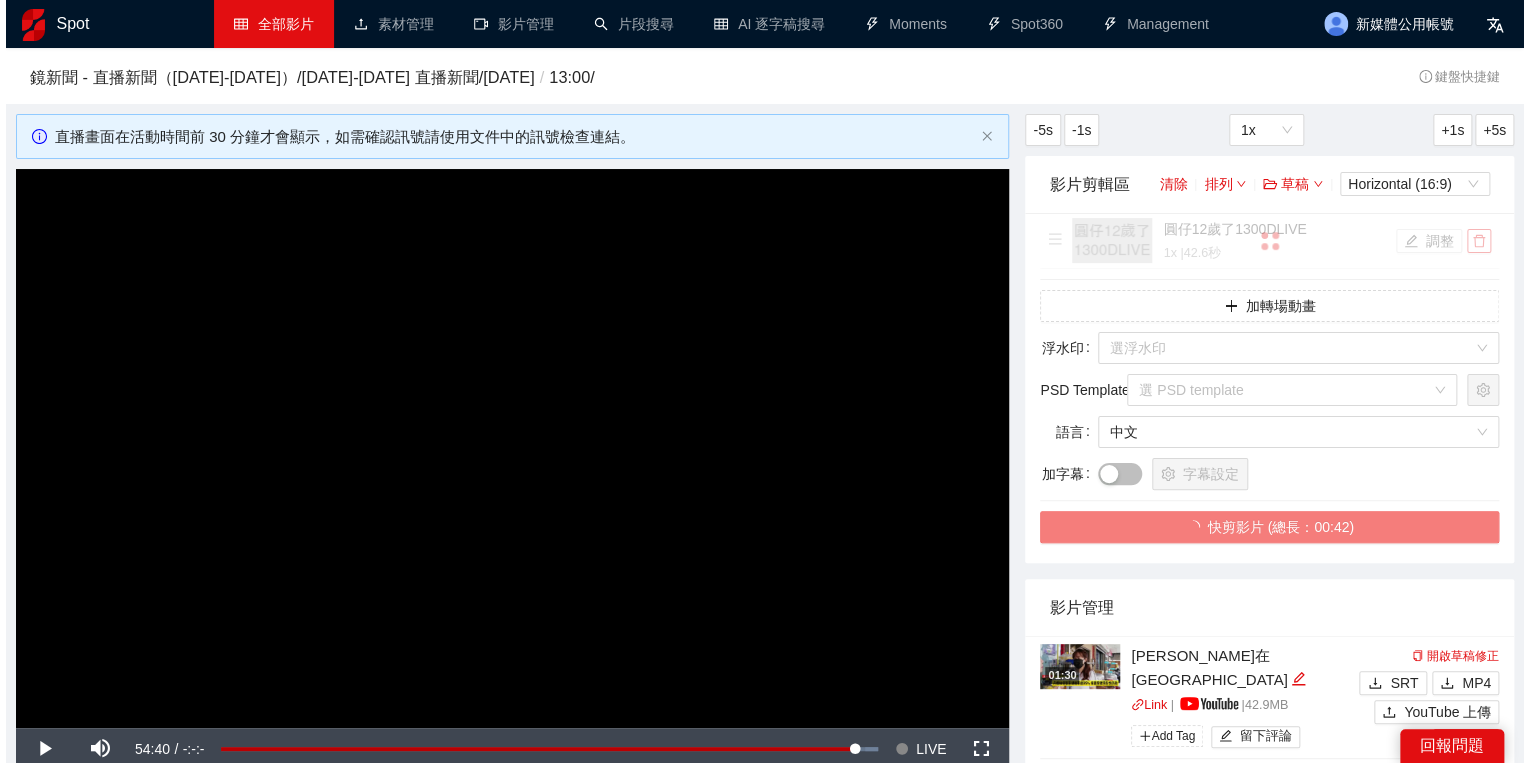 scroll, scrollTop: 160, scrollLeft: 0, axis: vertical 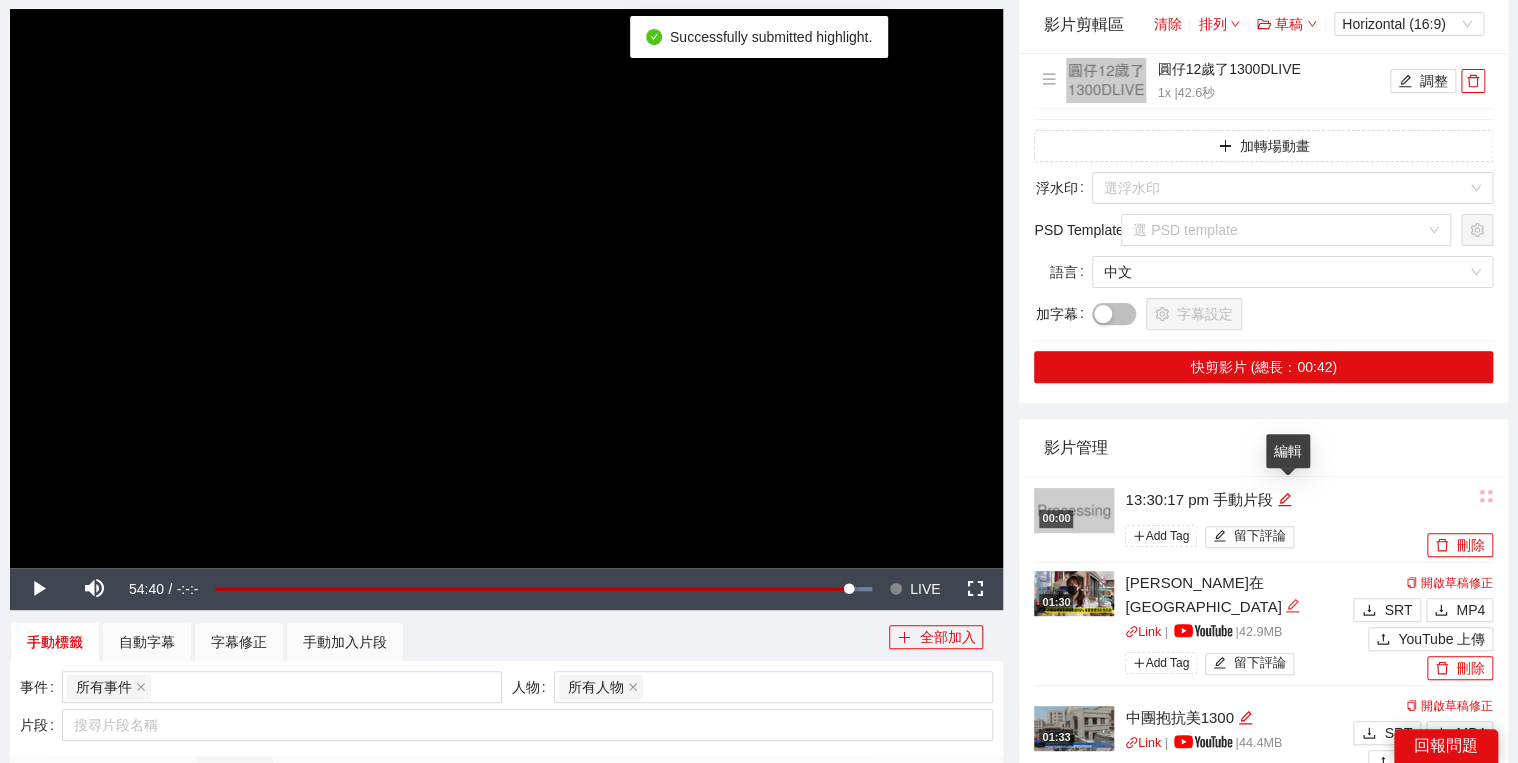 click 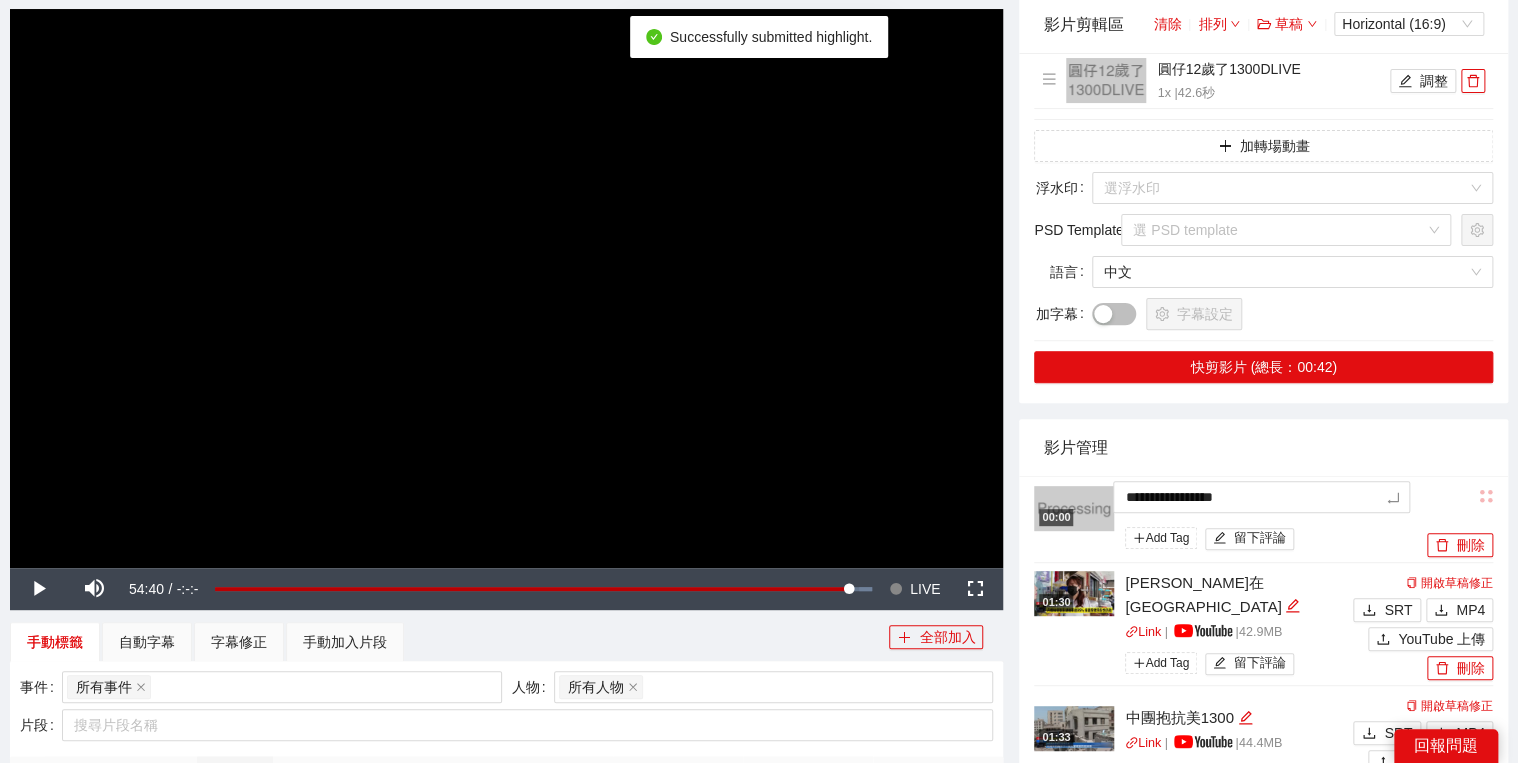 drag, startPoint x: 1072, startPoint y: 497, endPoint x: 987, endPoint y: 475, distance: 87.80091 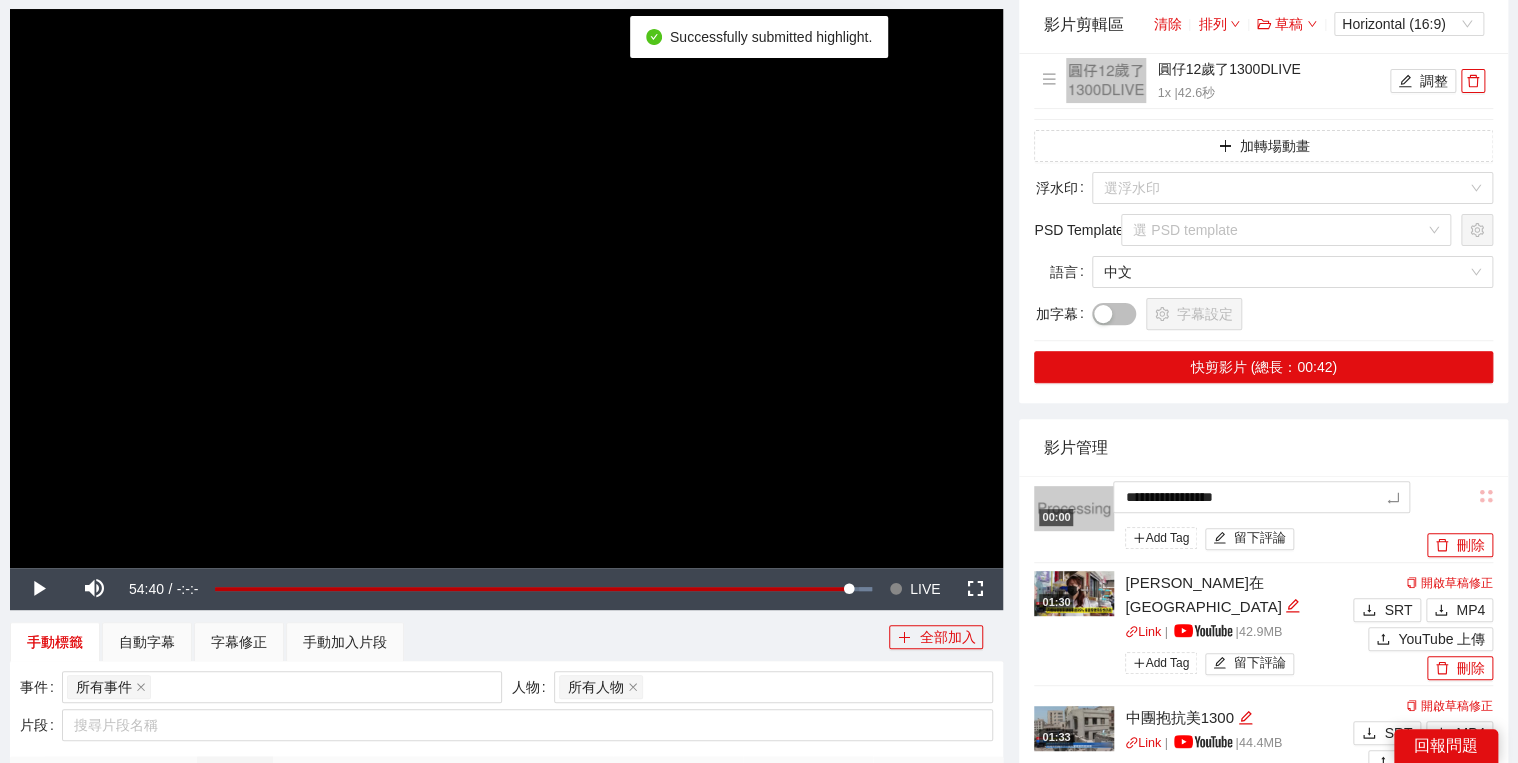 type on "**********" 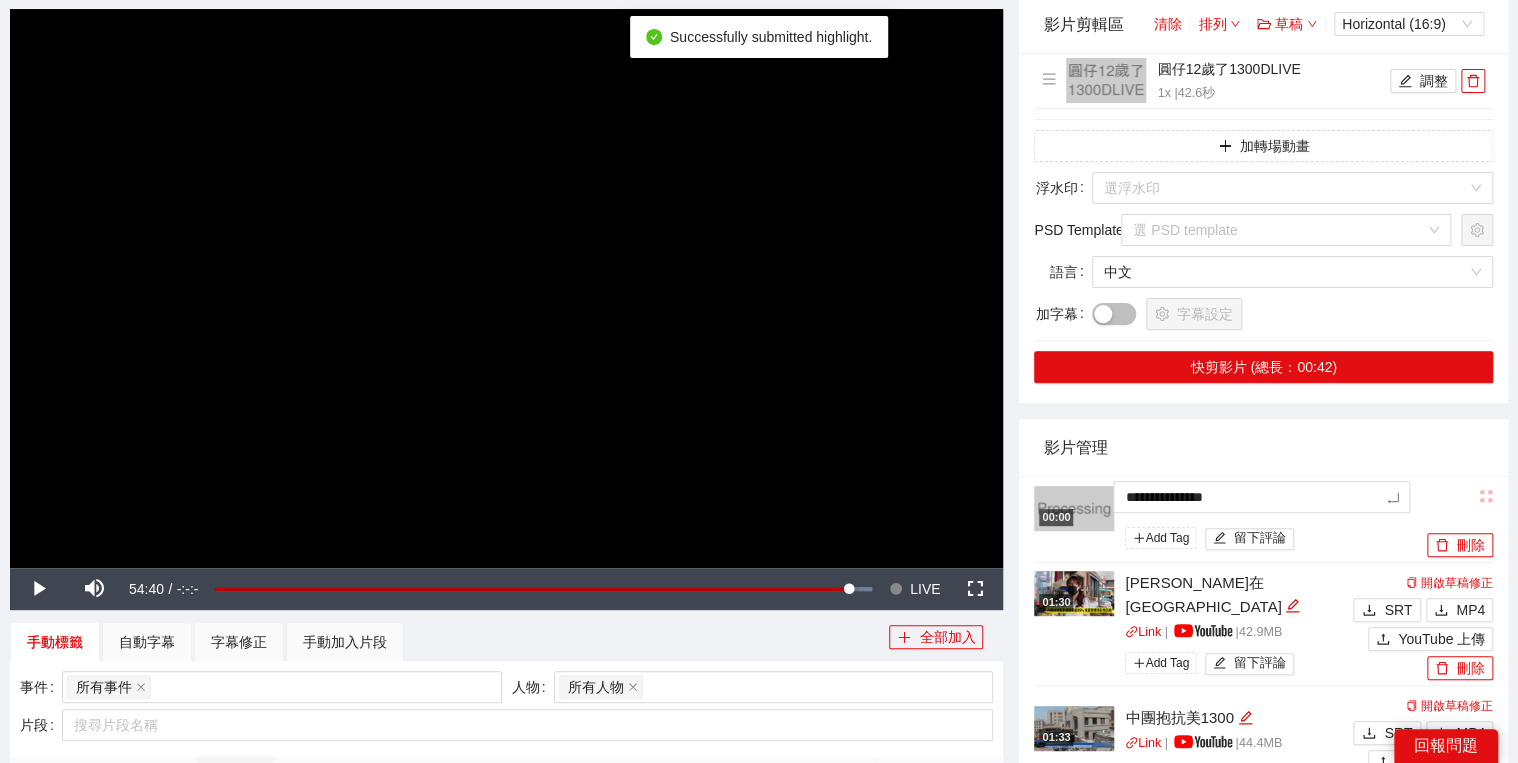 click on "影片管理" at bounding box center [1263, 447] 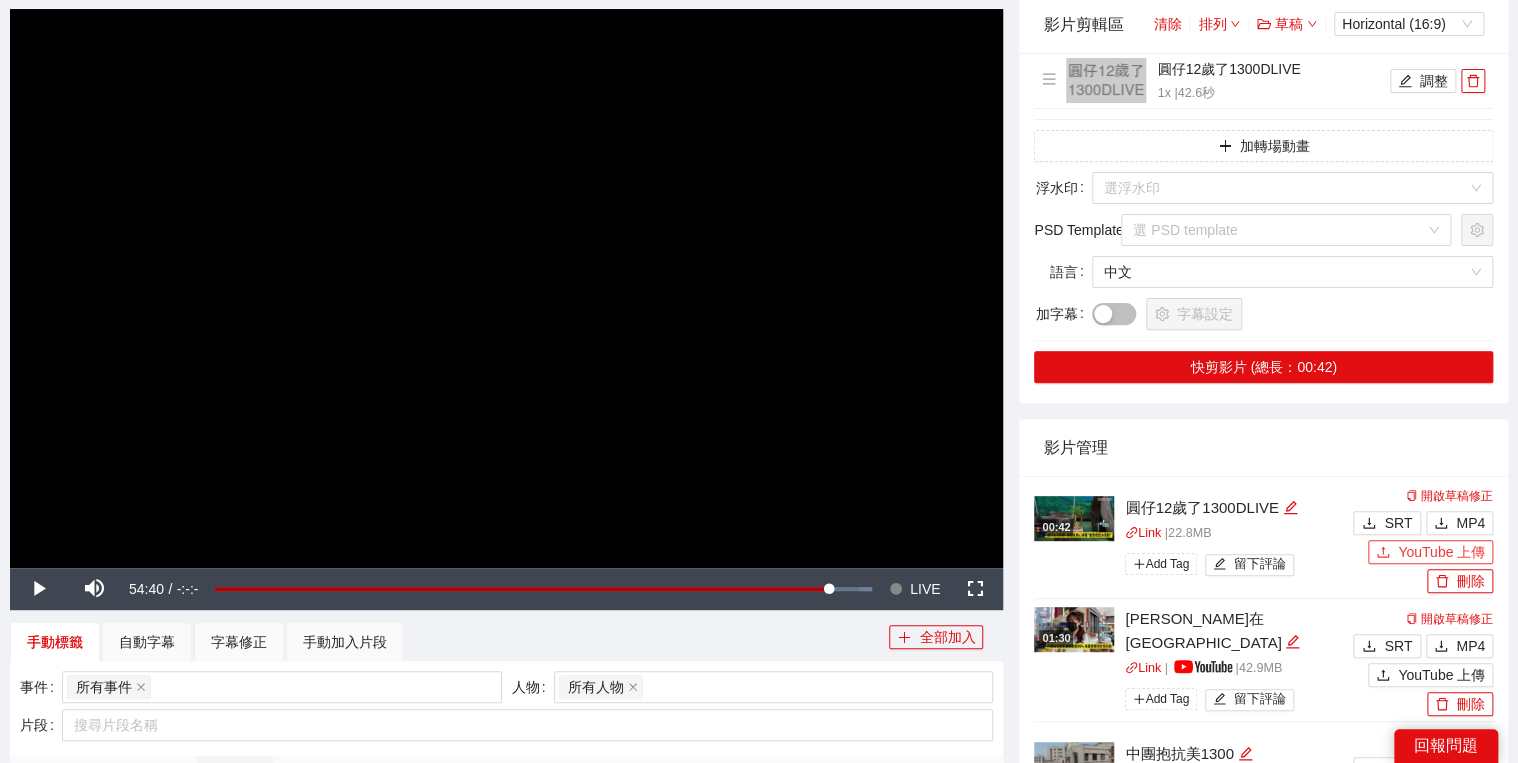 click on "YouTube 上傳" at bounding box center [1430, 552] 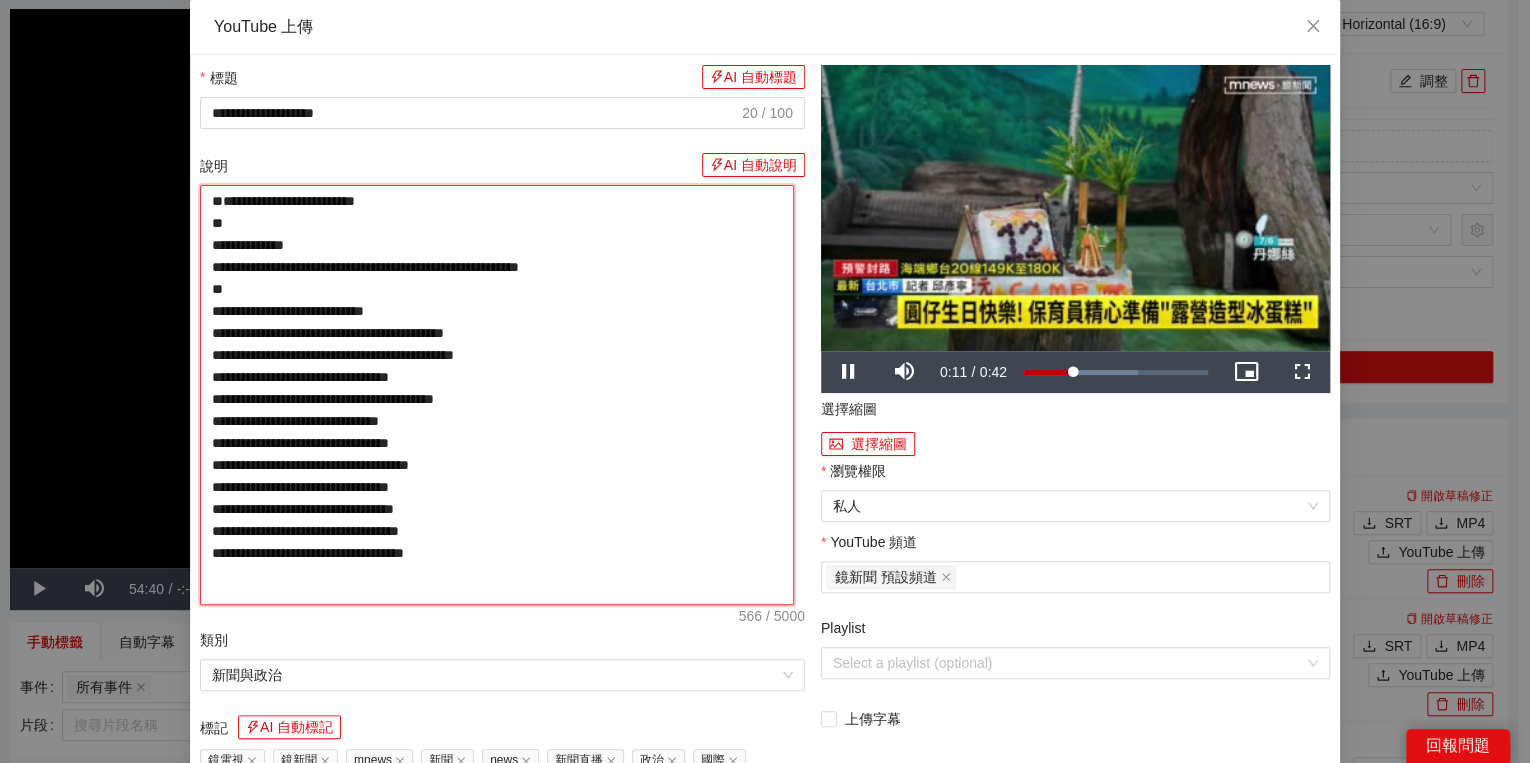 click on "**********" at bounding box center (497, 395) 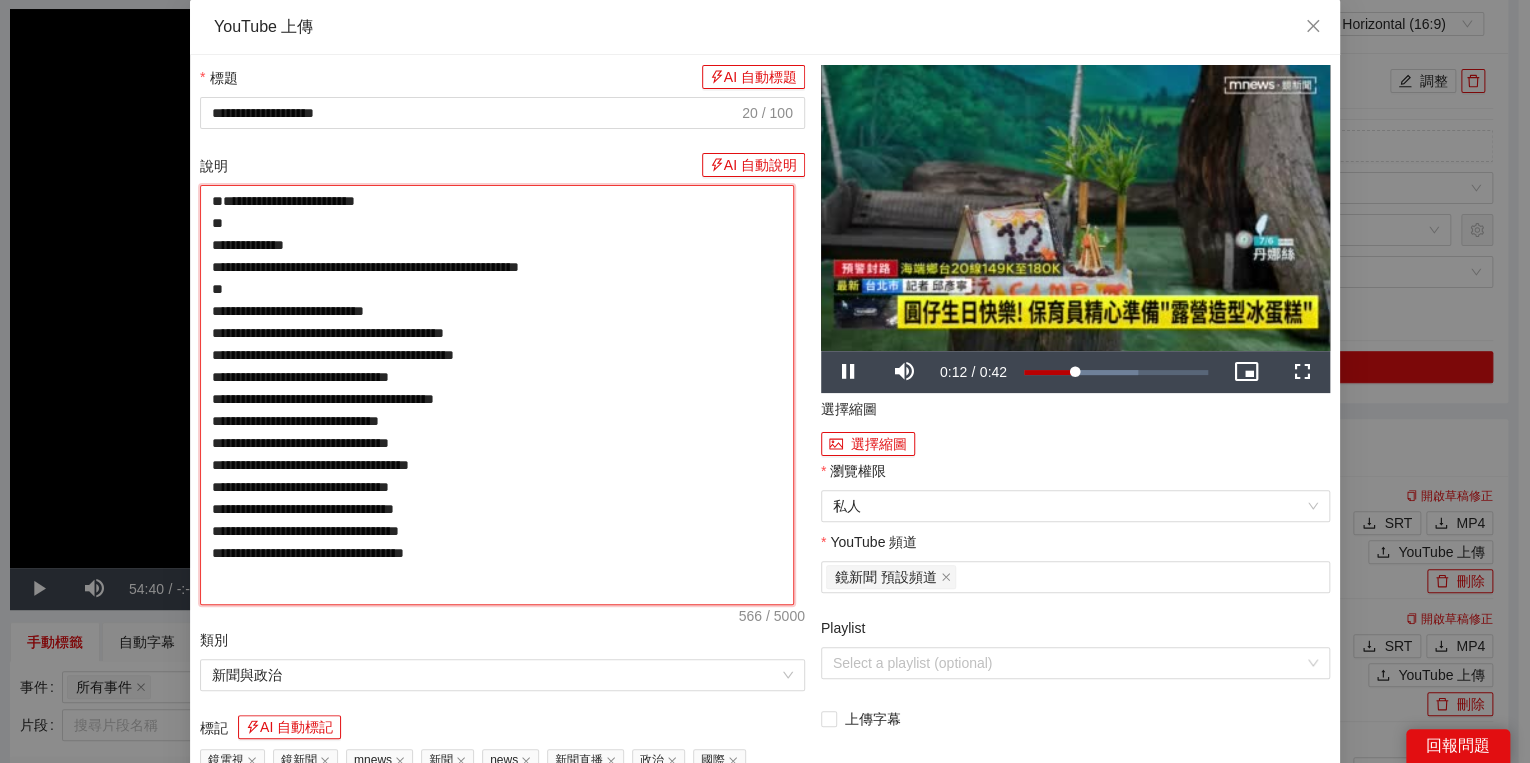 paste on "**********" 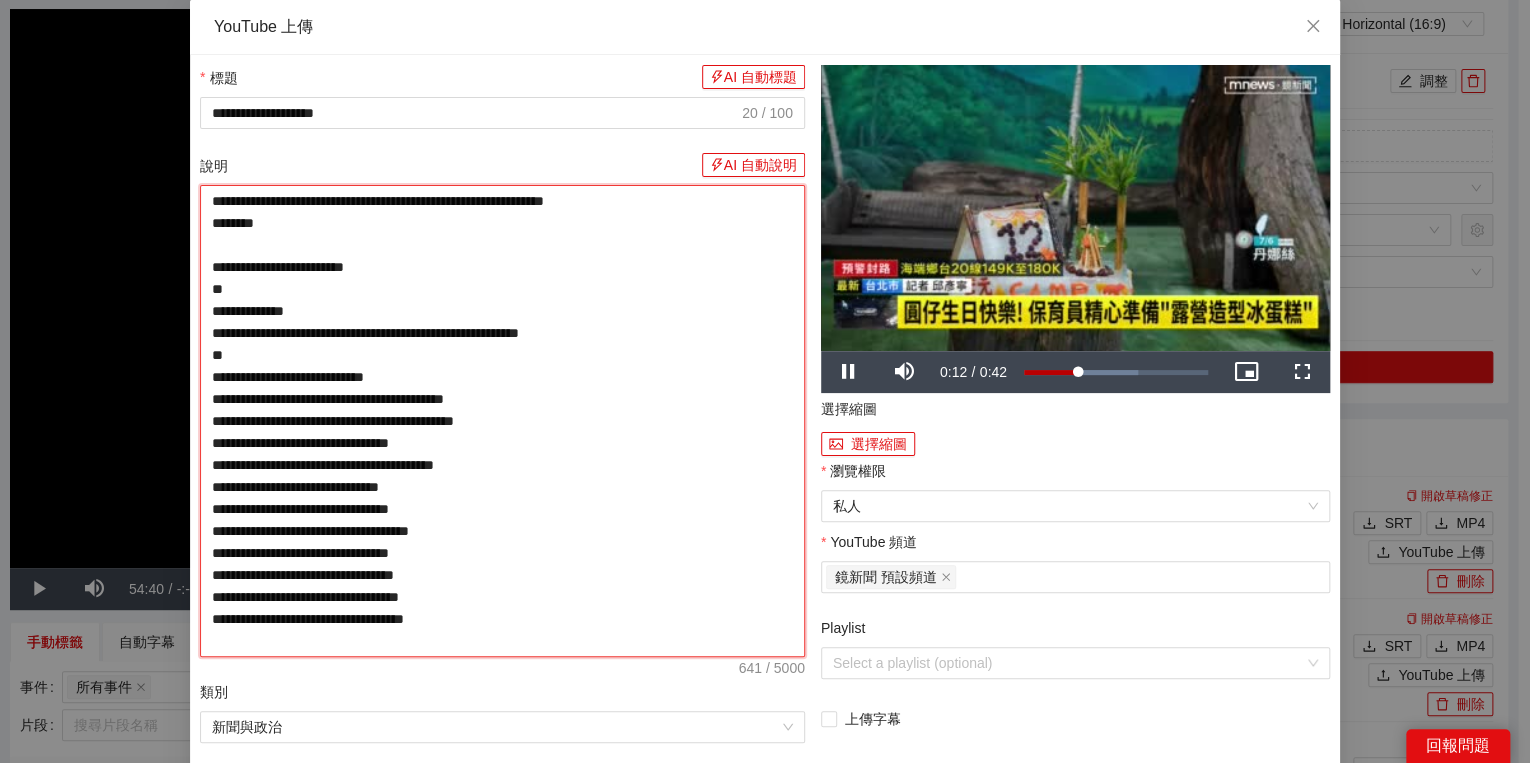 click on "**********" at bounding box center (502, 421) 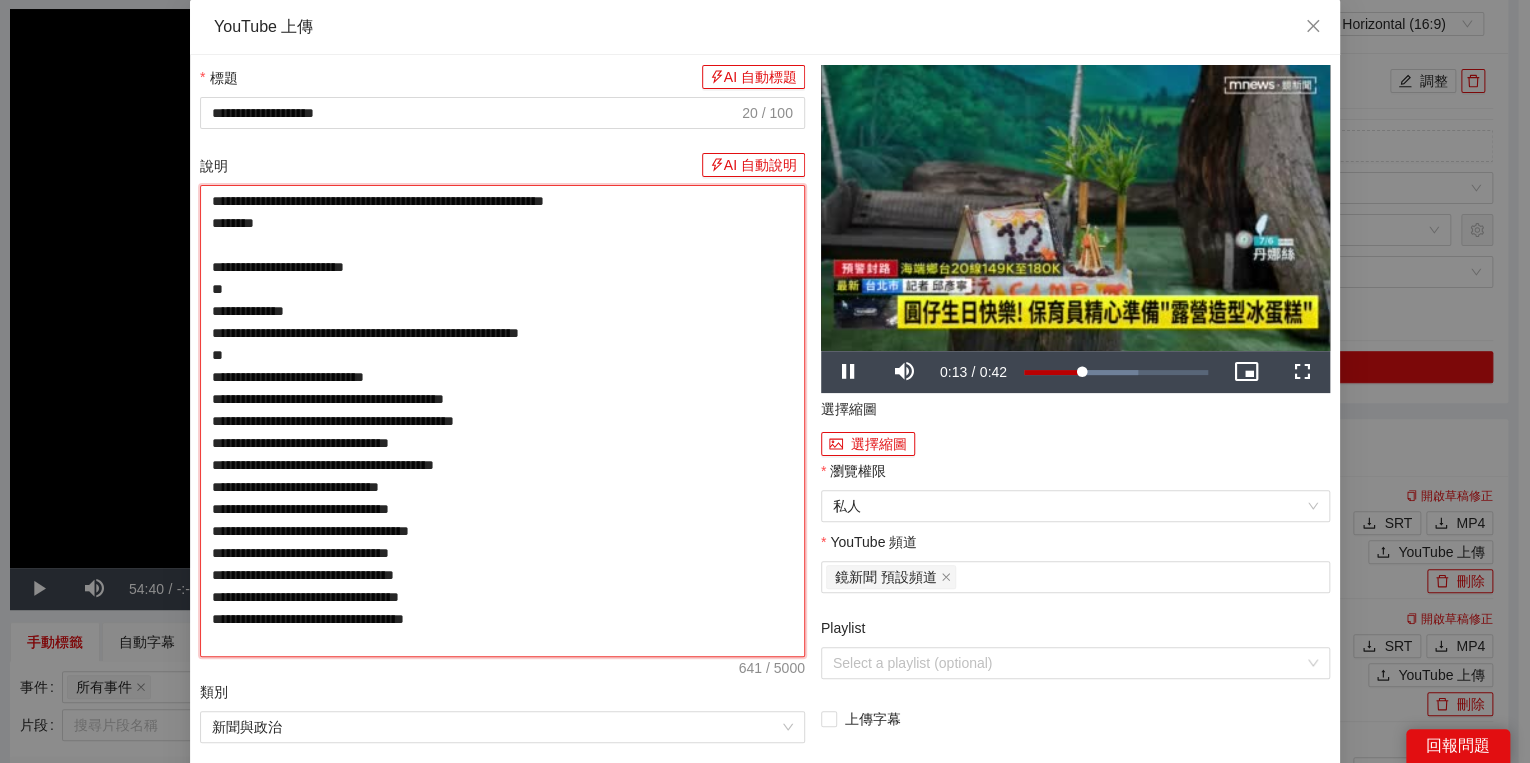type on "**********" 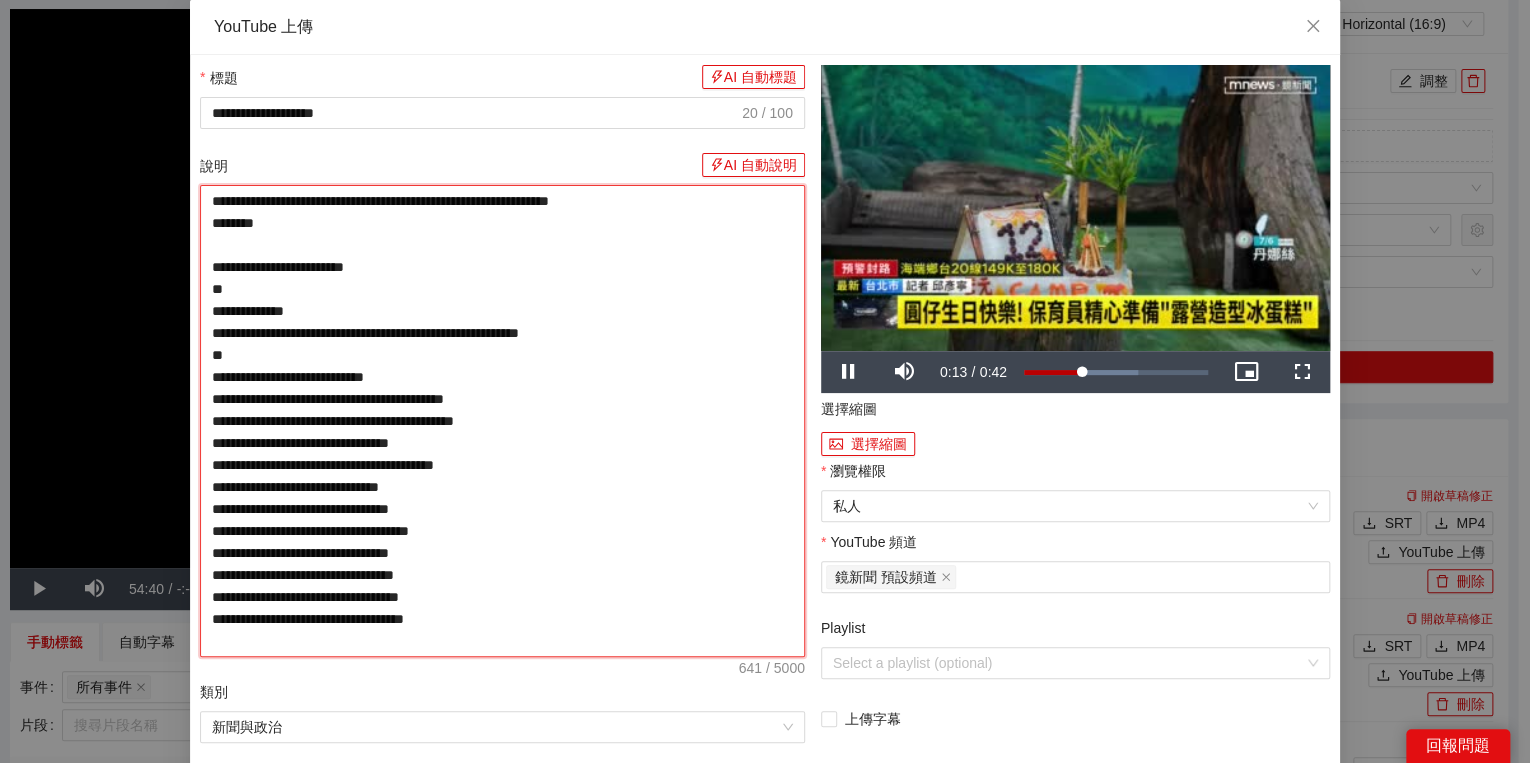 type on "**********" 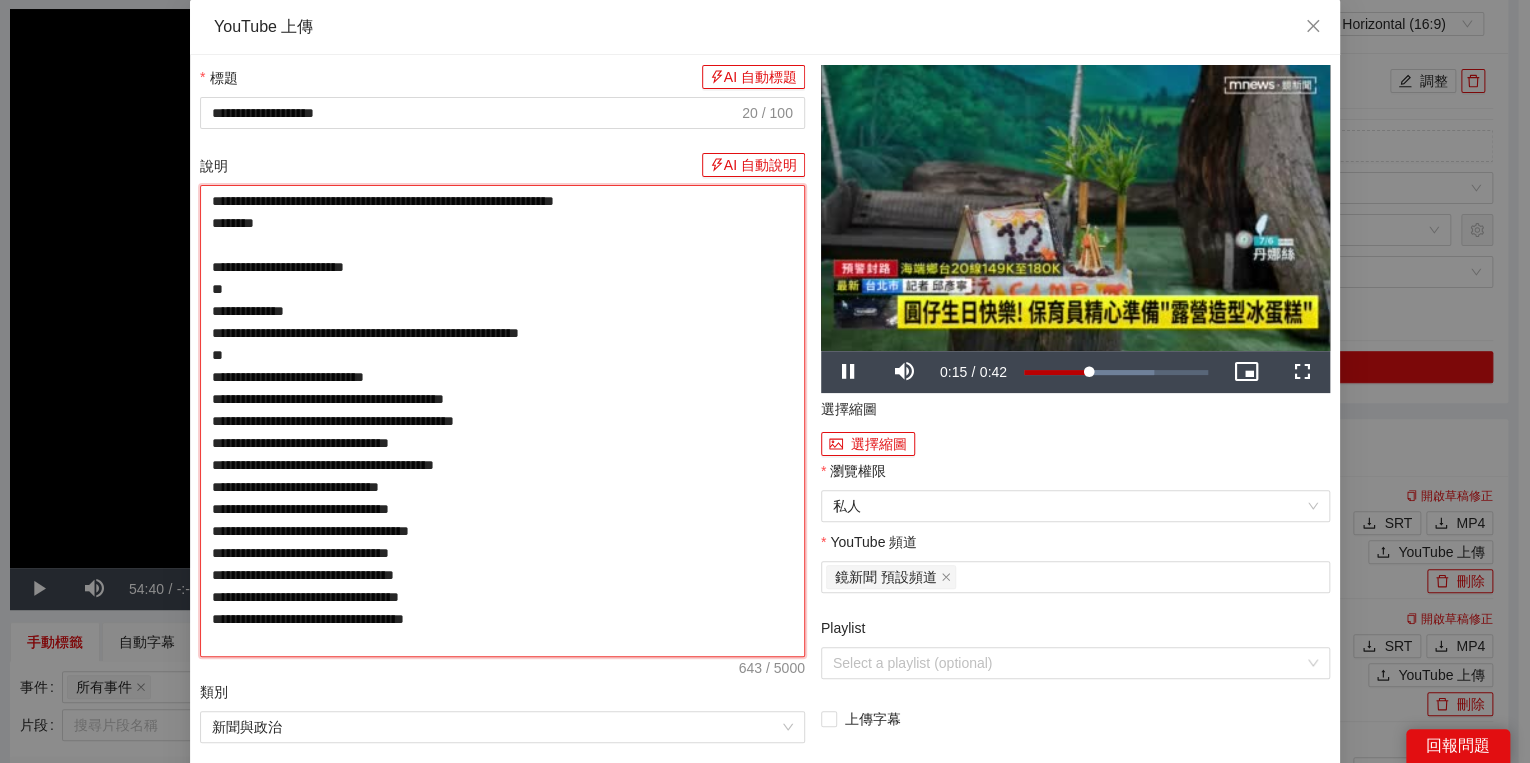 type on "**********" 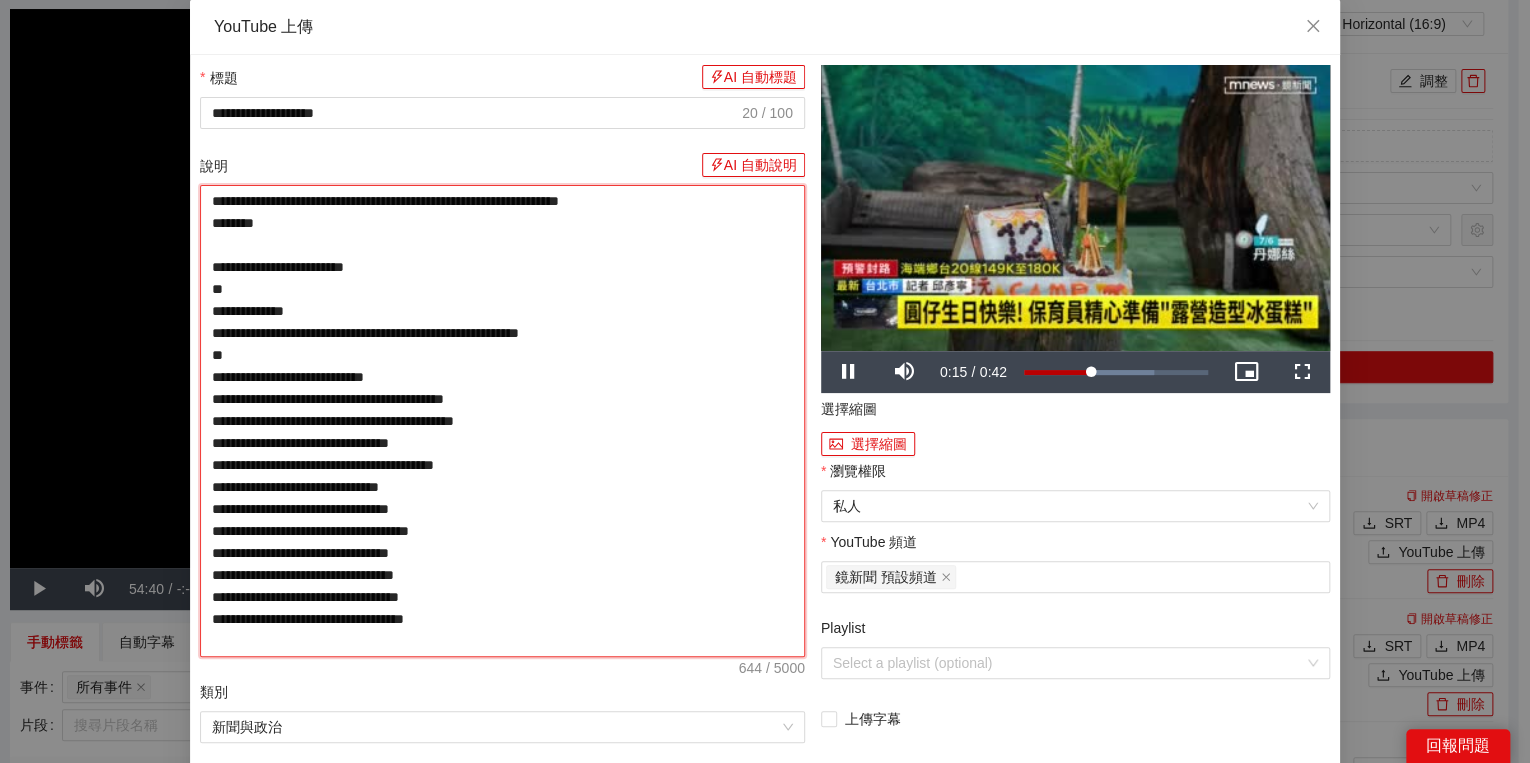 type on "**********" 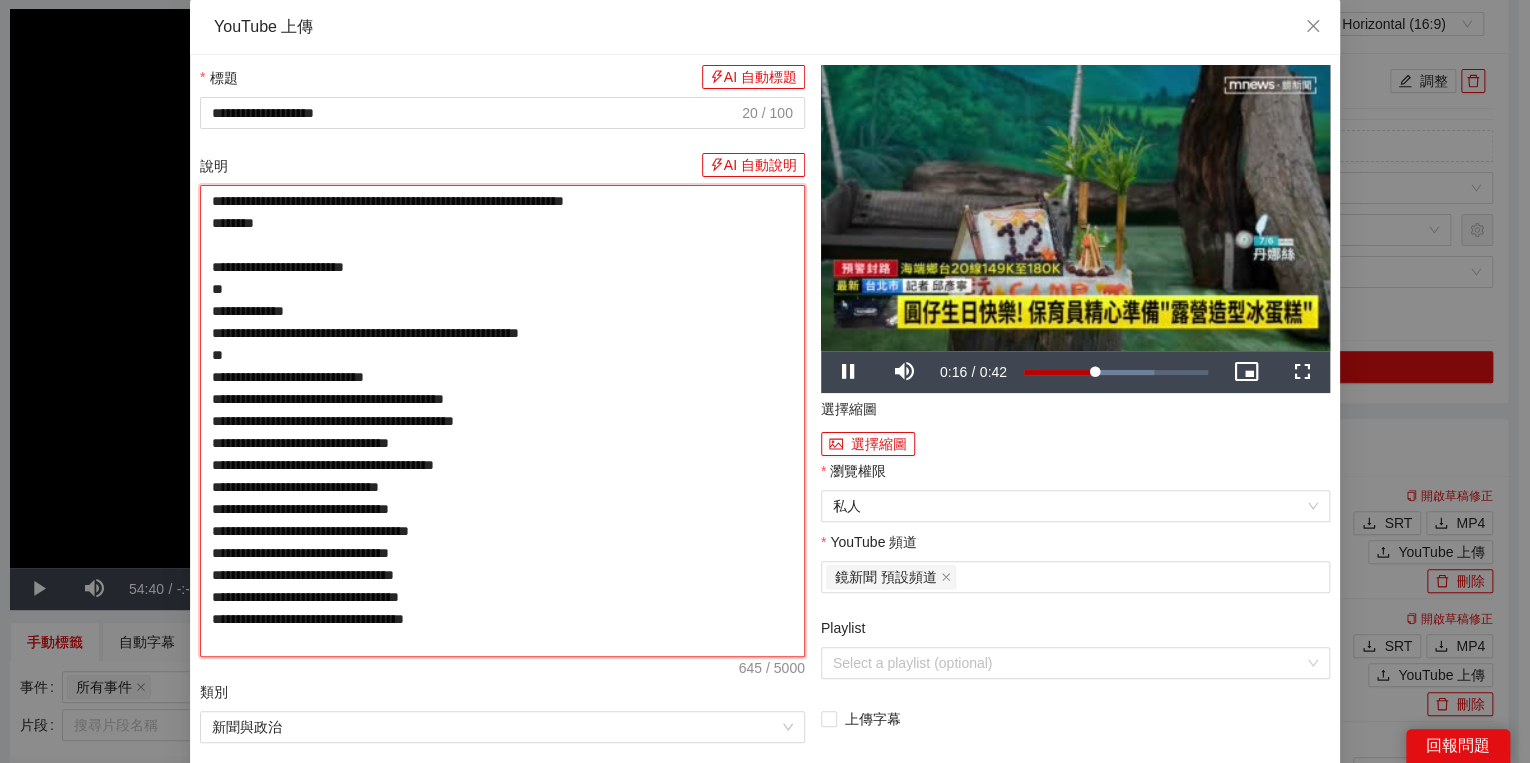 type on "**********" 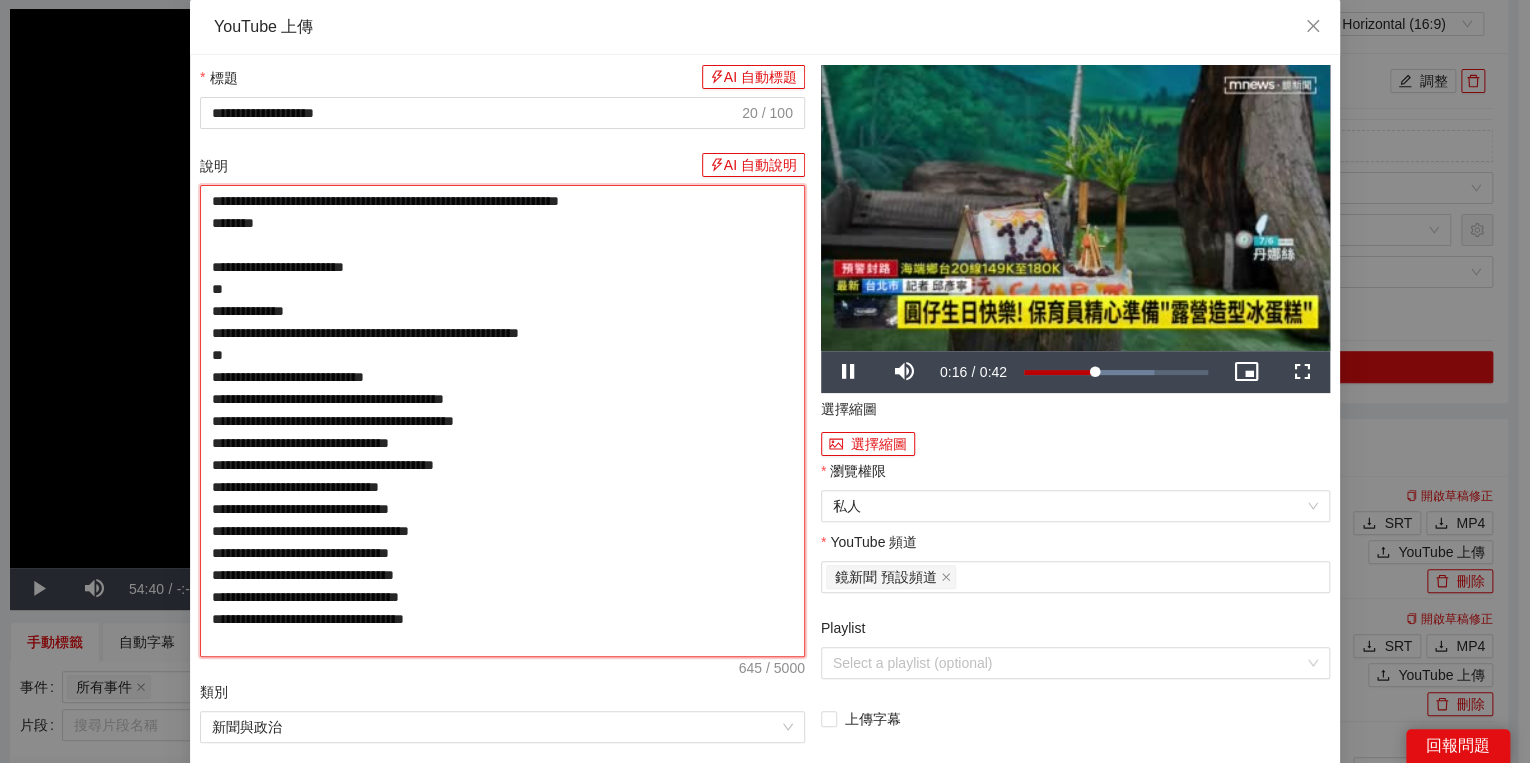 type on "**********" 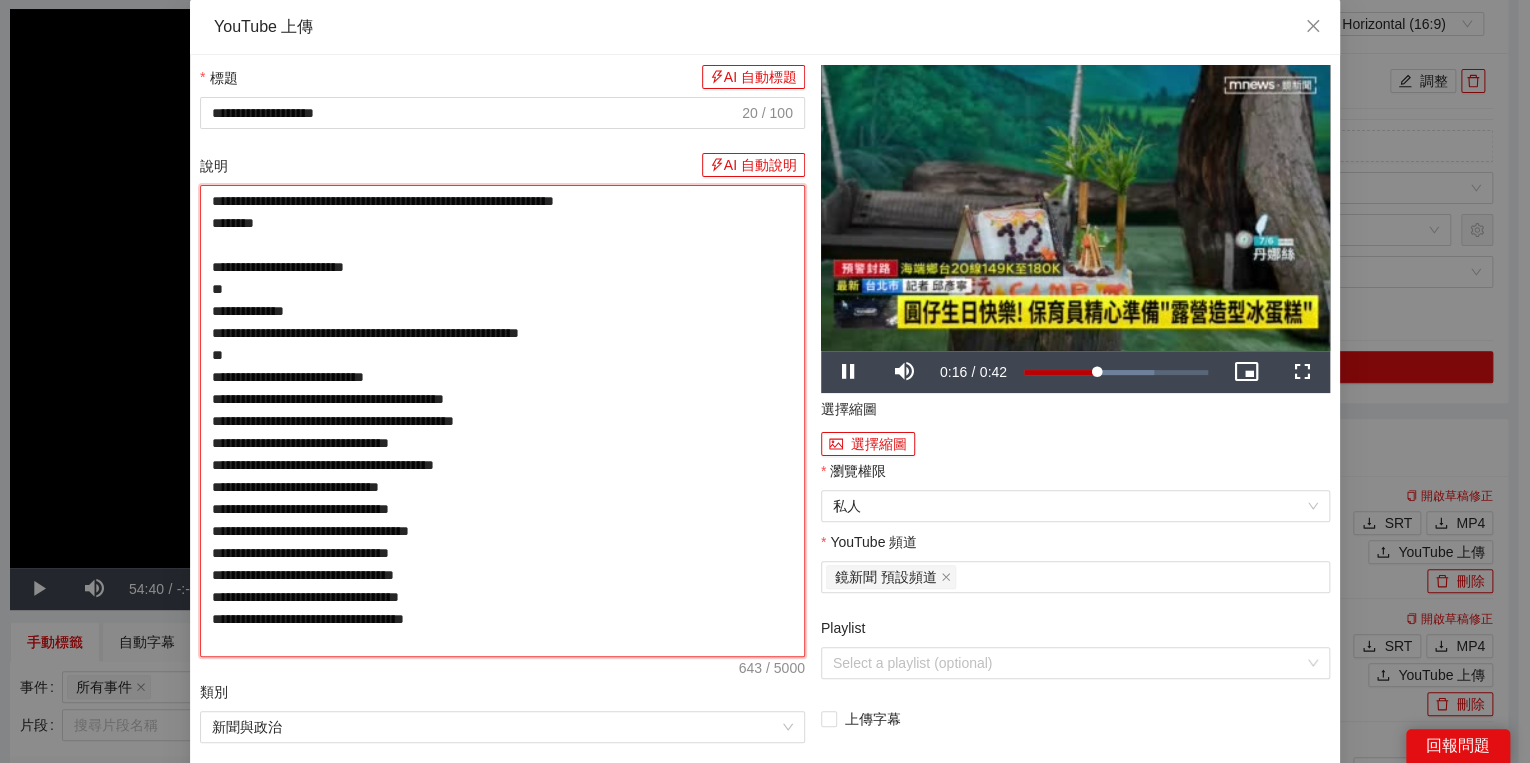 type on "**********" 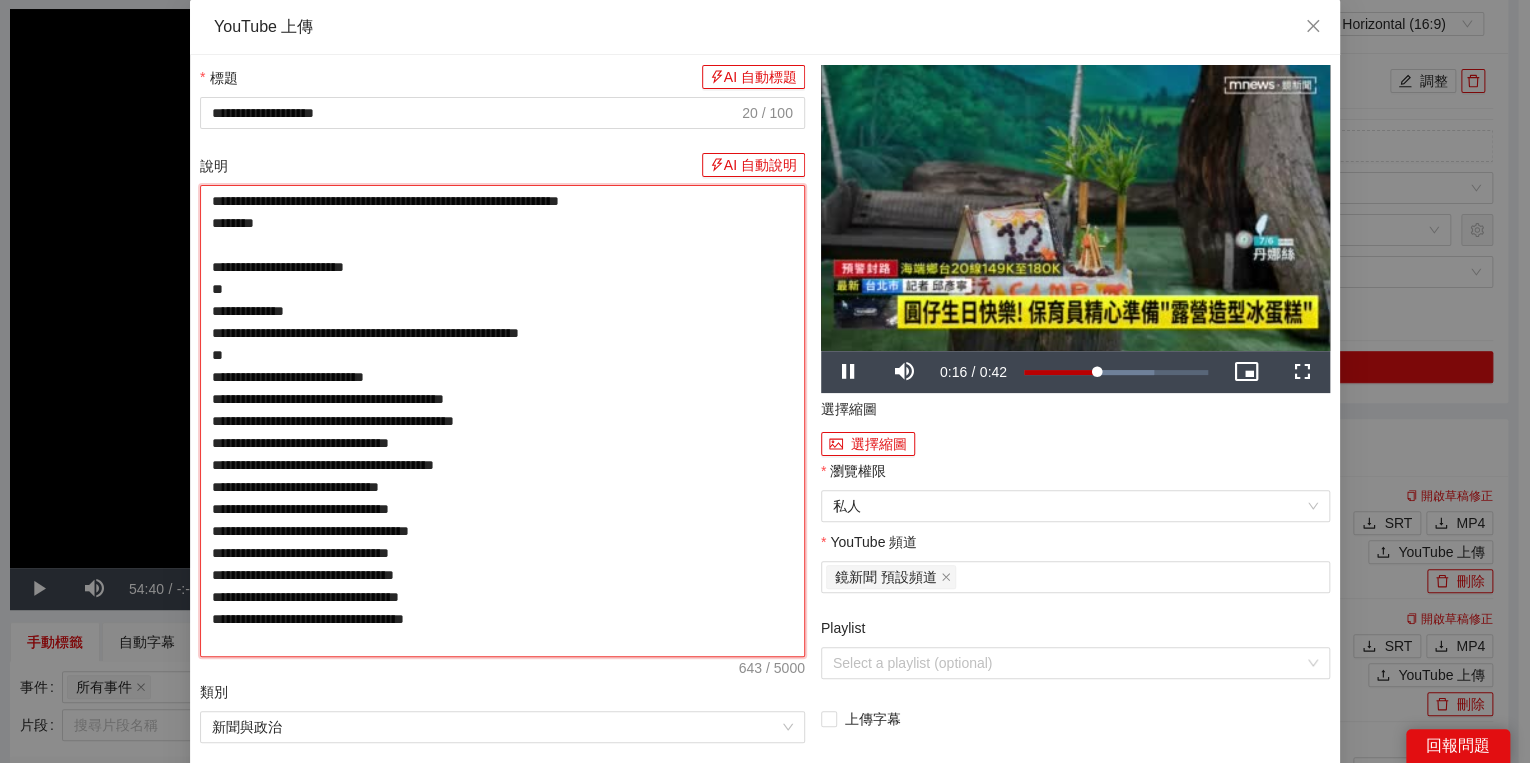 type on "**********" 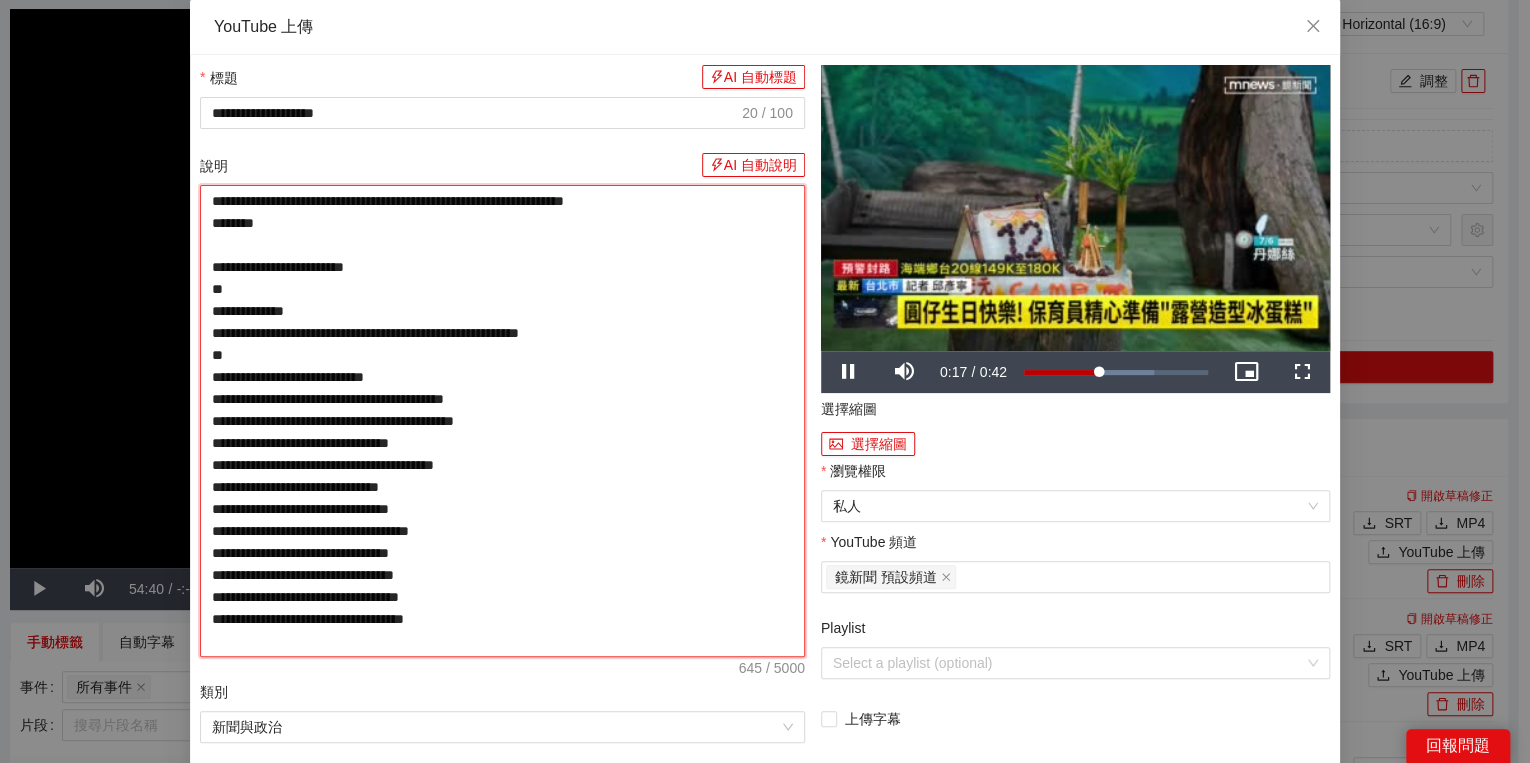 type on "**********" 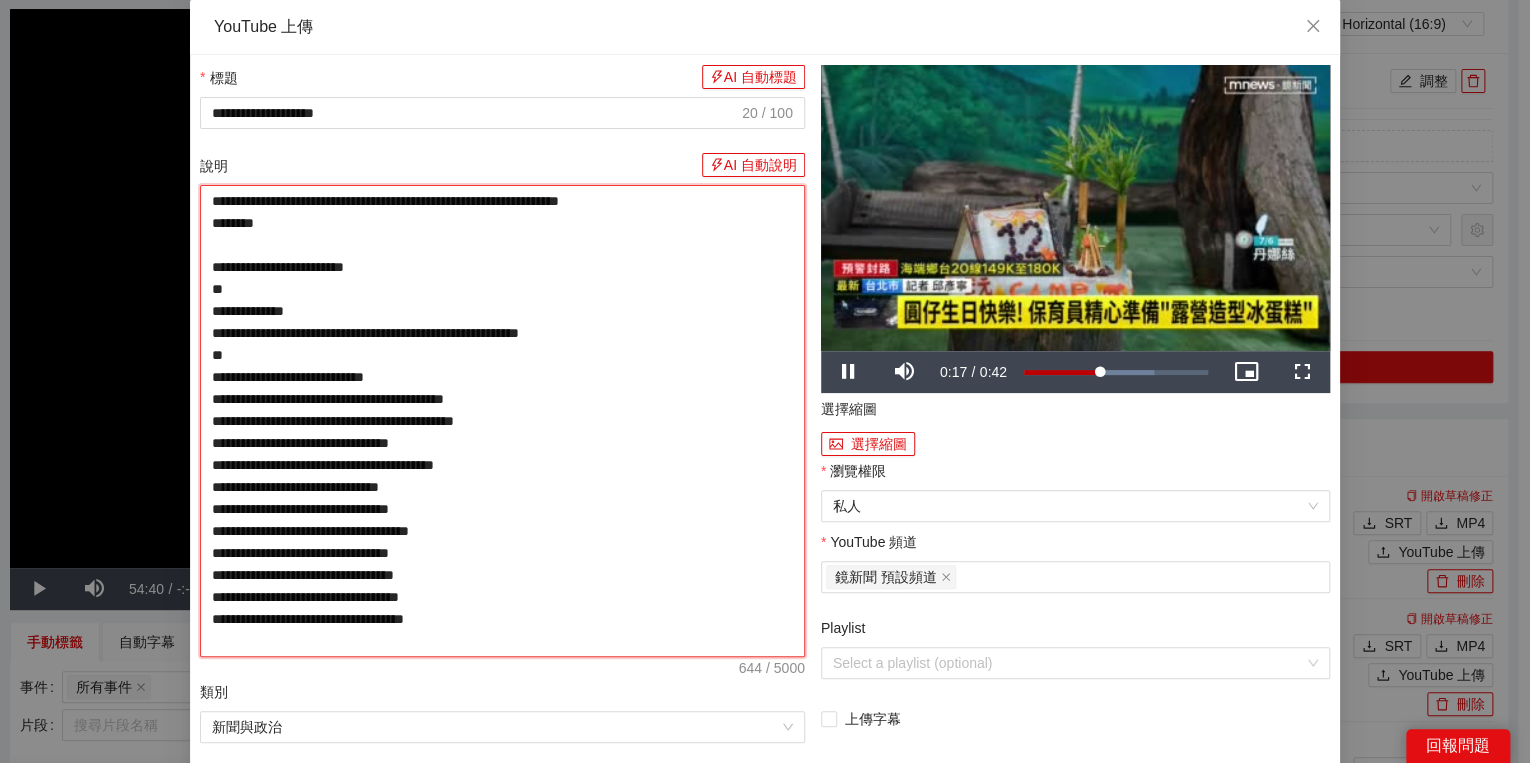 type on "**********" 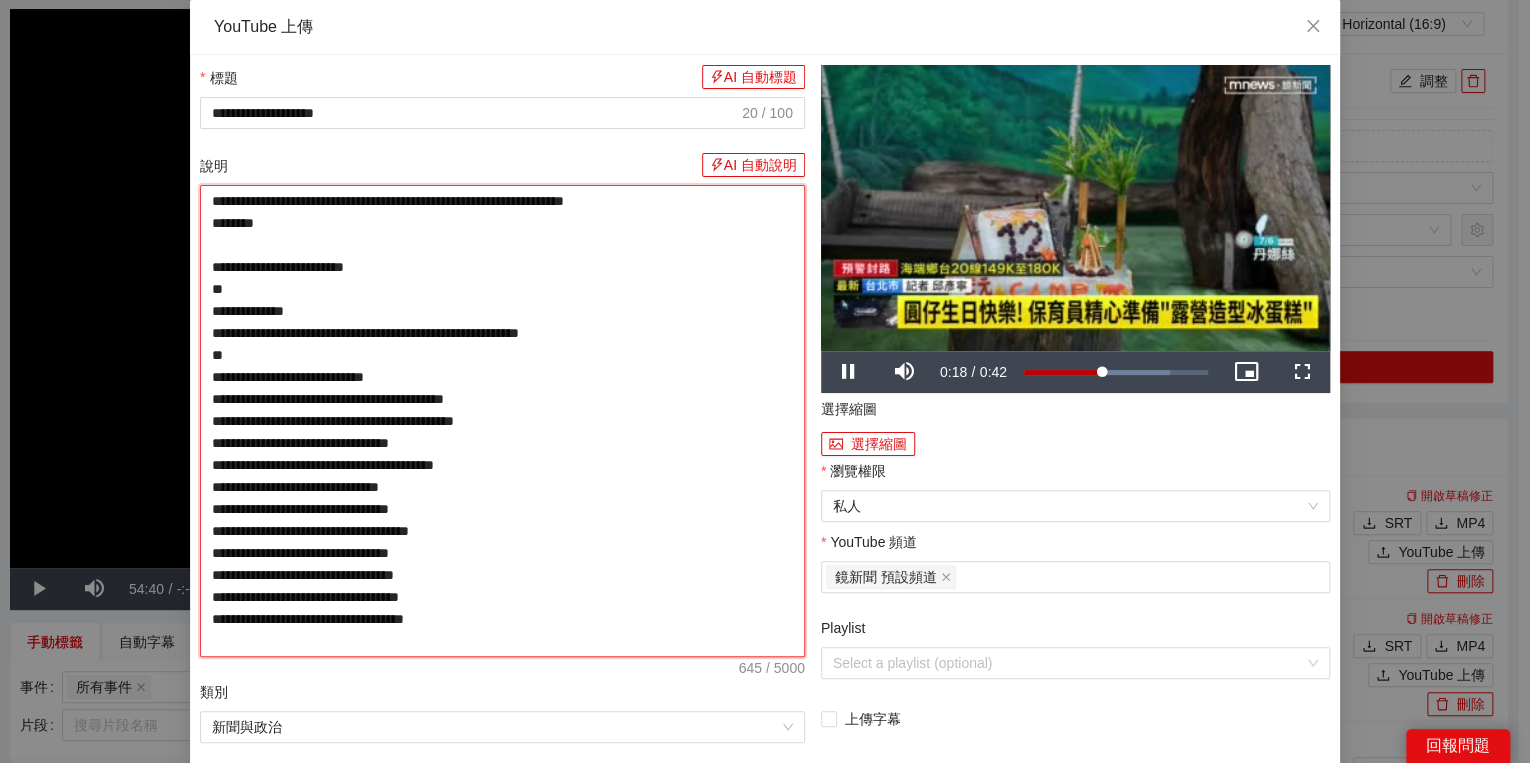 type on "**********" 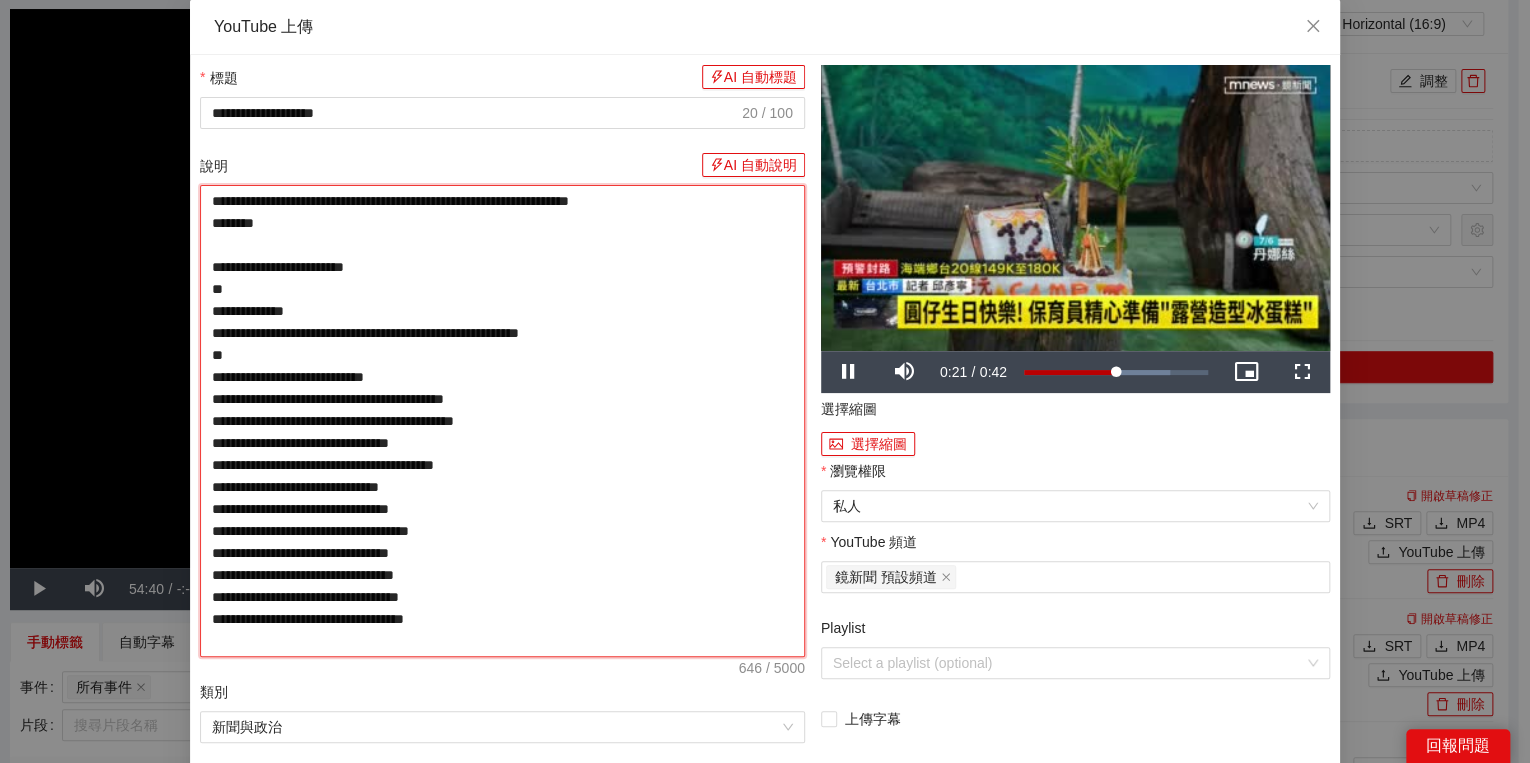 type on "**********" 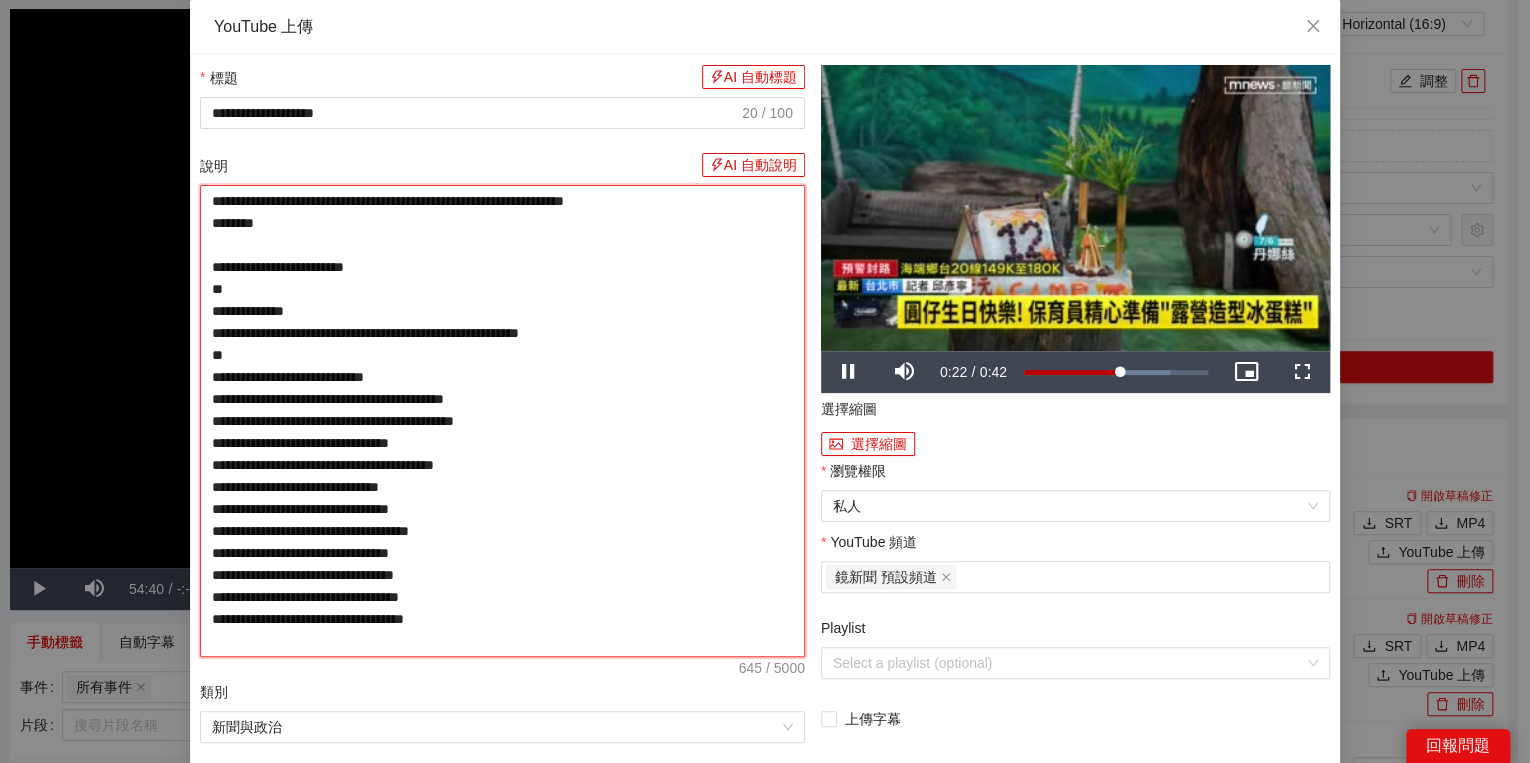 type on "**********" 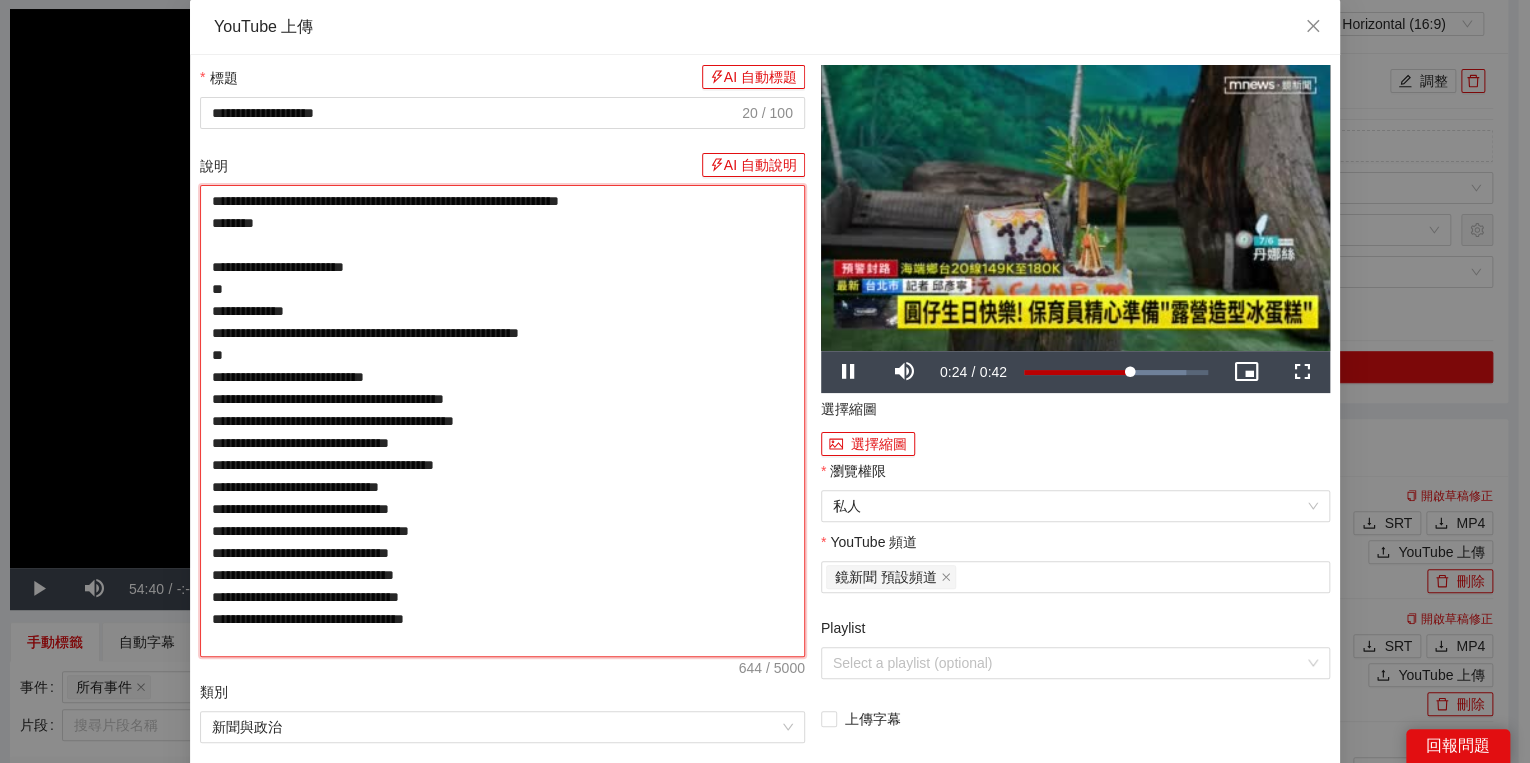 type on "**********" 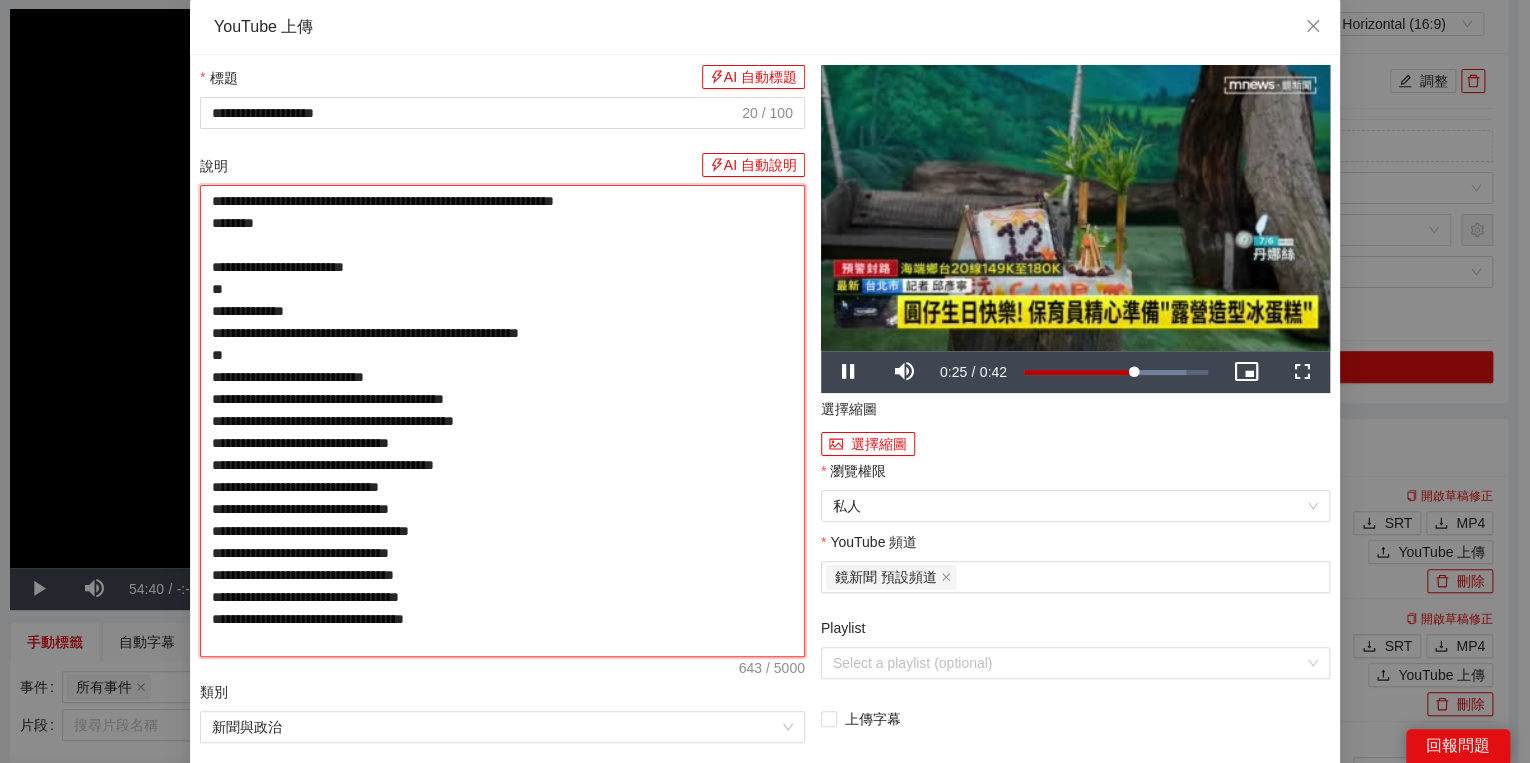 type on "**********" 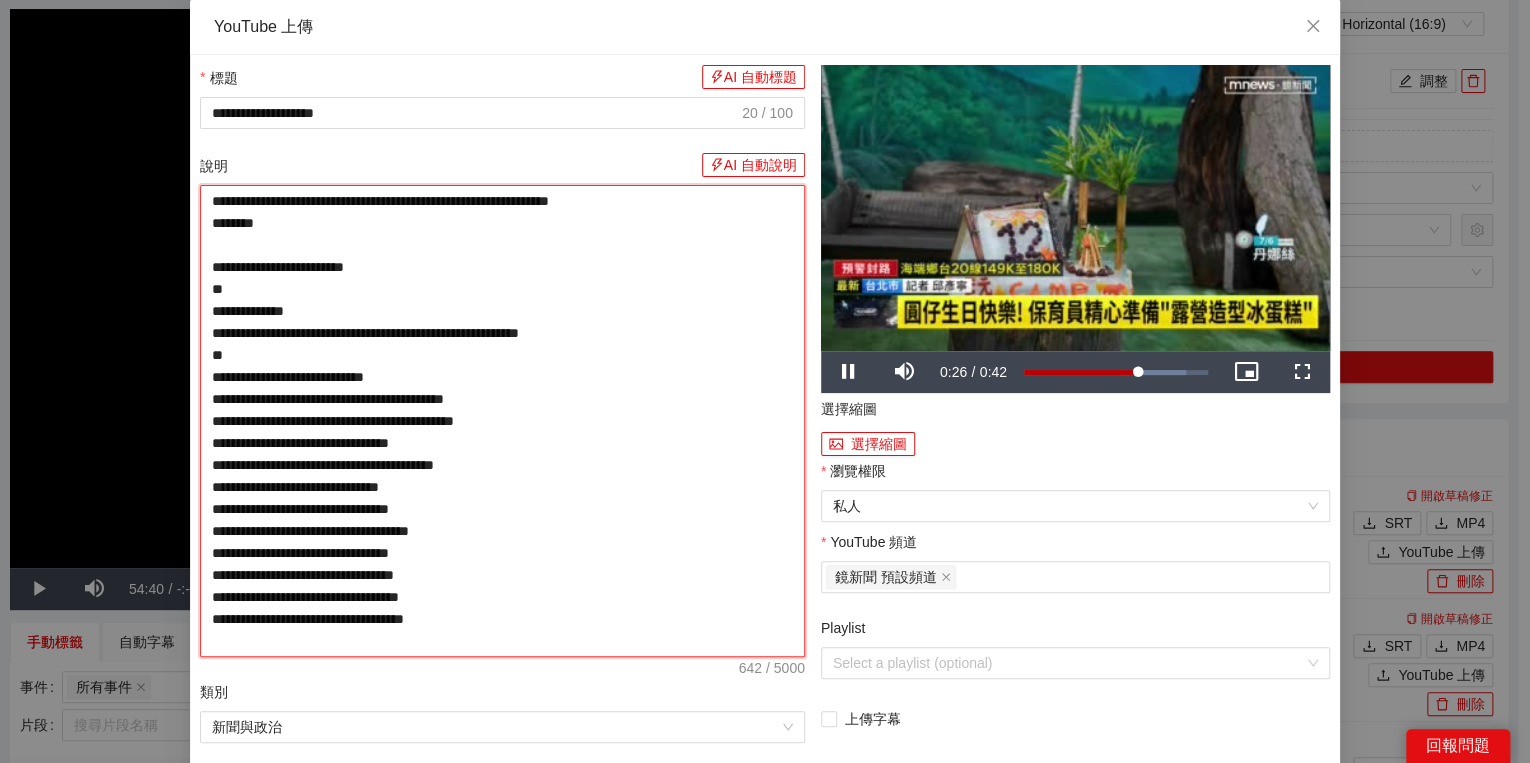 type on "**********" 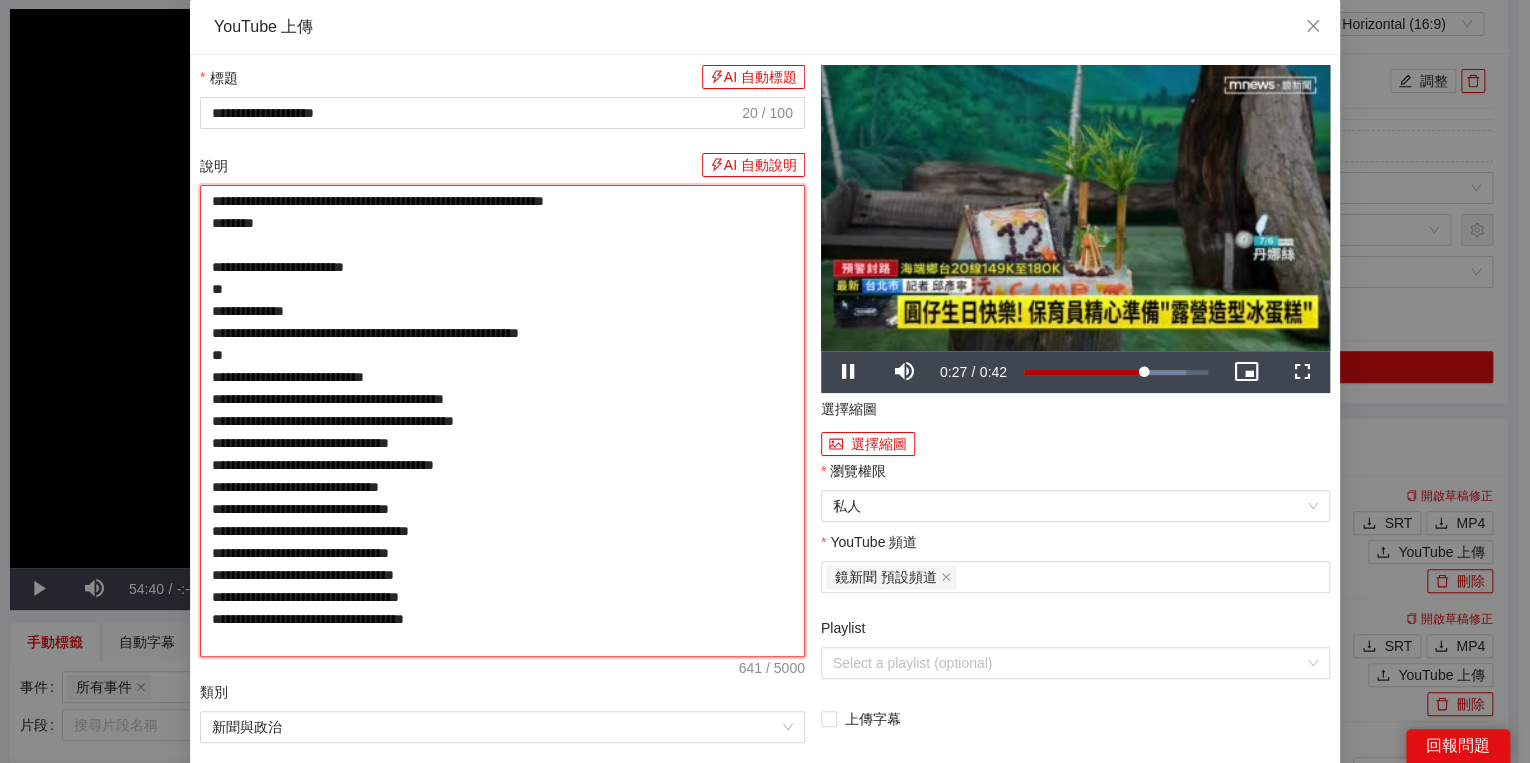 type on "**********" 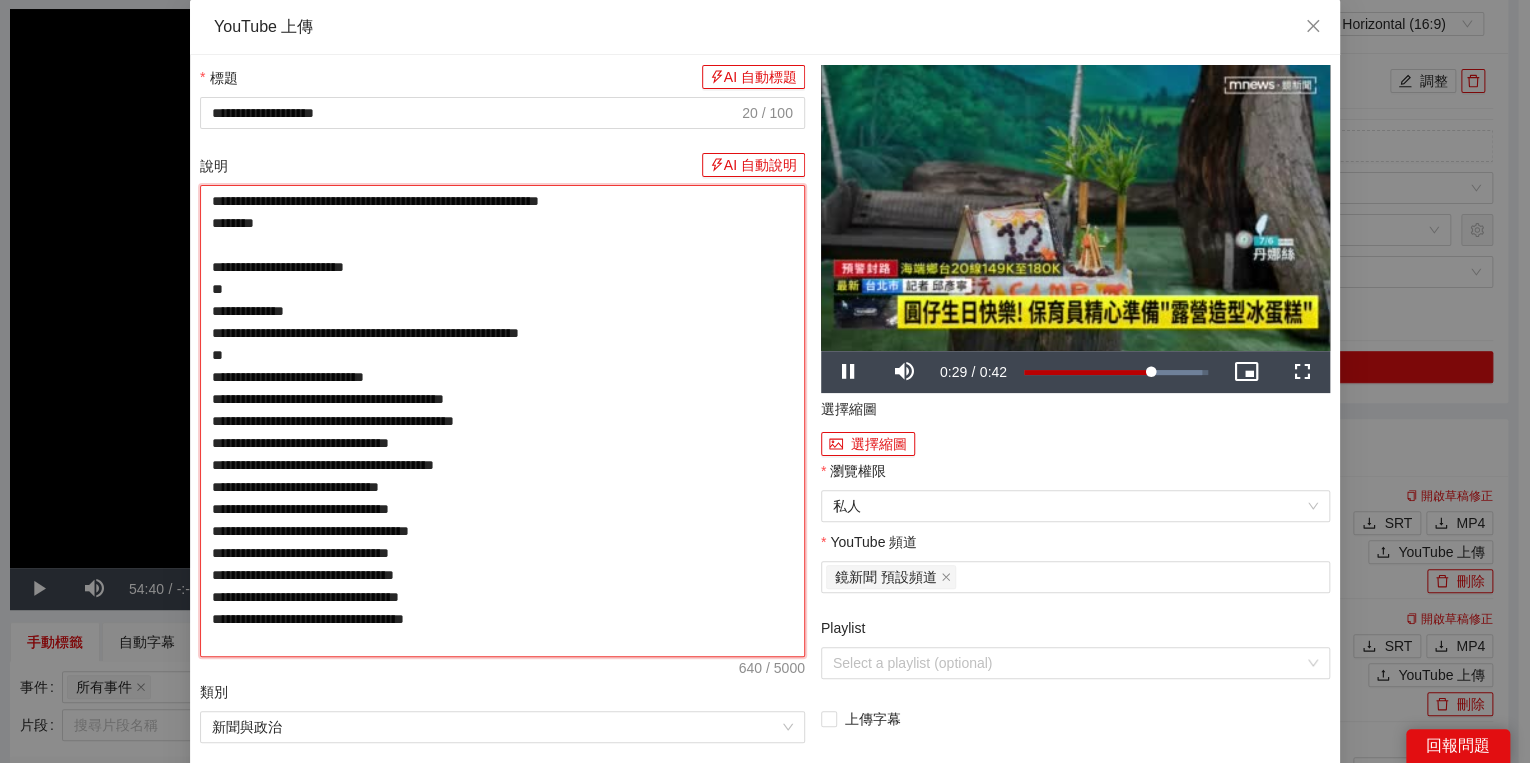 type on "**********" 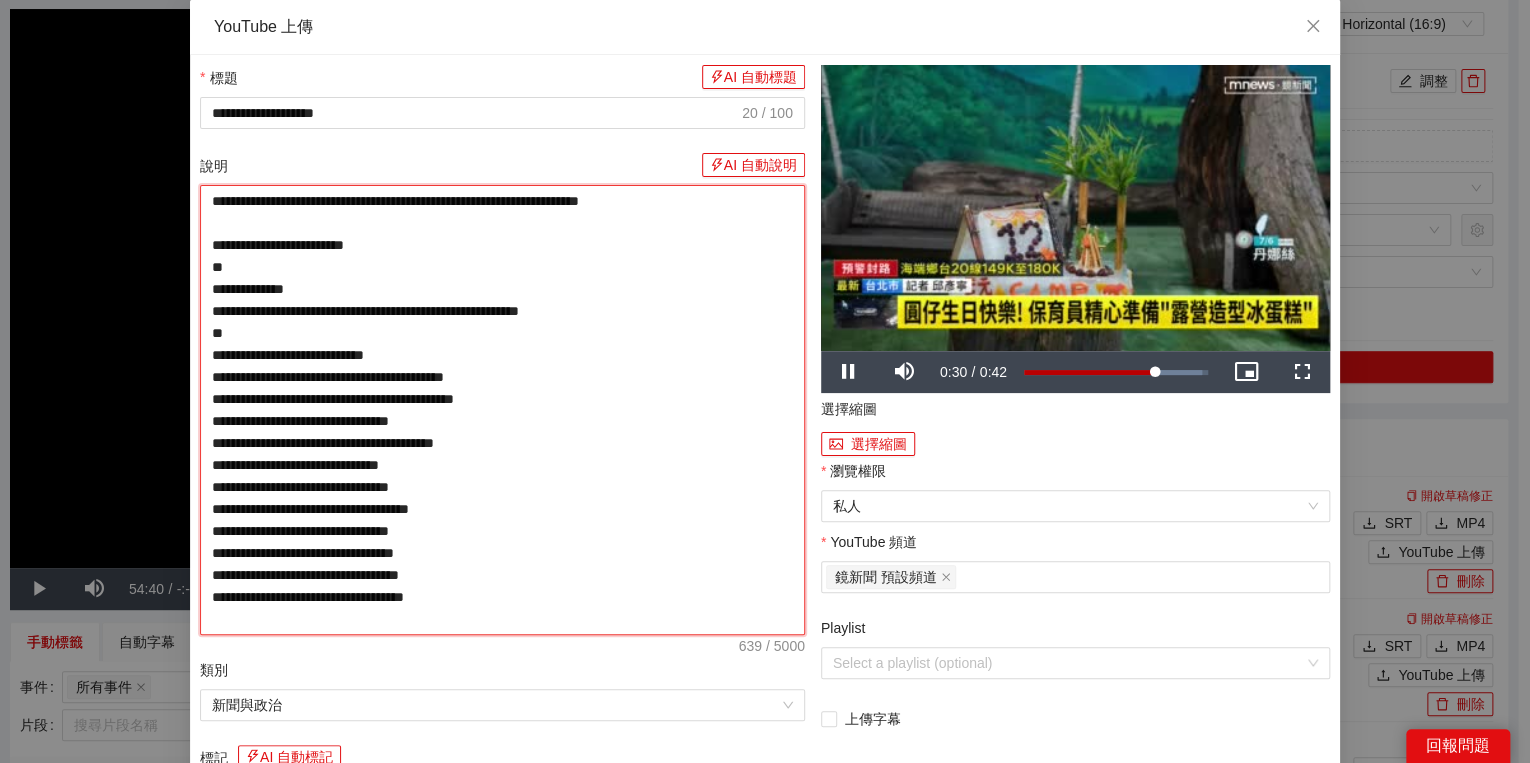 type on "**********" 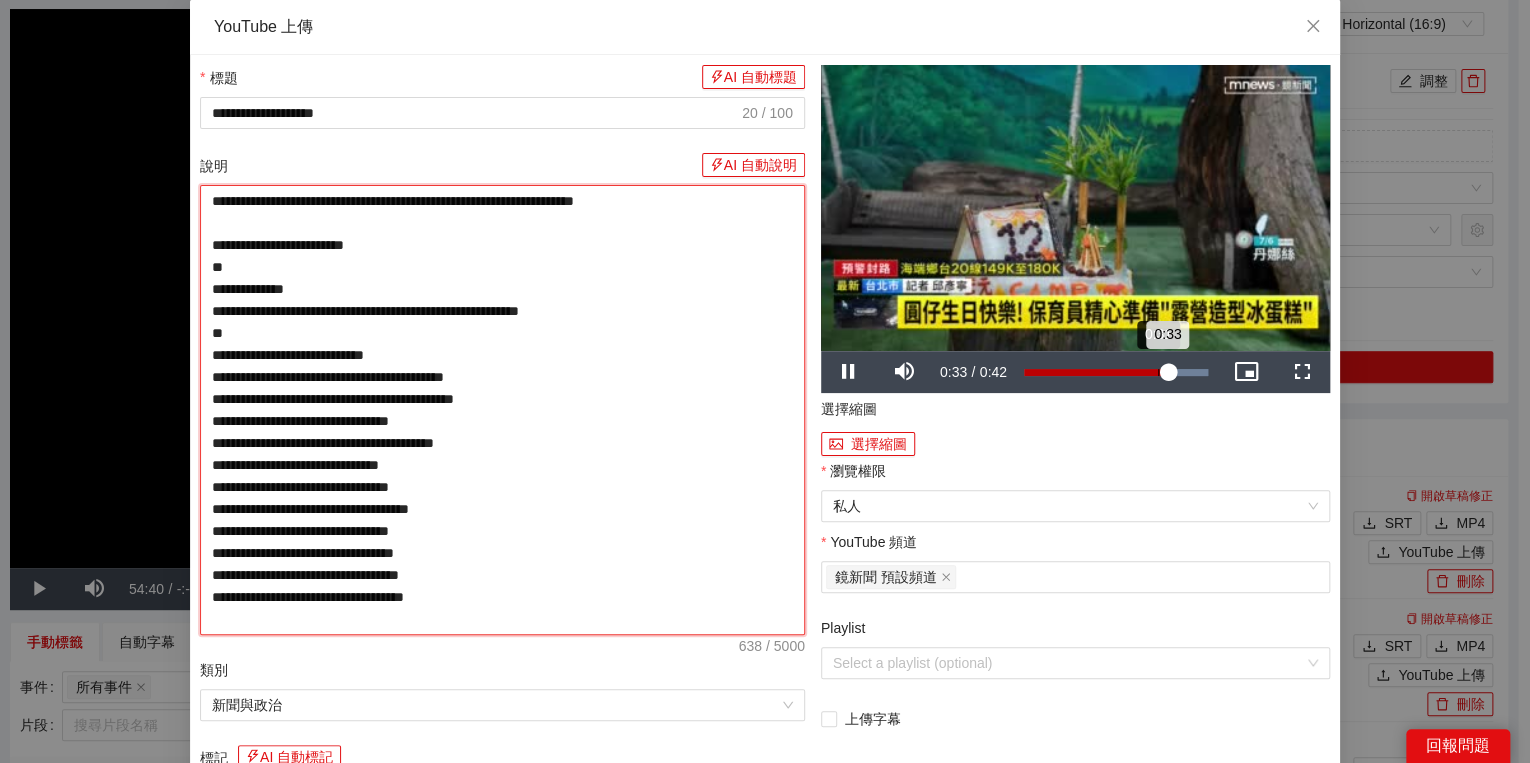 click on "Loaded :  100.00% 0:31 0:33" at bounding box center [1116, 372] 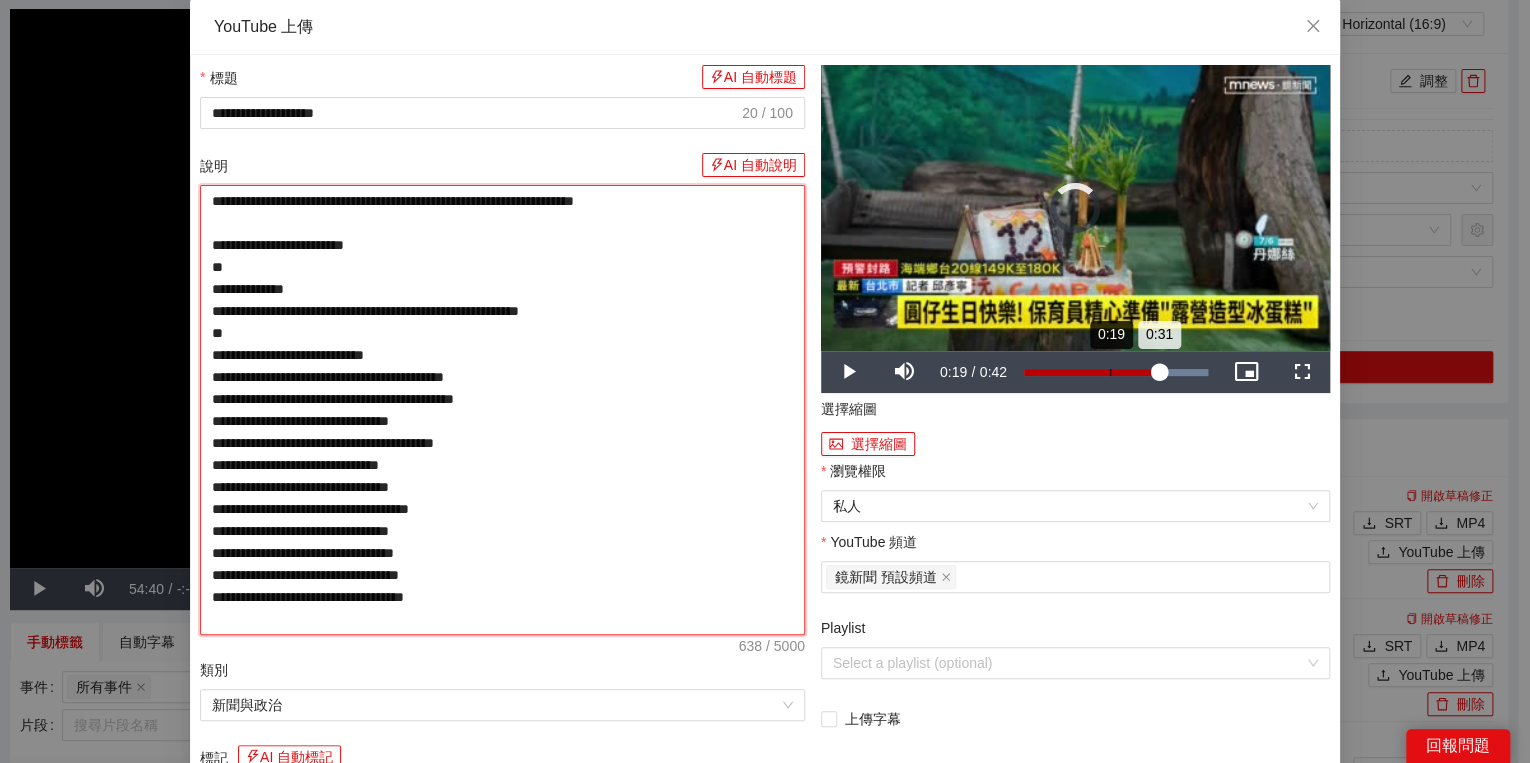 click on "Loaded :  100.00% 0:19 0:31" at bounding box center [1116, 372] 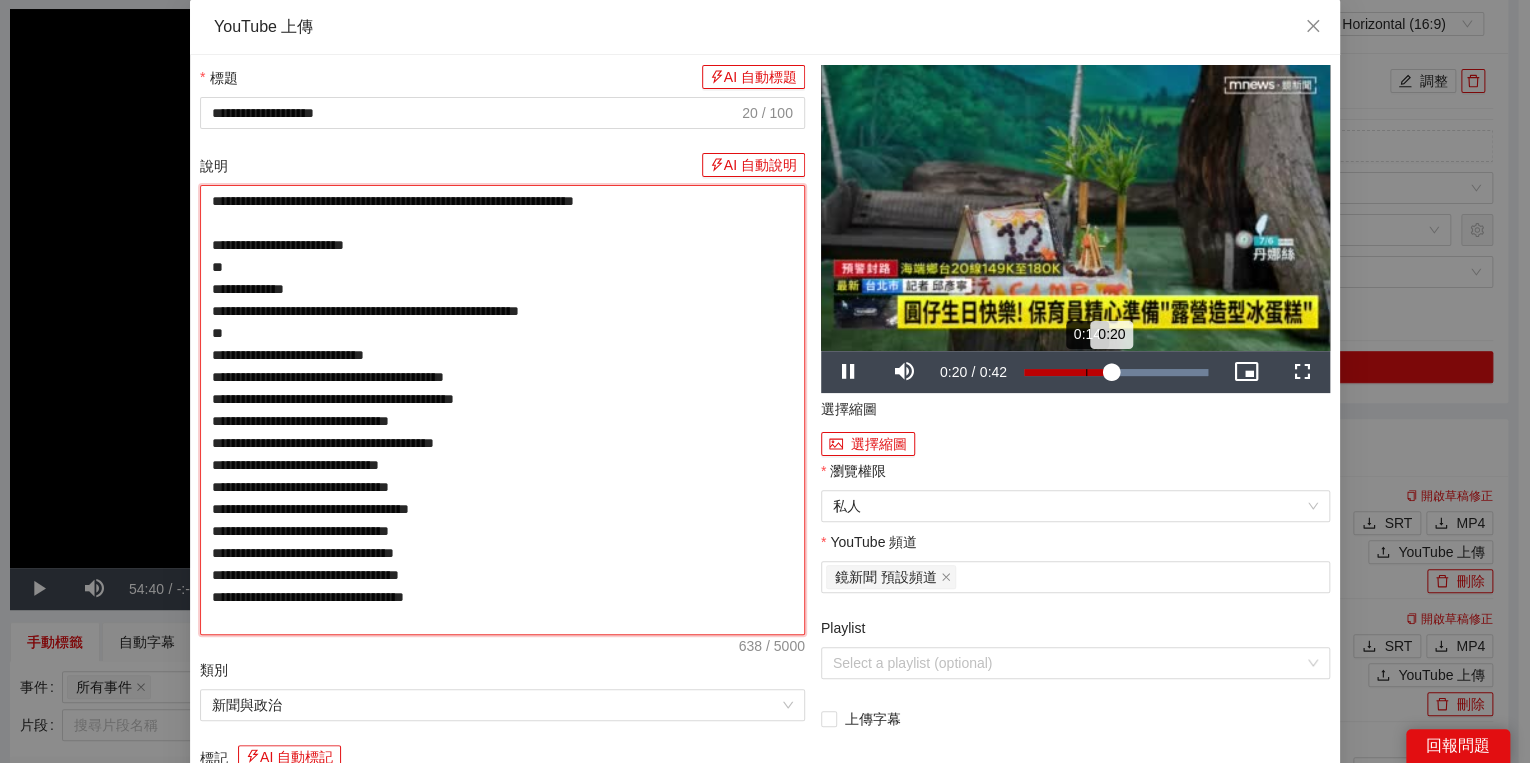 click on "Loaded :  100.00% 0:14 0:20" at bounding box center (1116, 372) 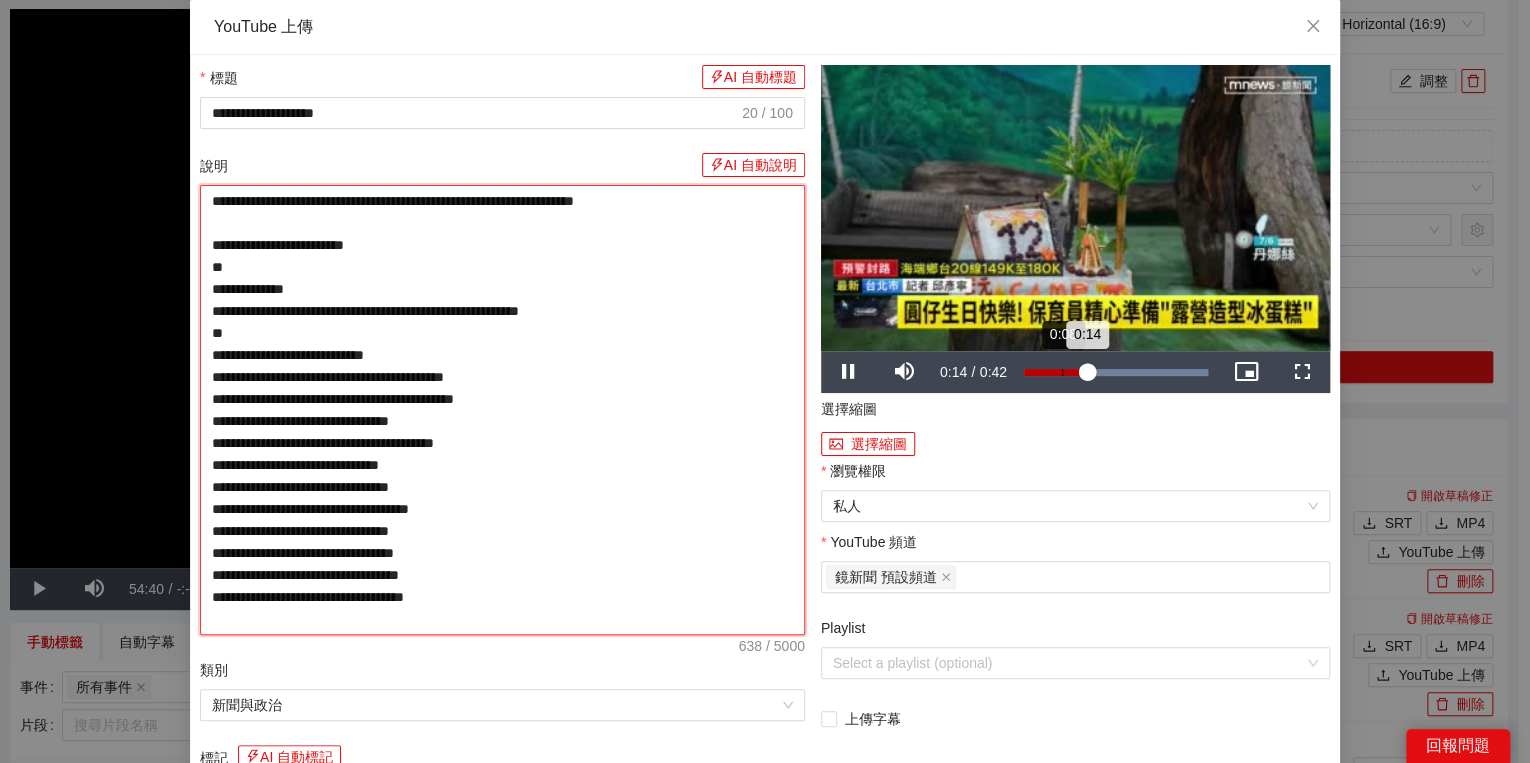 drag, startPoint x: 1055, startPoint y: 378, endPoint x: 1015, endPoint y: 384, distance: 40.4475 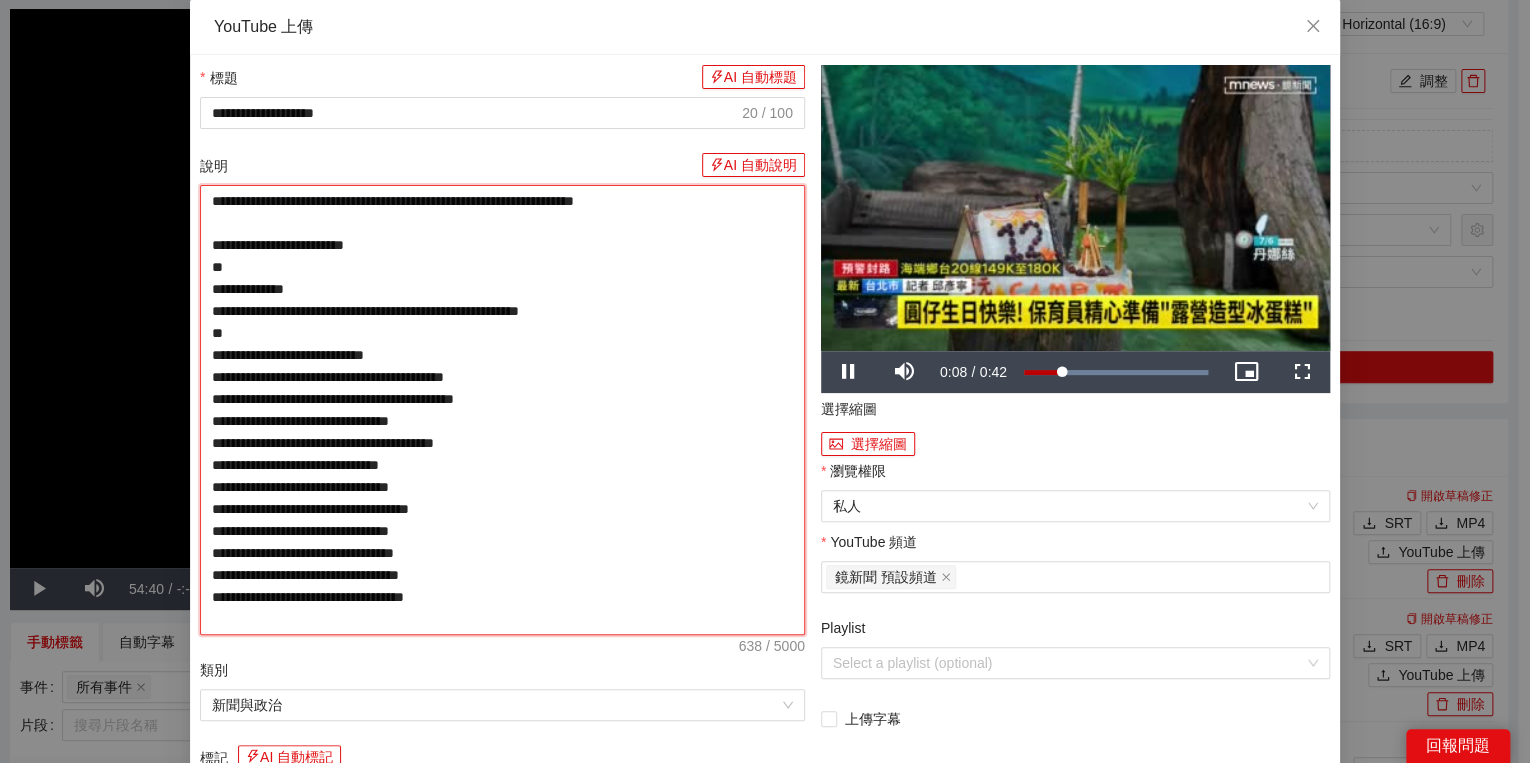 type on "**********" 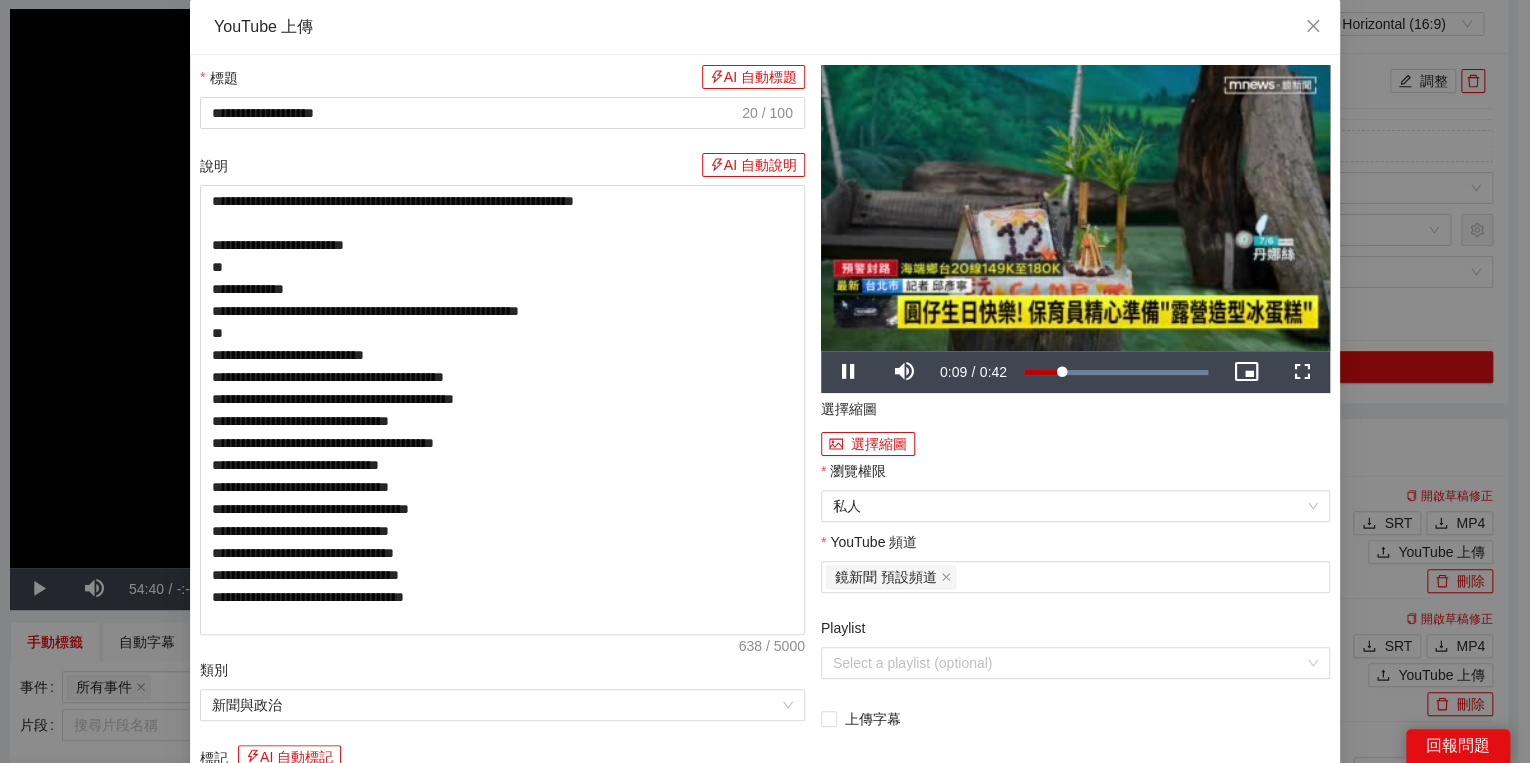 click on "Duration  0:42" at bounding box center [995, 372] 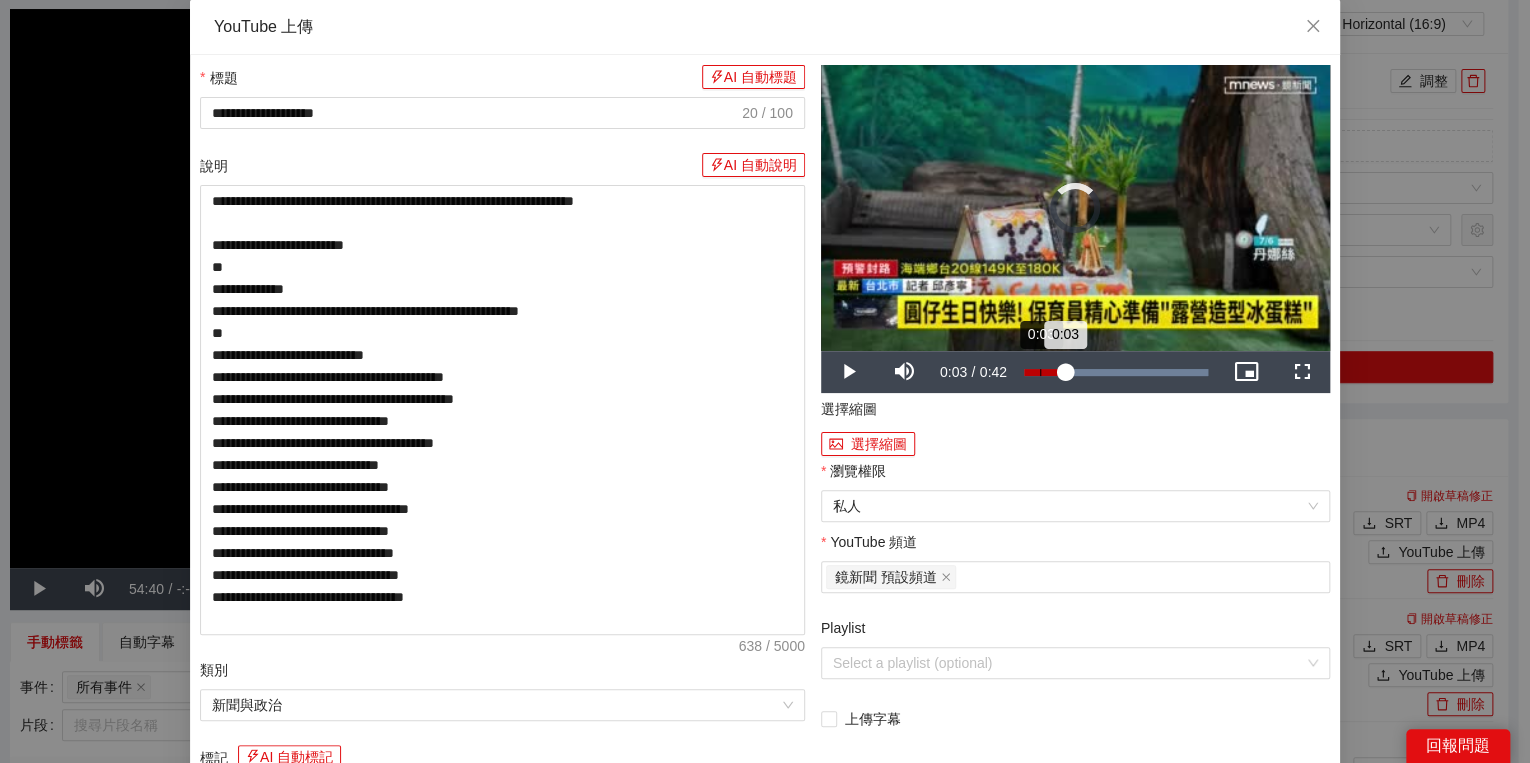 click on "0:03" at bounding box center (1040, 372) 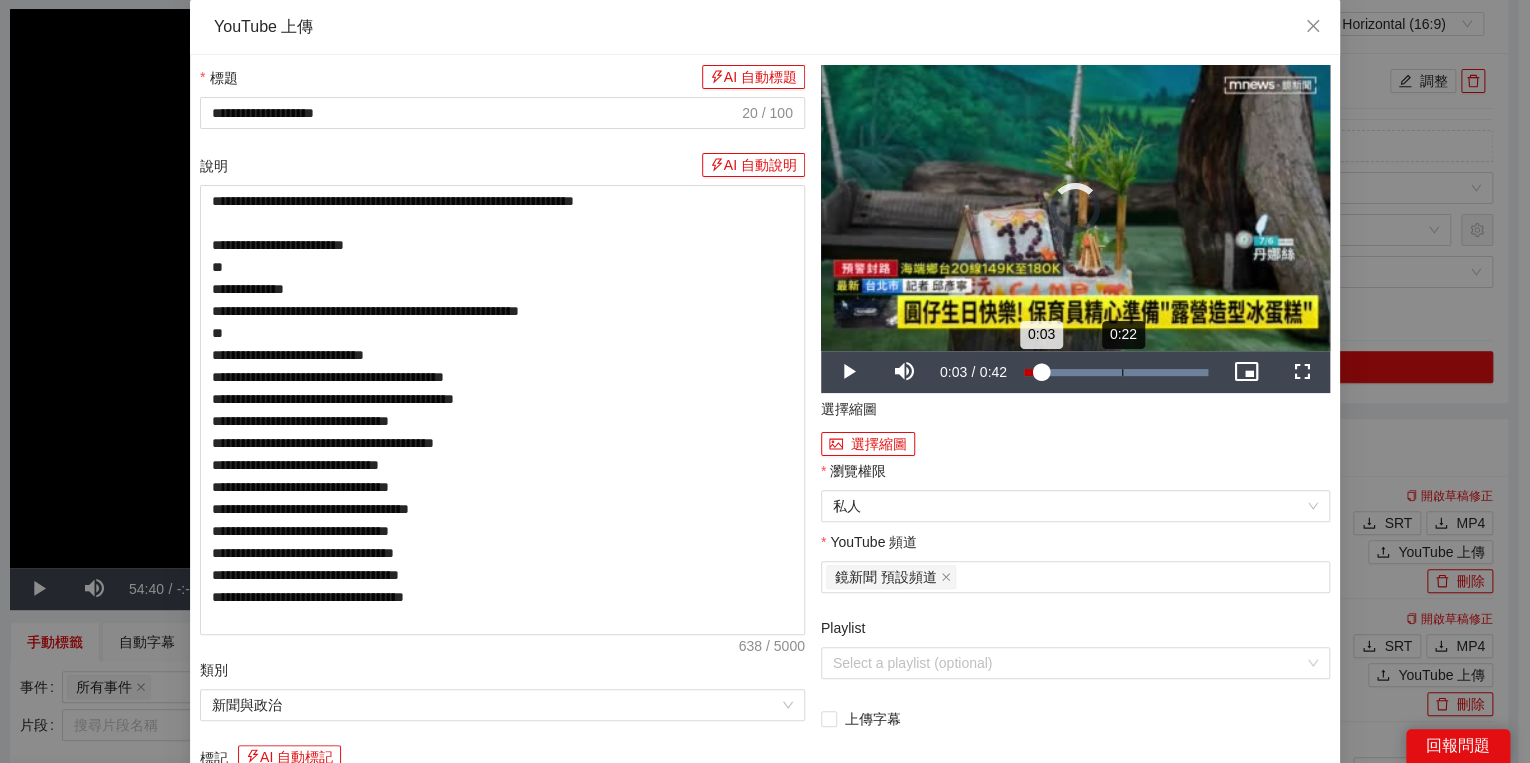 click on "Loaded :  100.00% 0:22 0:03" at bounding box center (1116, 372) 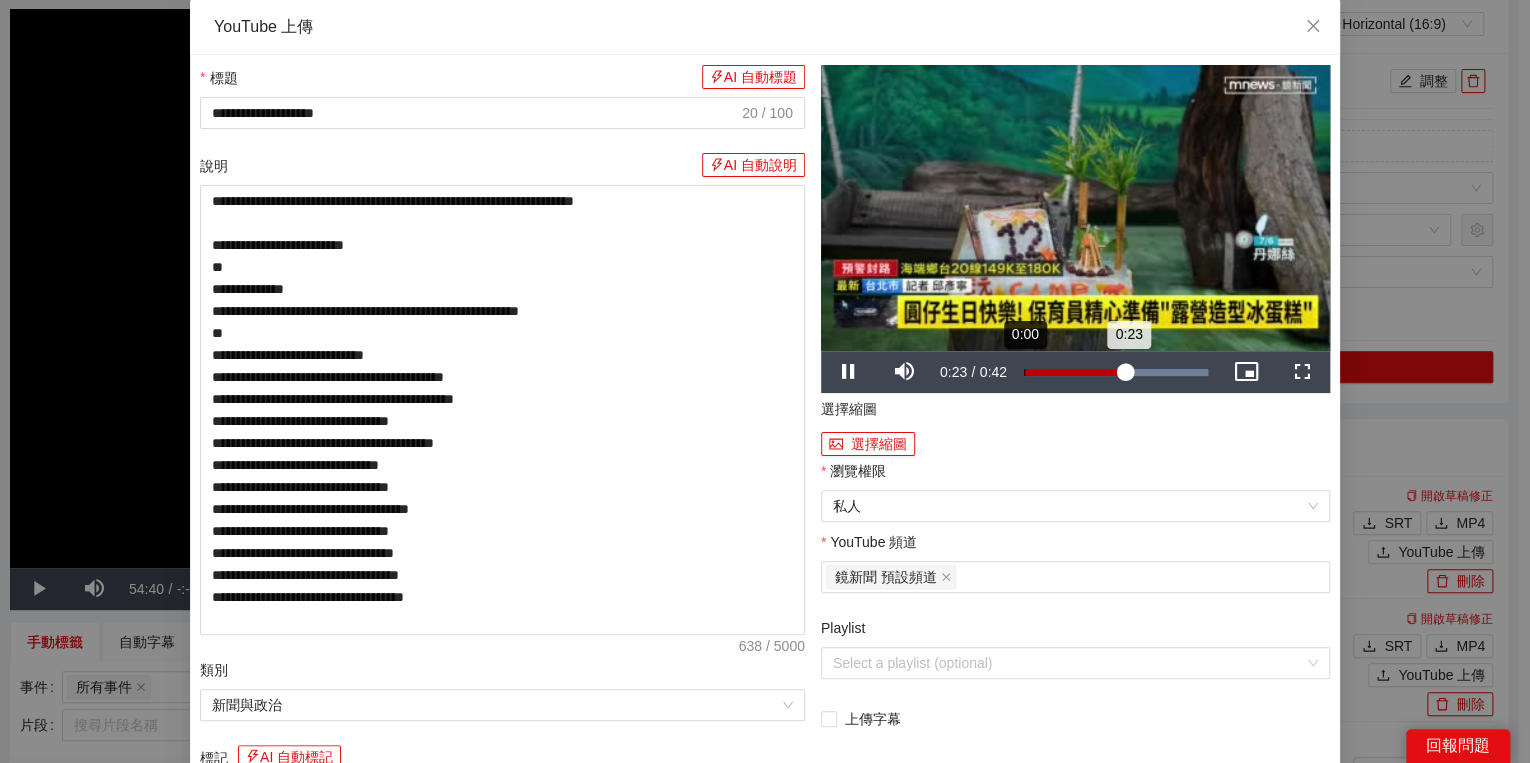 drag, startPoint x: 996, startPoint y: 380, endPoint x: 1042, endPoint y: 377, distance: 46.09772 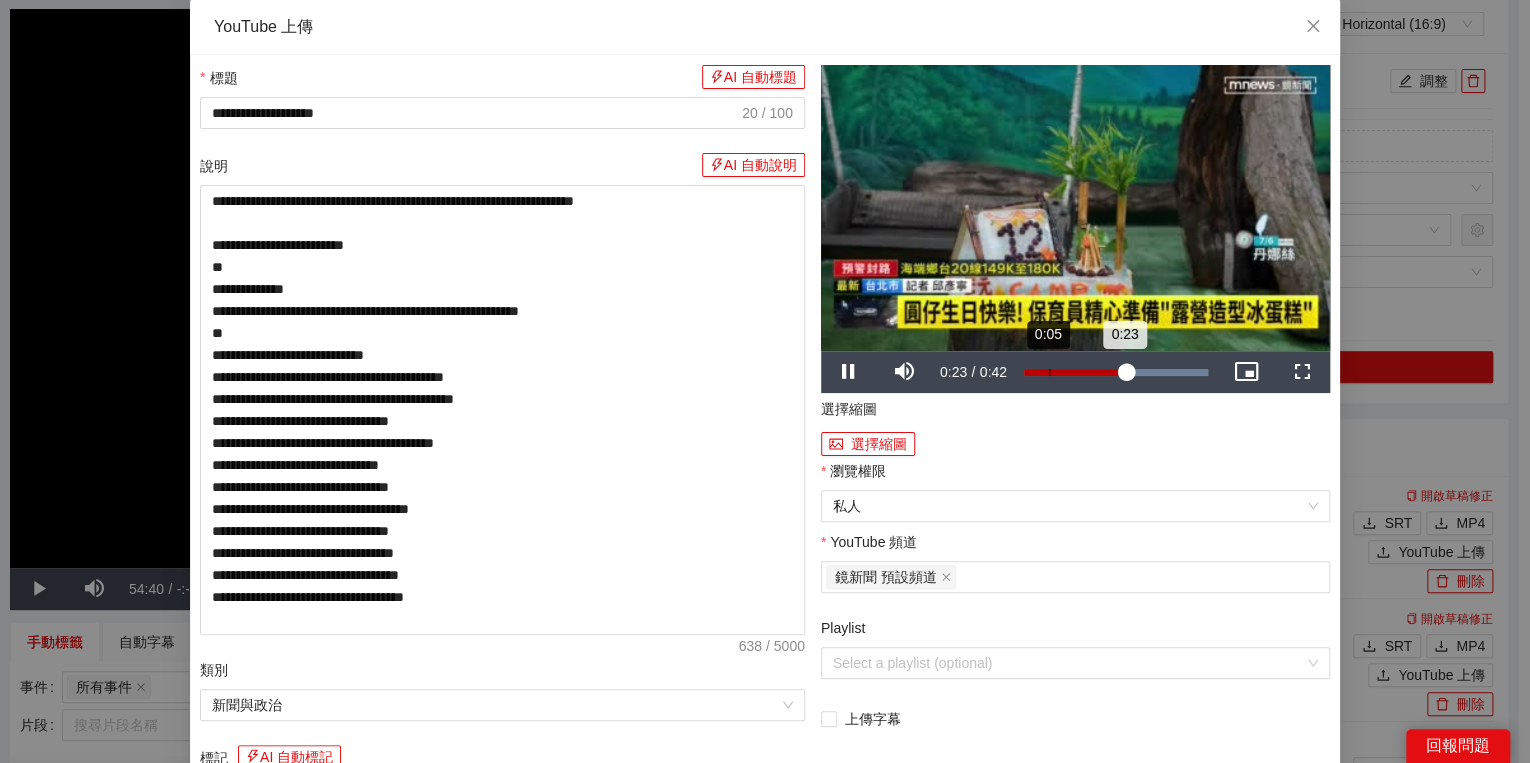 click on "Loaded :  100.00% 0:05 0:23" at bounding box center (1116, 372) 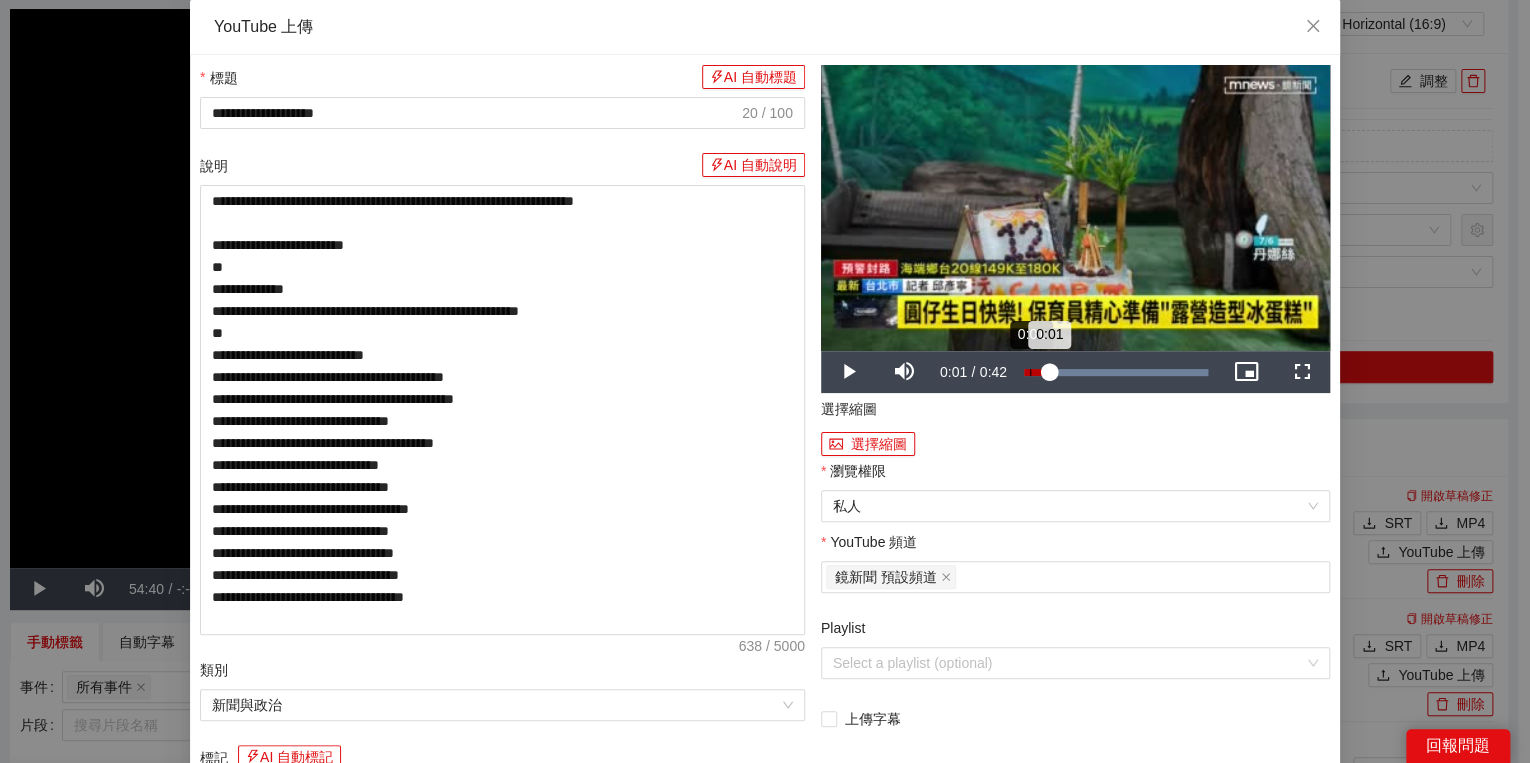 click on "Loaded :  100.00% 0:01 0:01" at bounding box center (1116, 372) 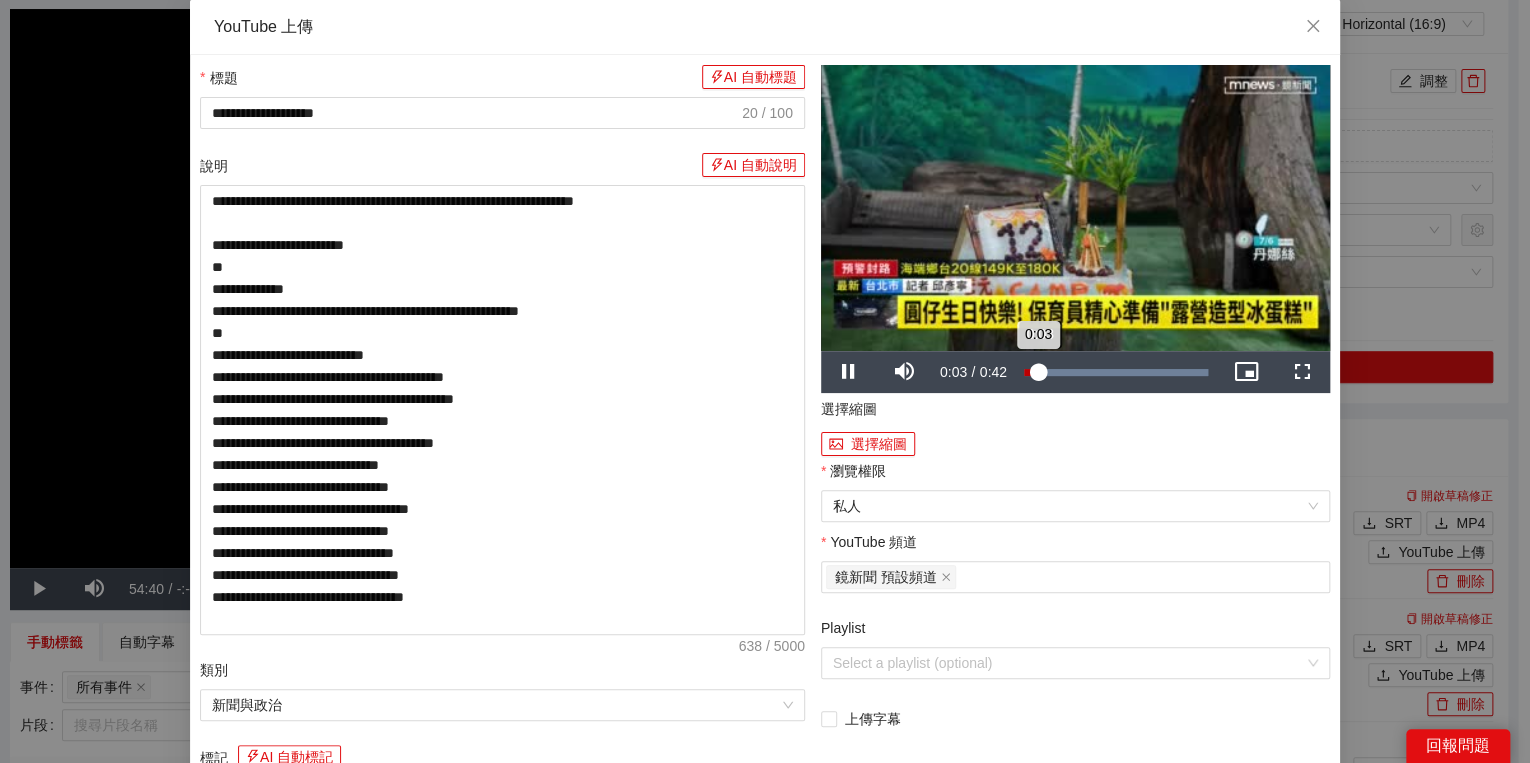 click on "0:03" at bounding box center (1031, 372) 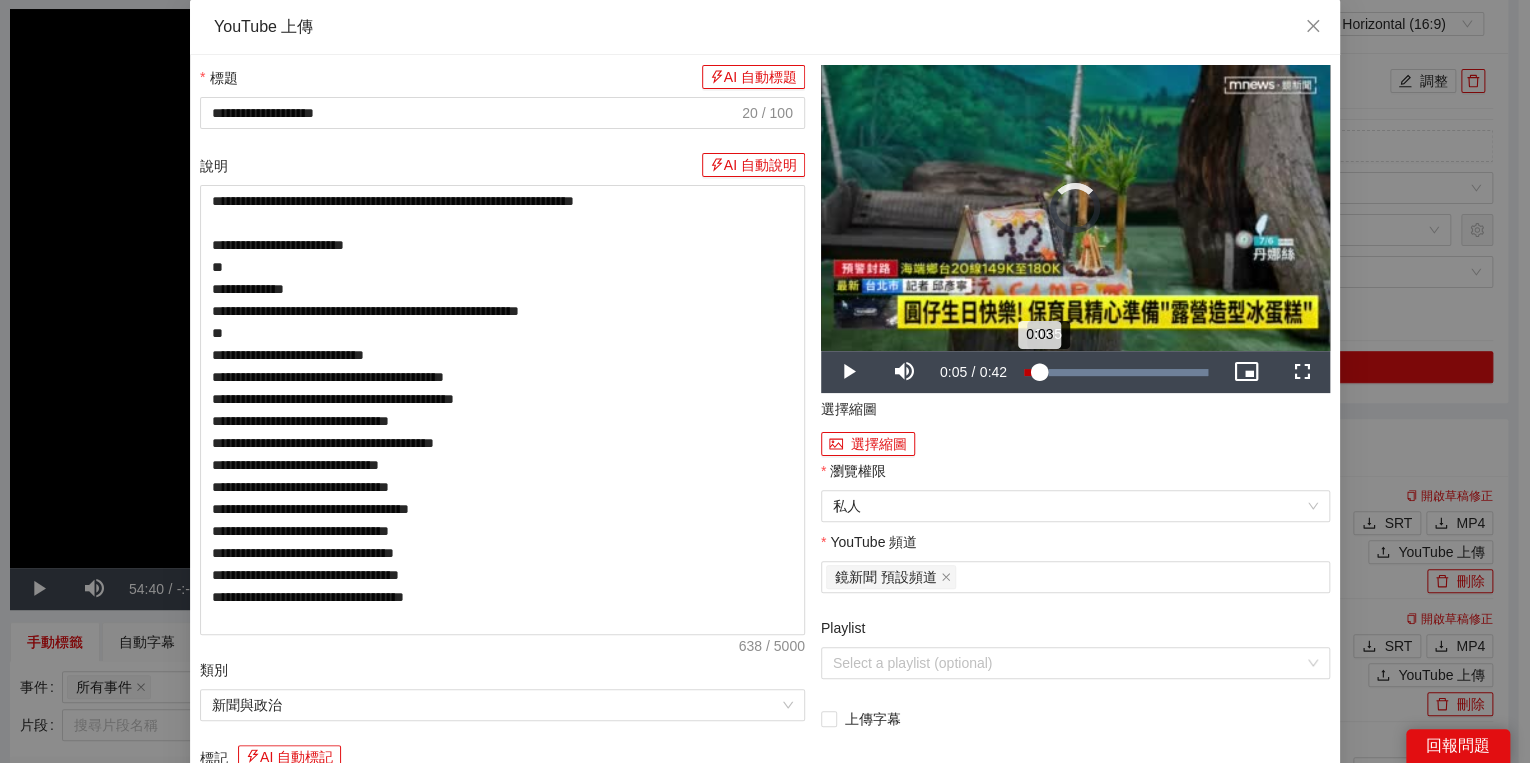 click on "0:03" at bounding box center [1032, 372] 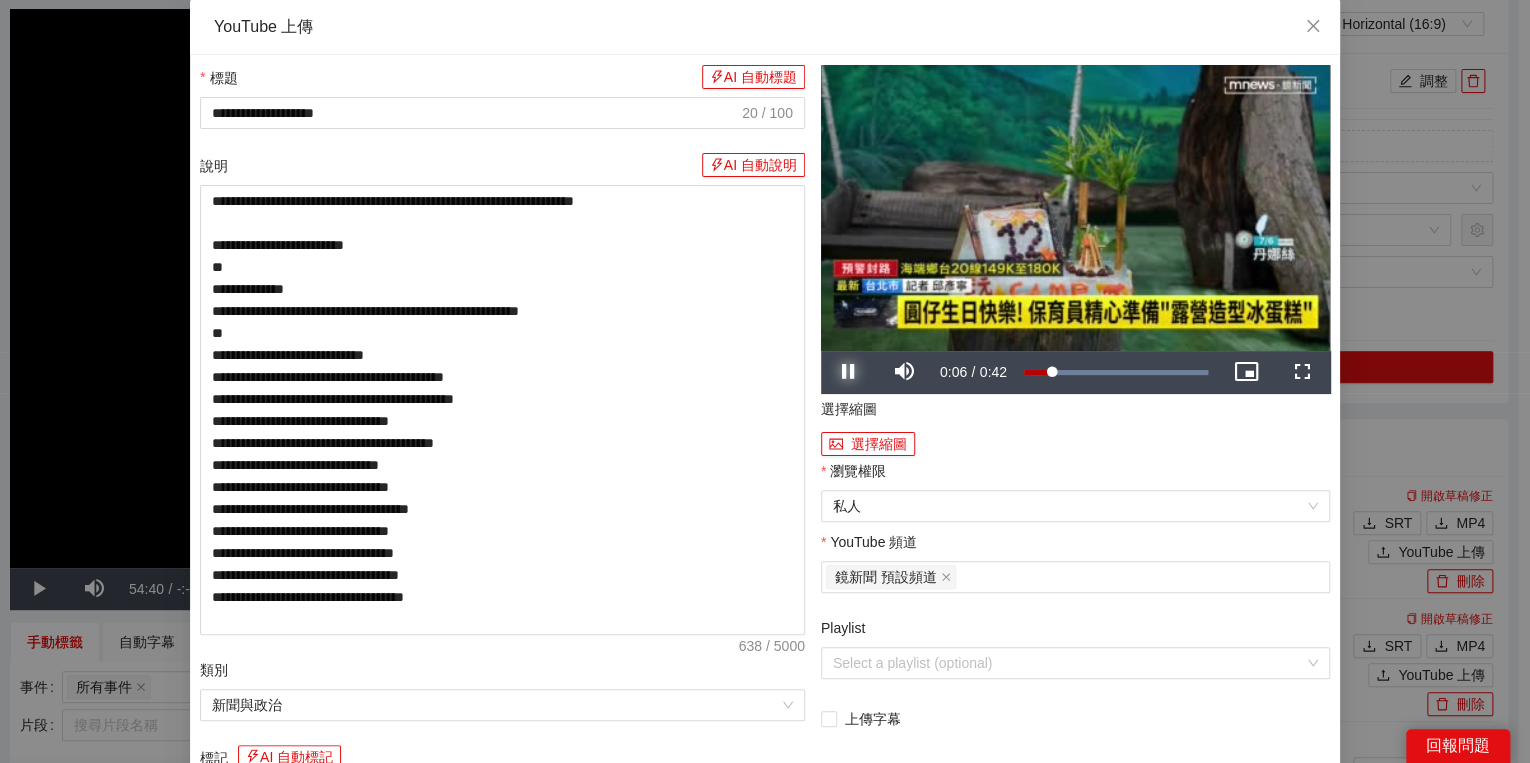 click at bounding box center (849, 372) 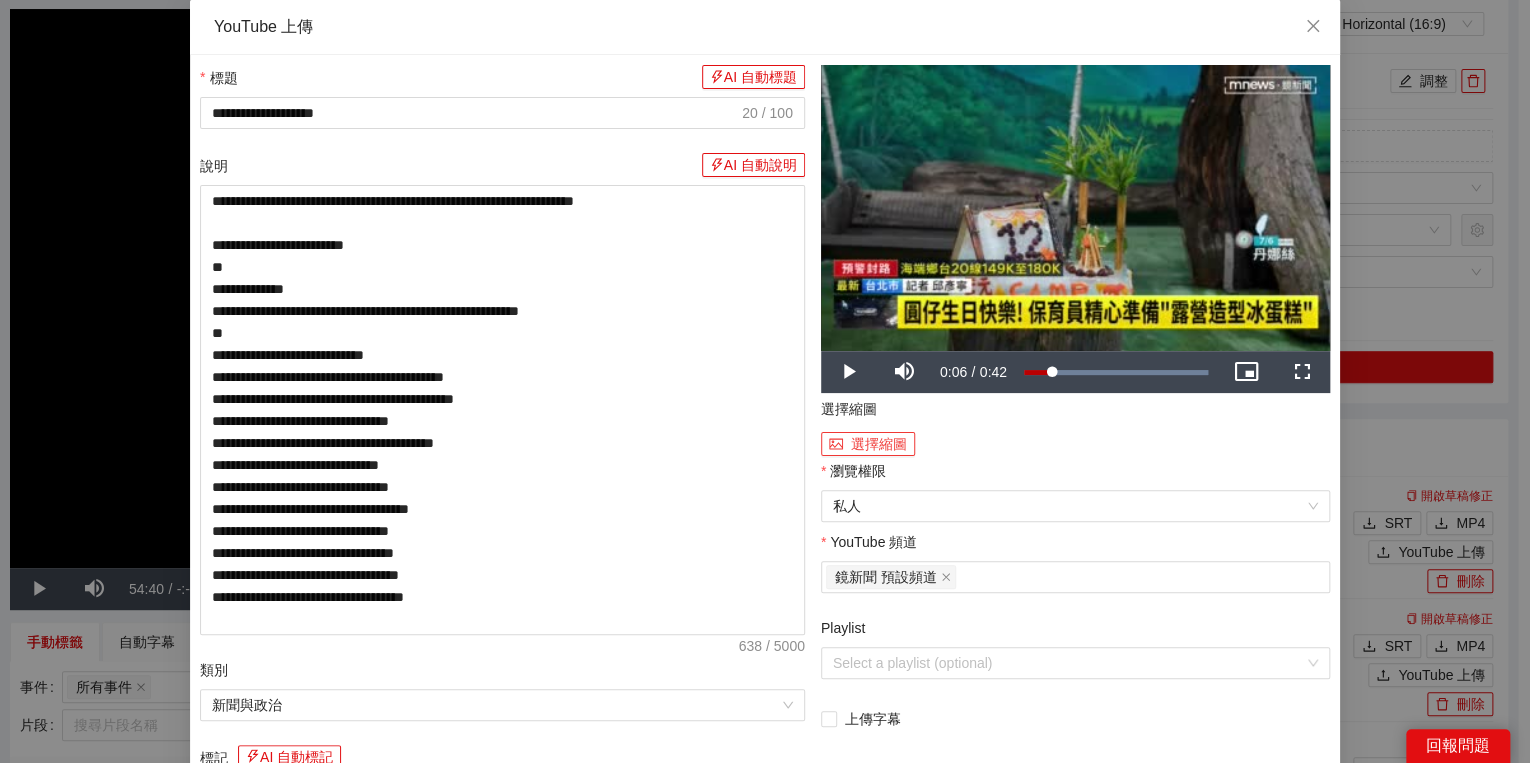 click on "選擇縮圖" at bounding box center [868, 444] 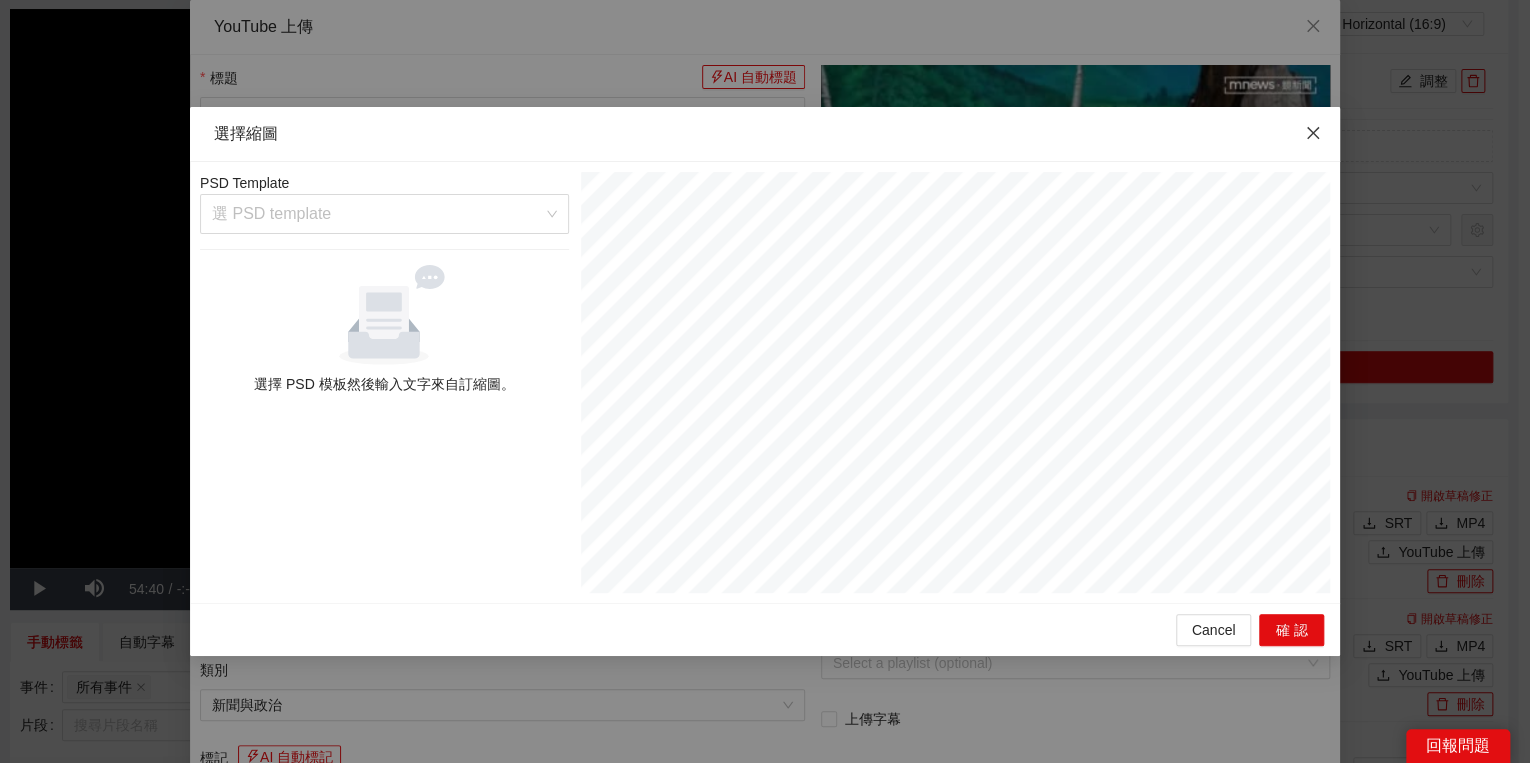 click on "選擇縮圖 PSD Template 選 PSD template 選擇 PSD 模板然後輸入文字來自訂縮圖。 Cancel 確認" at bounding box center [765, 381] 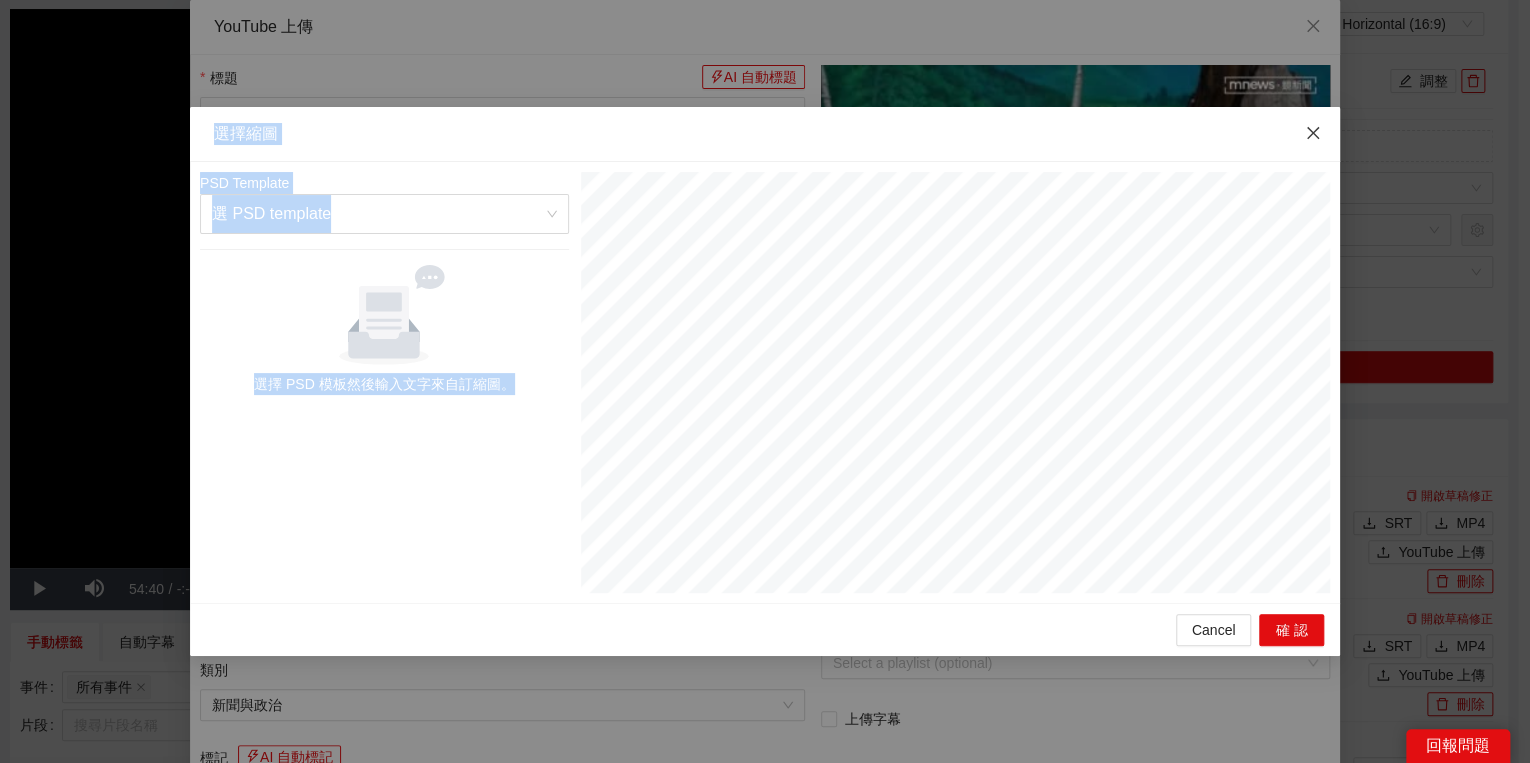drag, startPoint x: 1335, startPoint y: 160, endPoint x: 1324, endPoint y: 139, distance: 23.70654 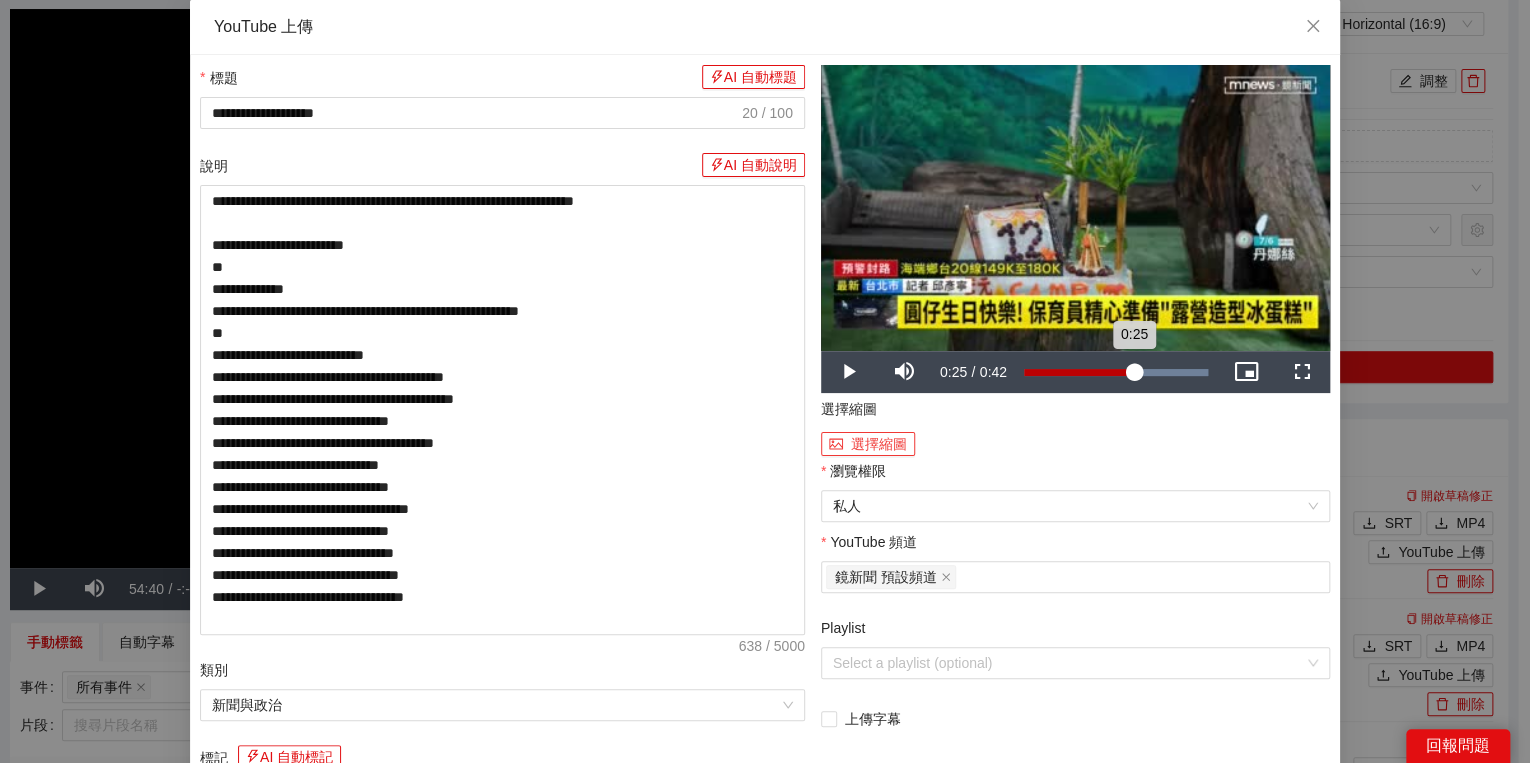 click on "Loaded :  100.00% 0:25 0:25" at bounding box center (1116, 372) 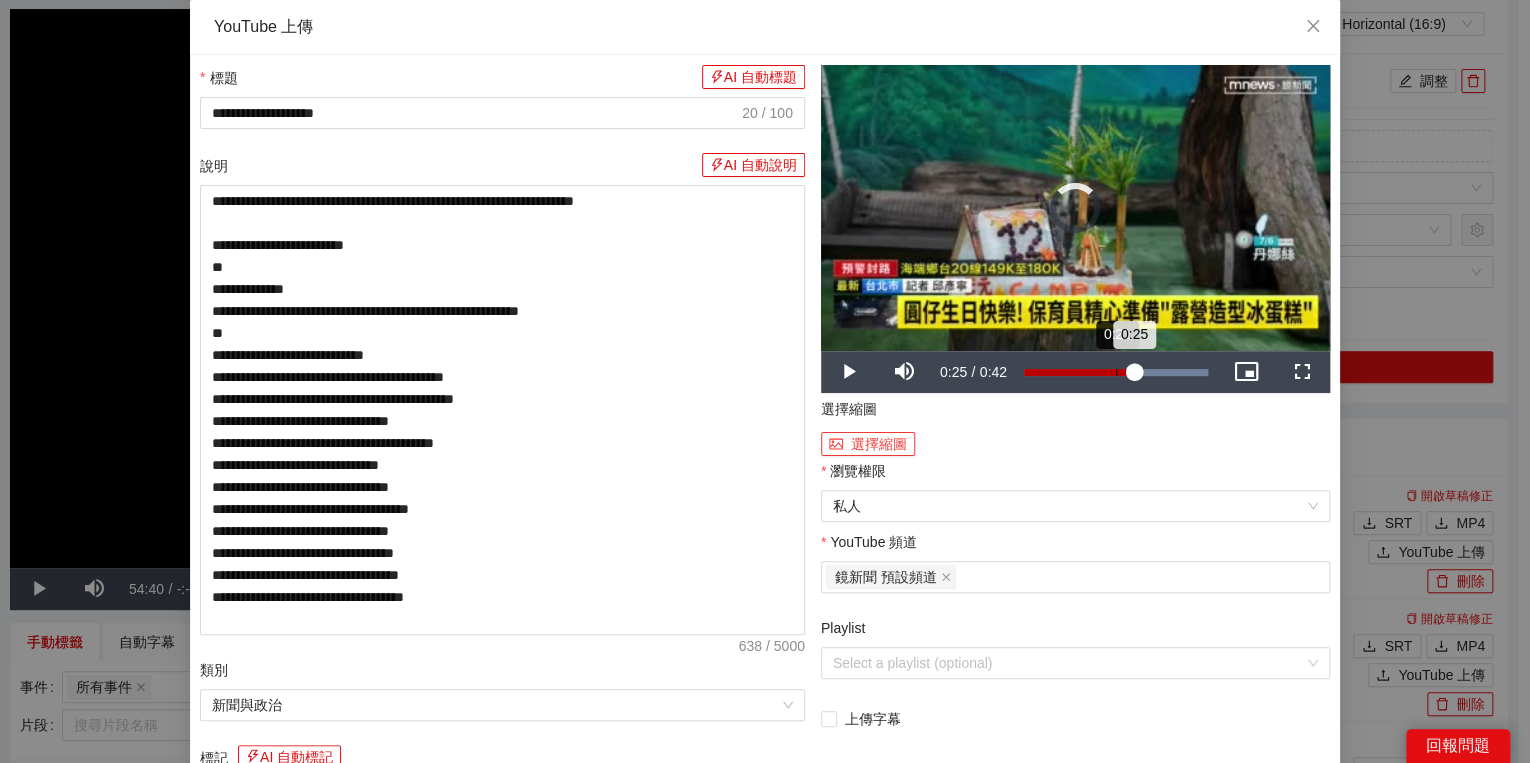 click on "Loaded :  100.00% 0:21 0:25" at bounding box center (1116, 372) 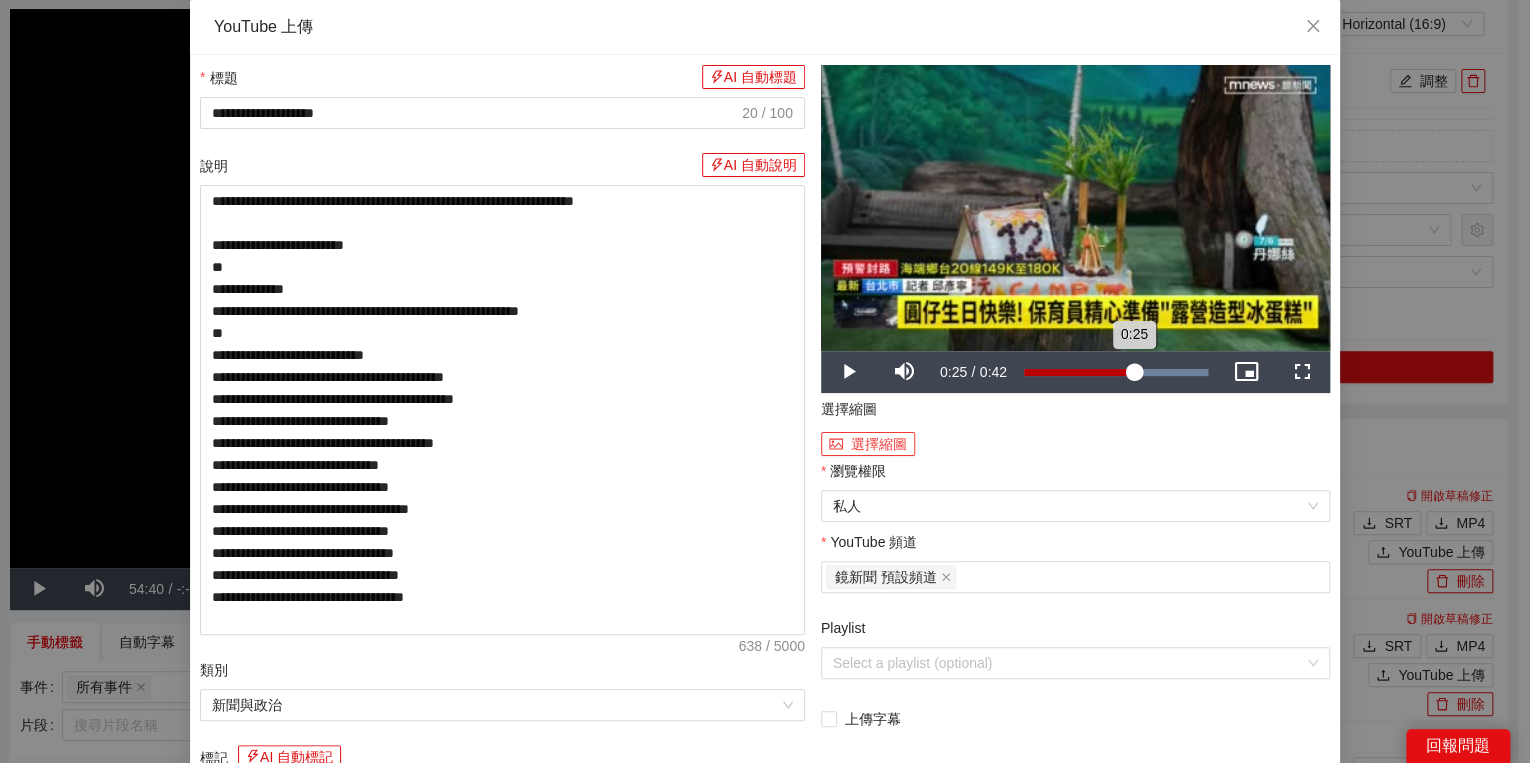 click on "Loaded :  100.00% 0:25 0:25" at bounding box center [1116, 372] 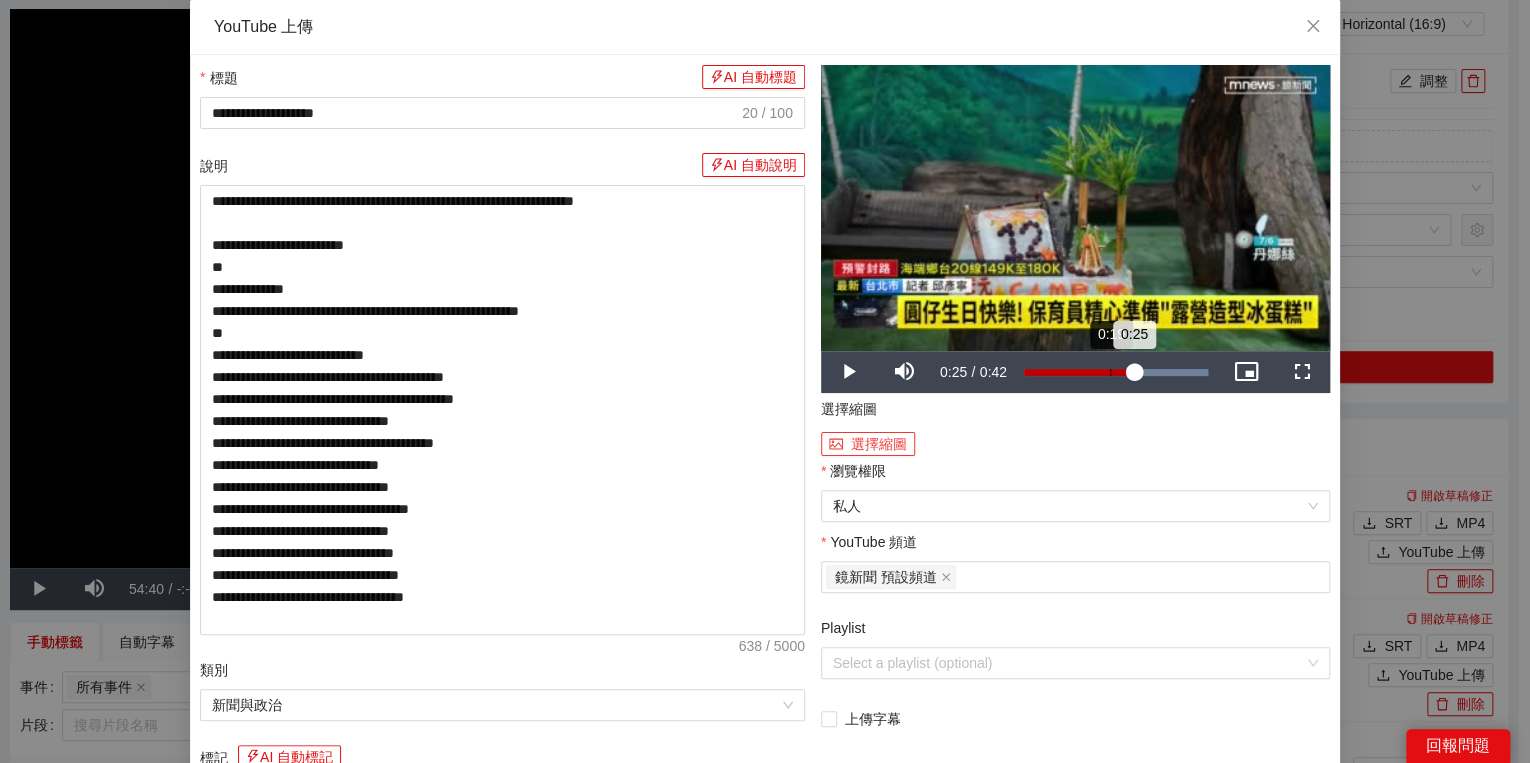 click on "0:25" at bounding box center (1079, 372) 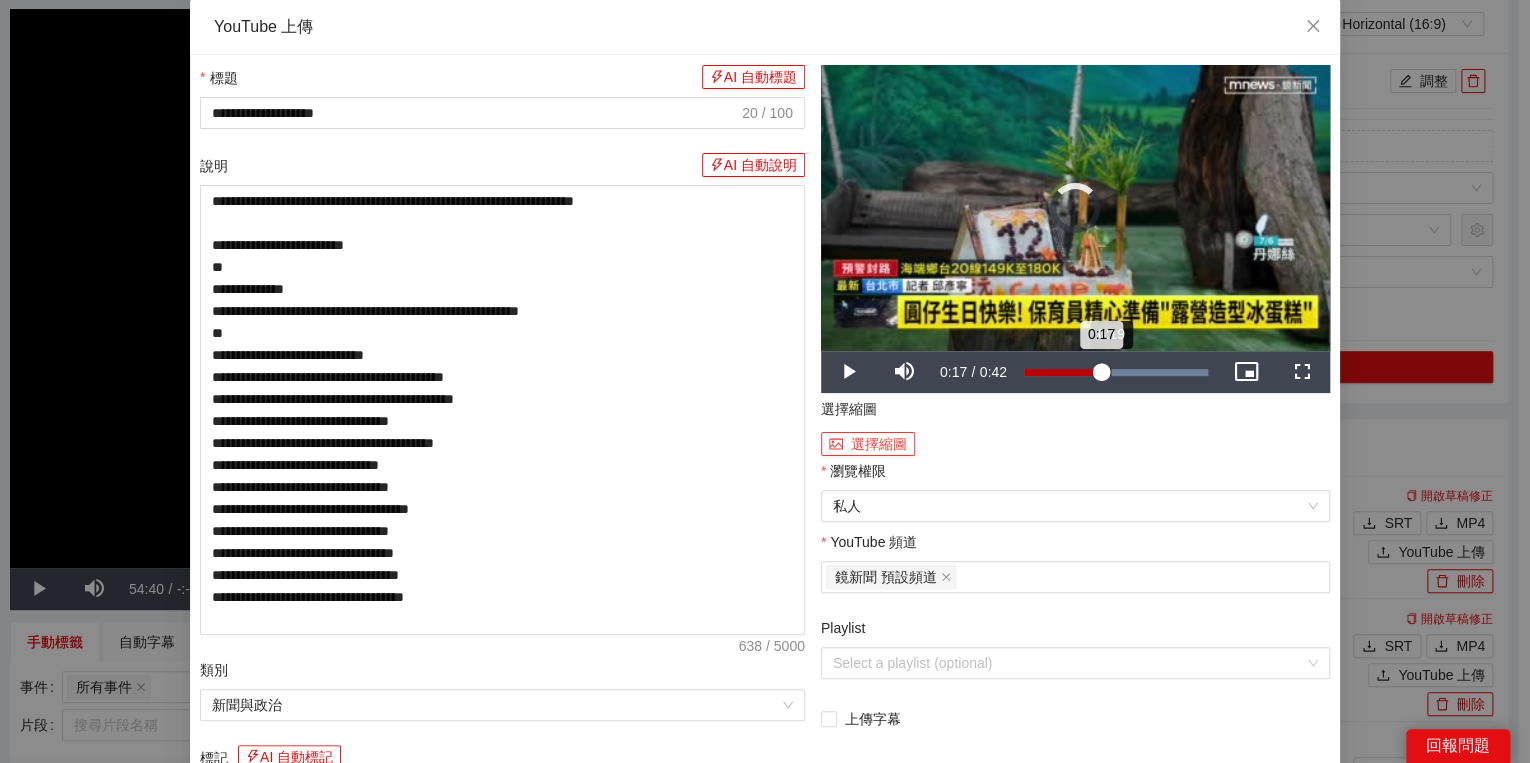click on "0:17" at bounding box center [1062, 372] 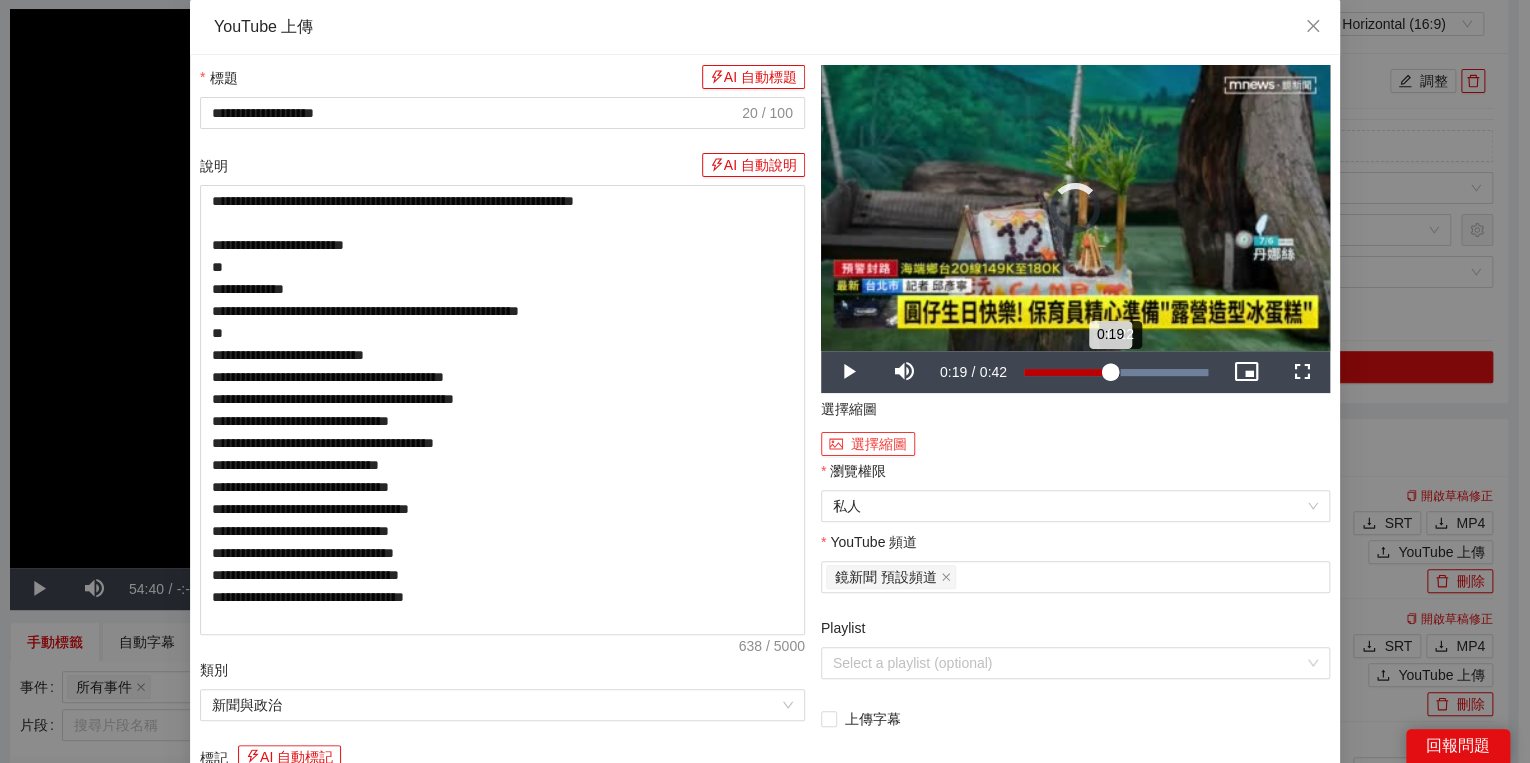 click on "0:19" at bounding box center (1067, 372) 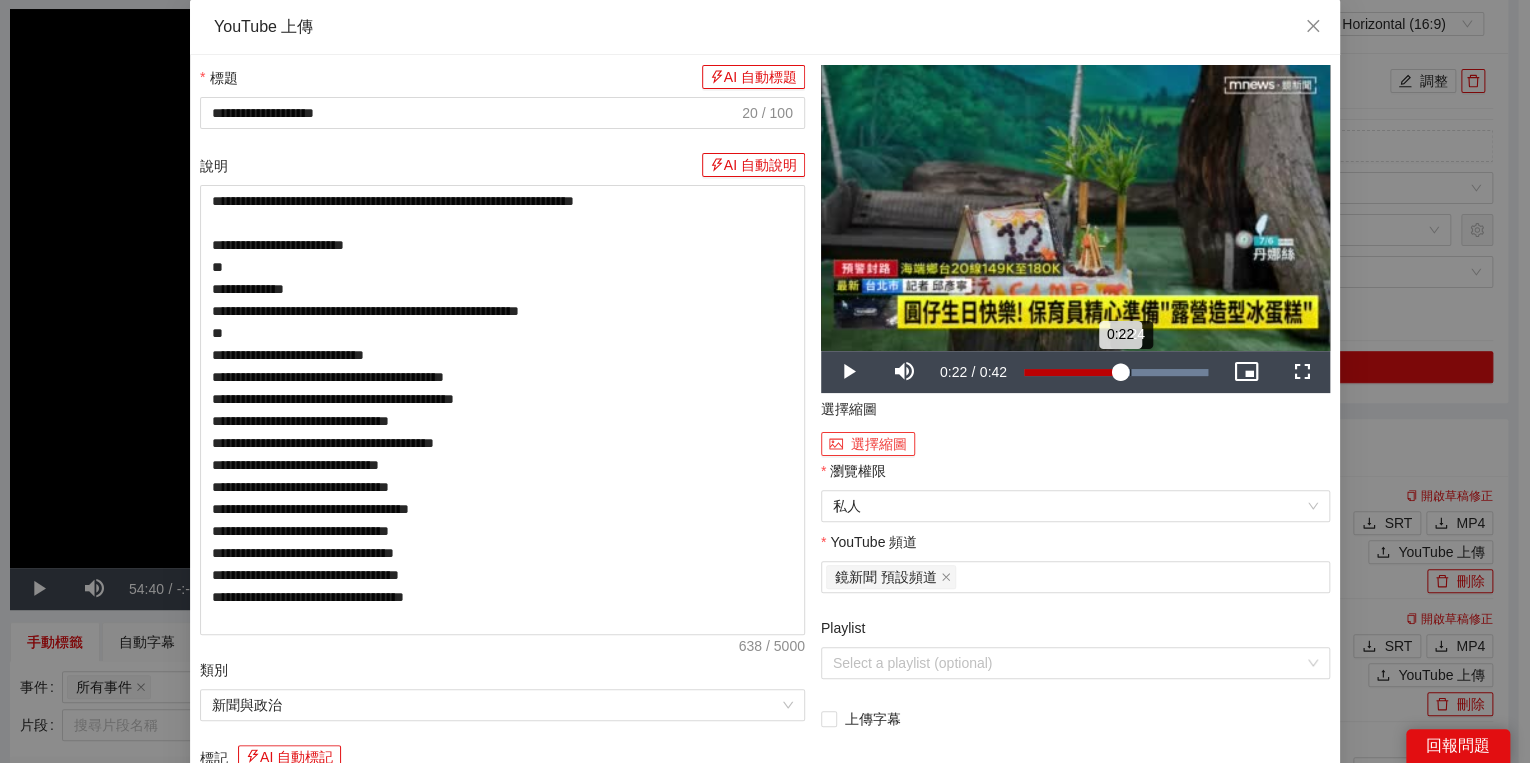 click on "Loaded :  100.00% 0:24 0:22" at bounding box center (1116, 372) 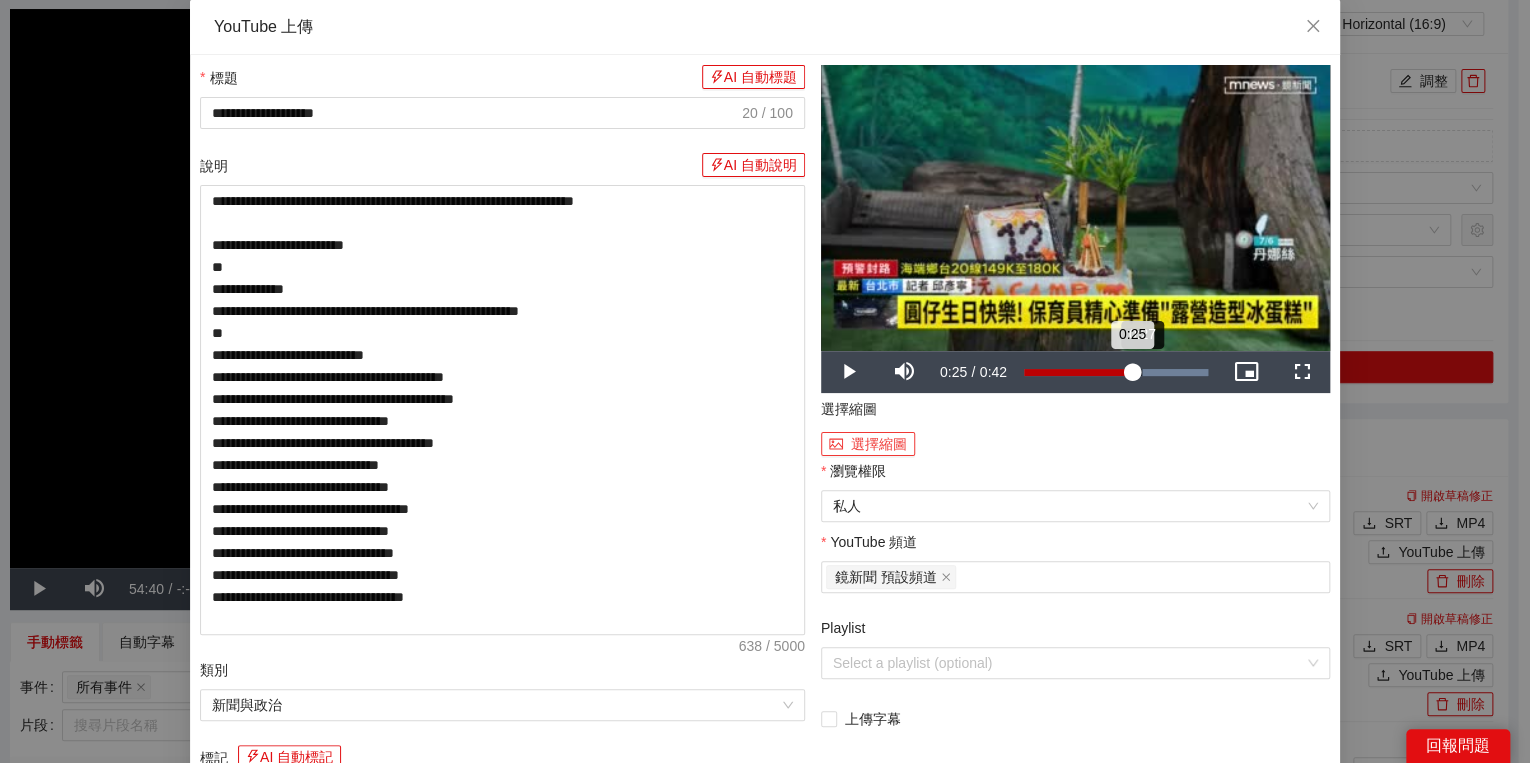 click on "0:25" at bounding box center [1078, 372] 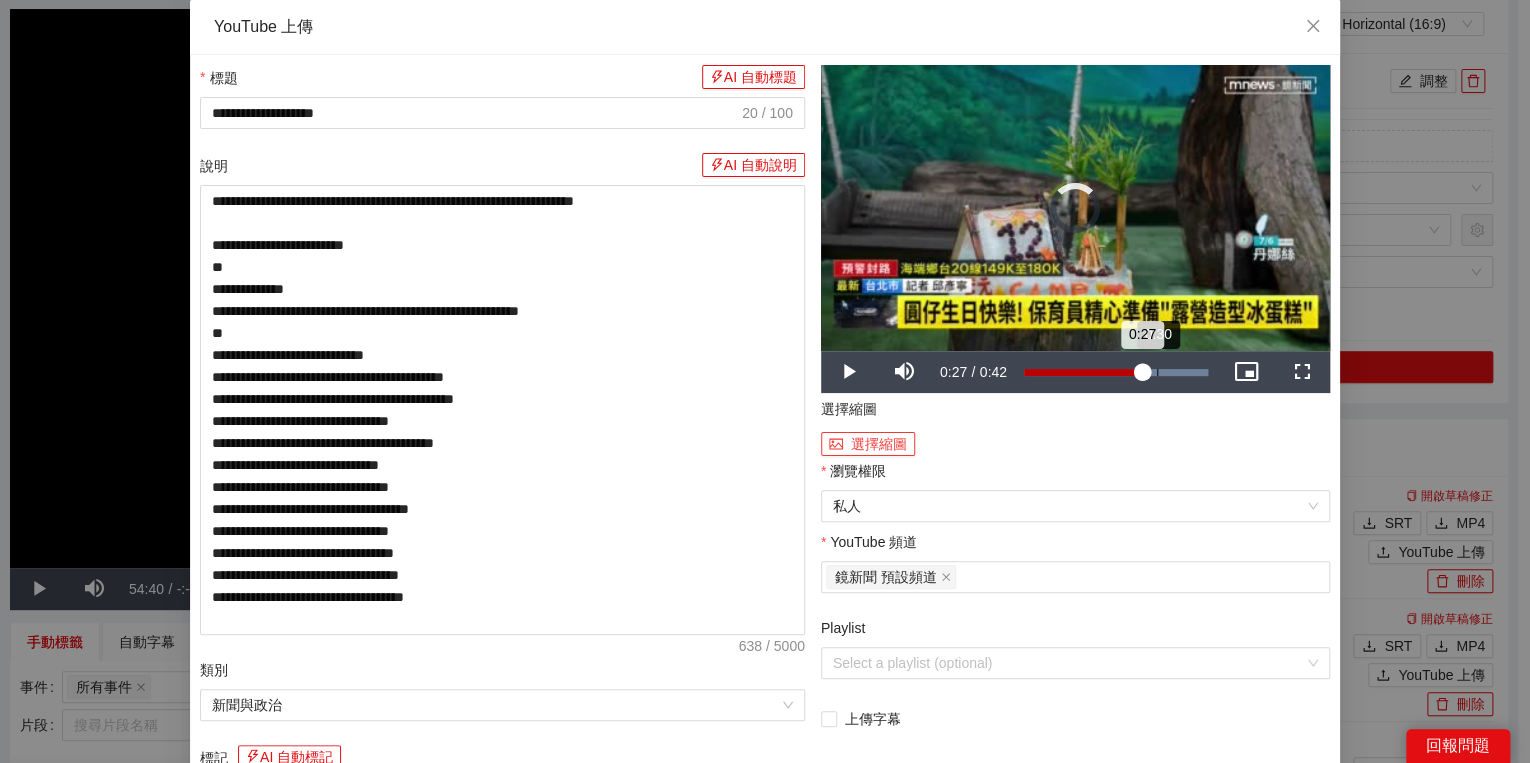 click on "0:30" at bounding box center [1157, 372] 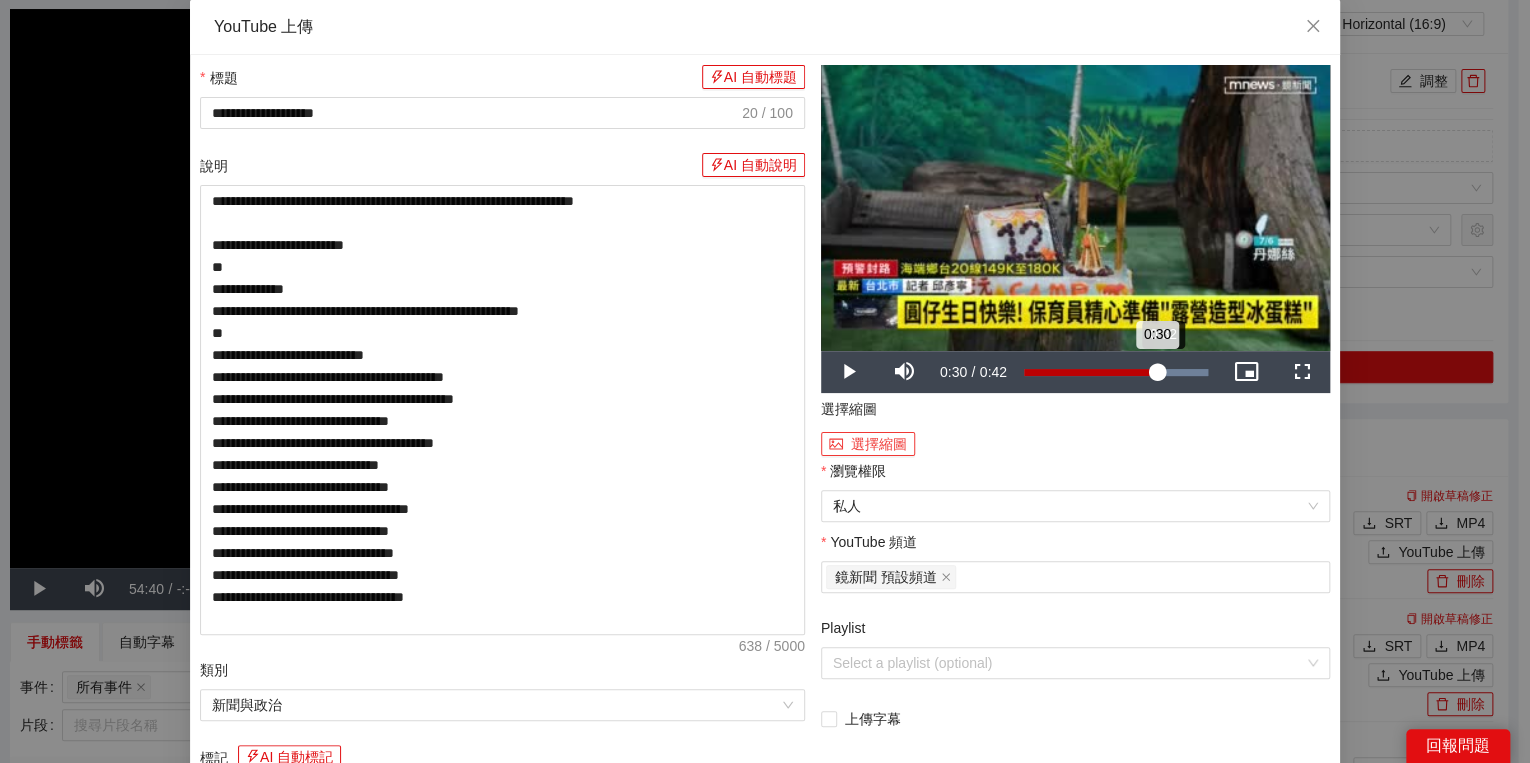 click on "0:30" at bounding box center [1090, 372] 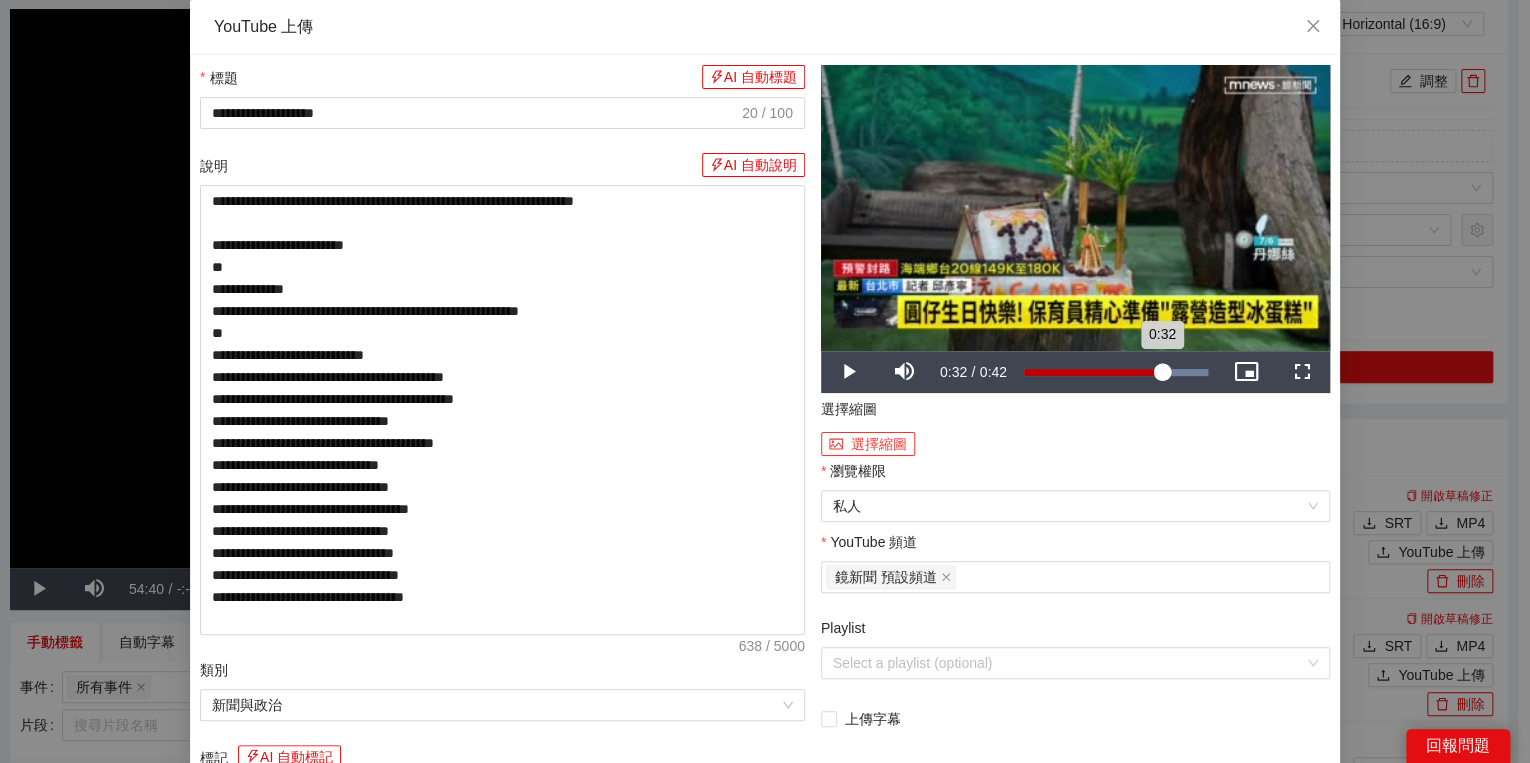 click on "0:32" at bounding box center [1093, 372] 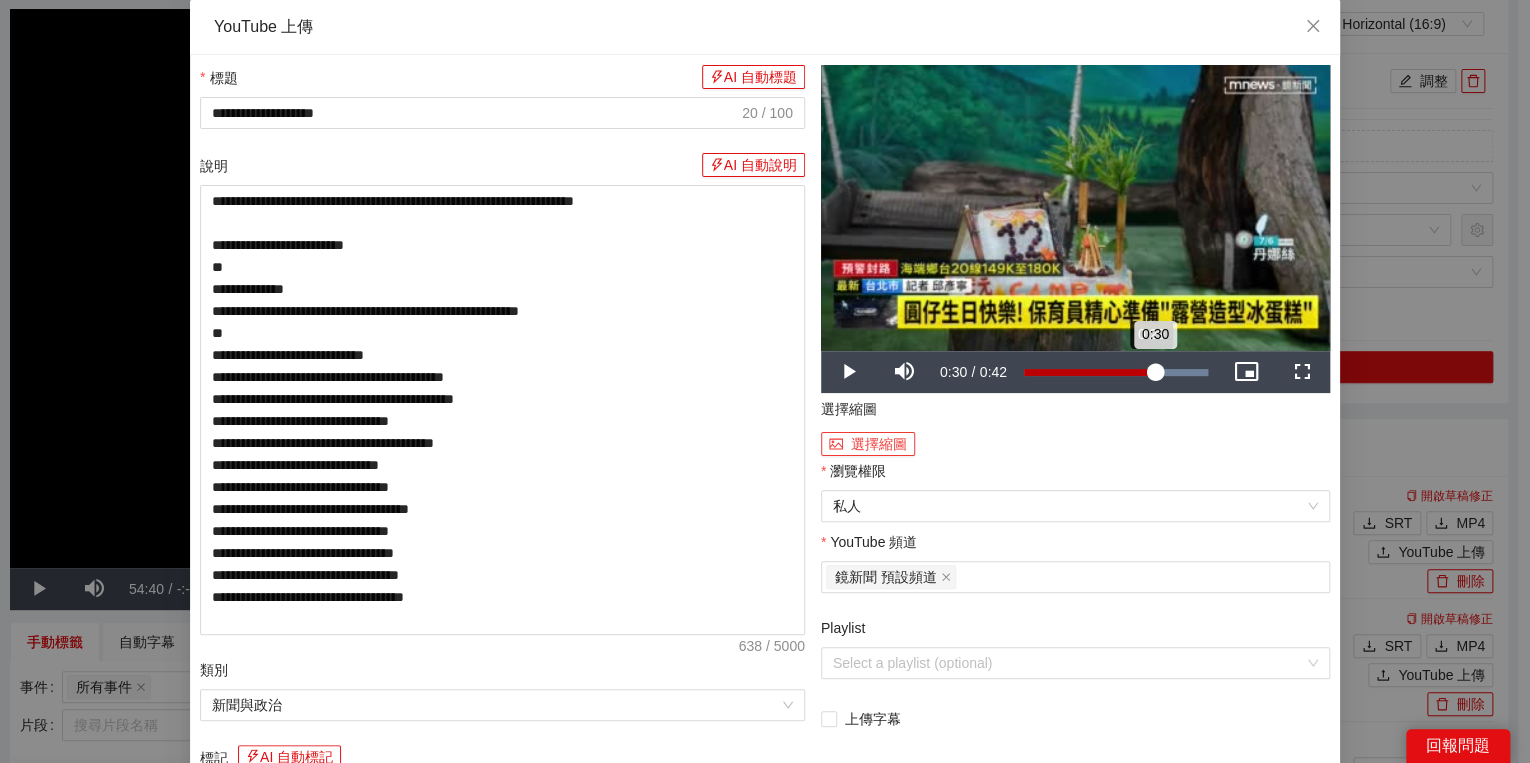 click on "0:30" at bounding box center [1089, 372] 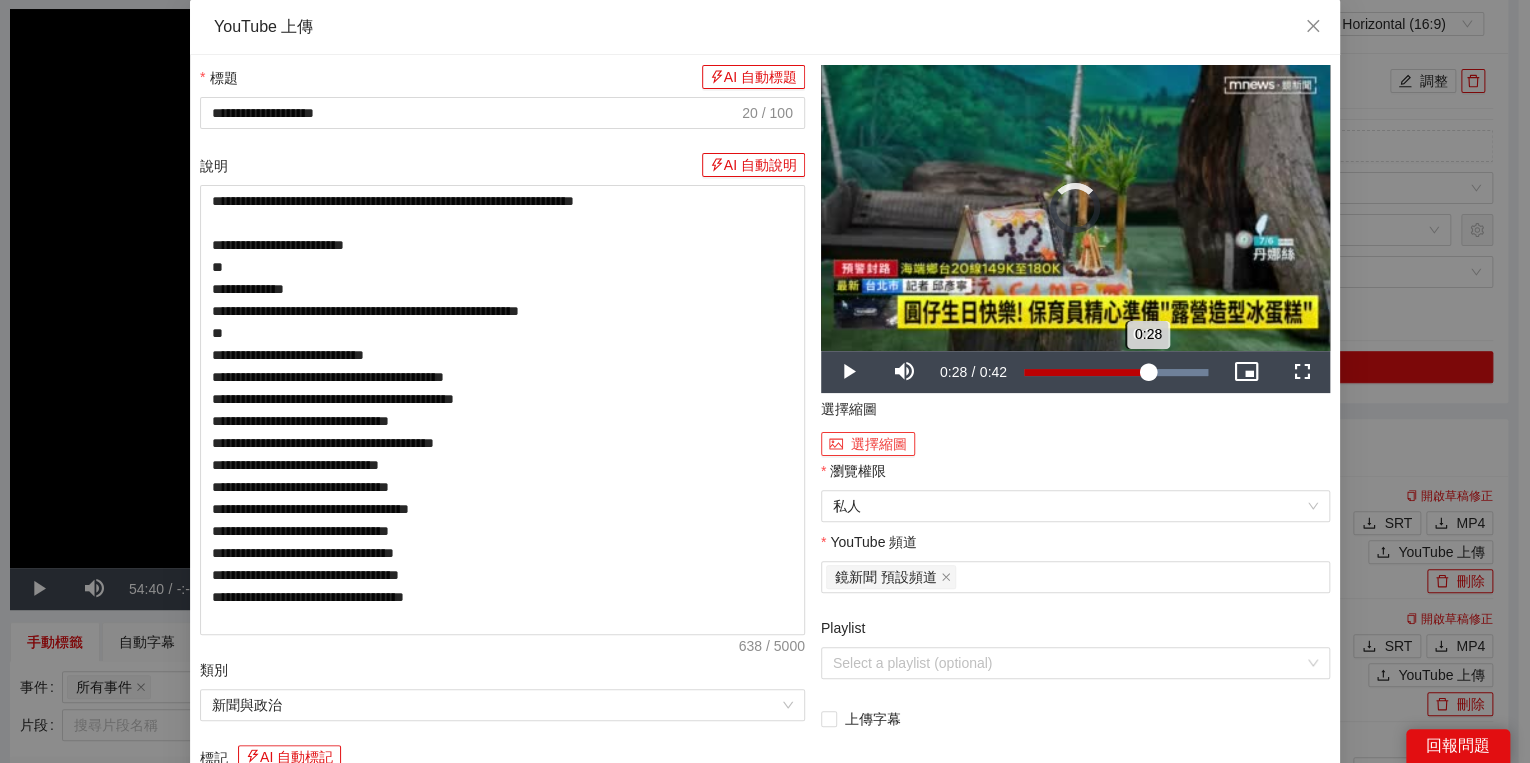 click on "0:28" at bounding box center [1086, 372] 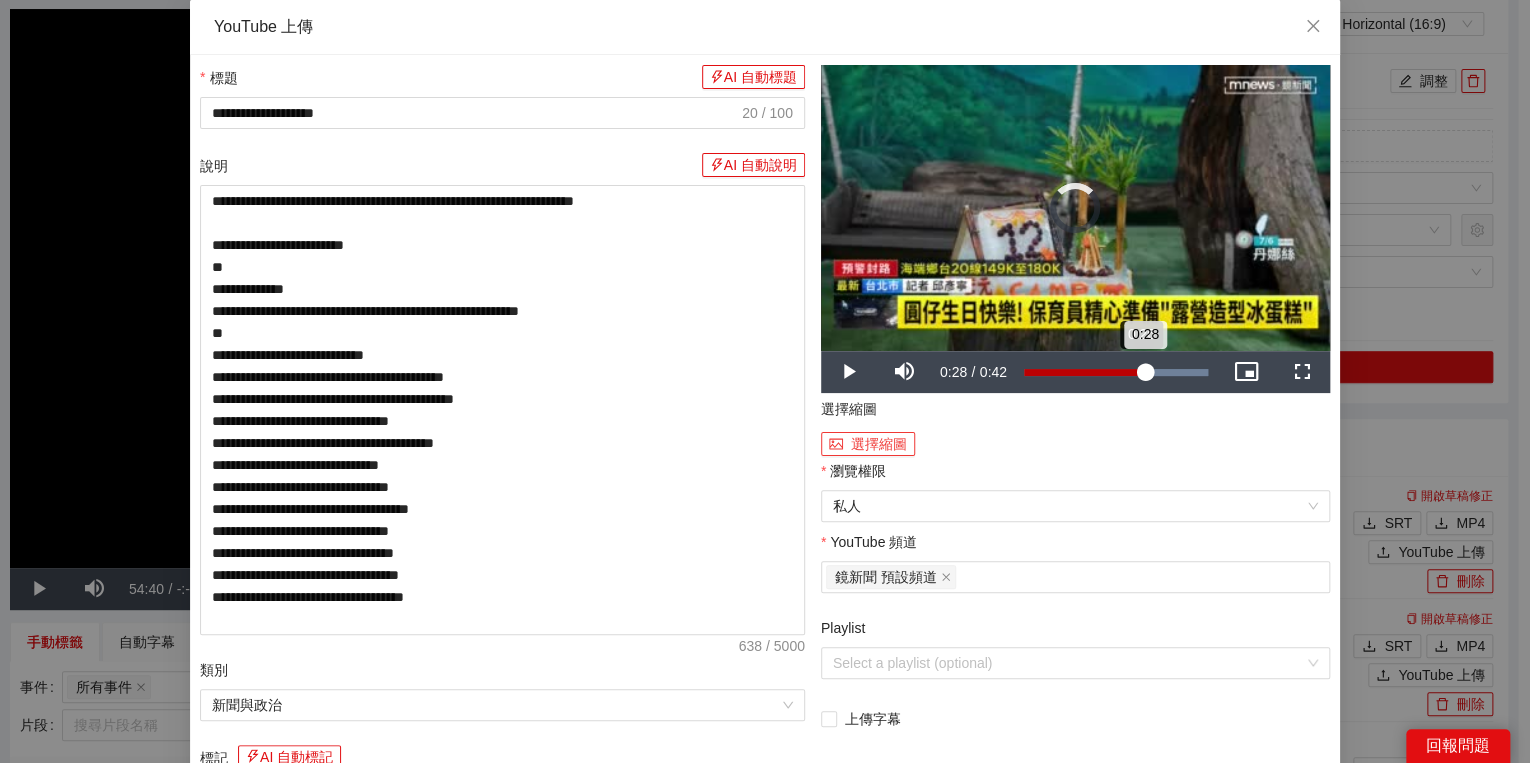 click on "0:28" at bounding box center [1084, 372] 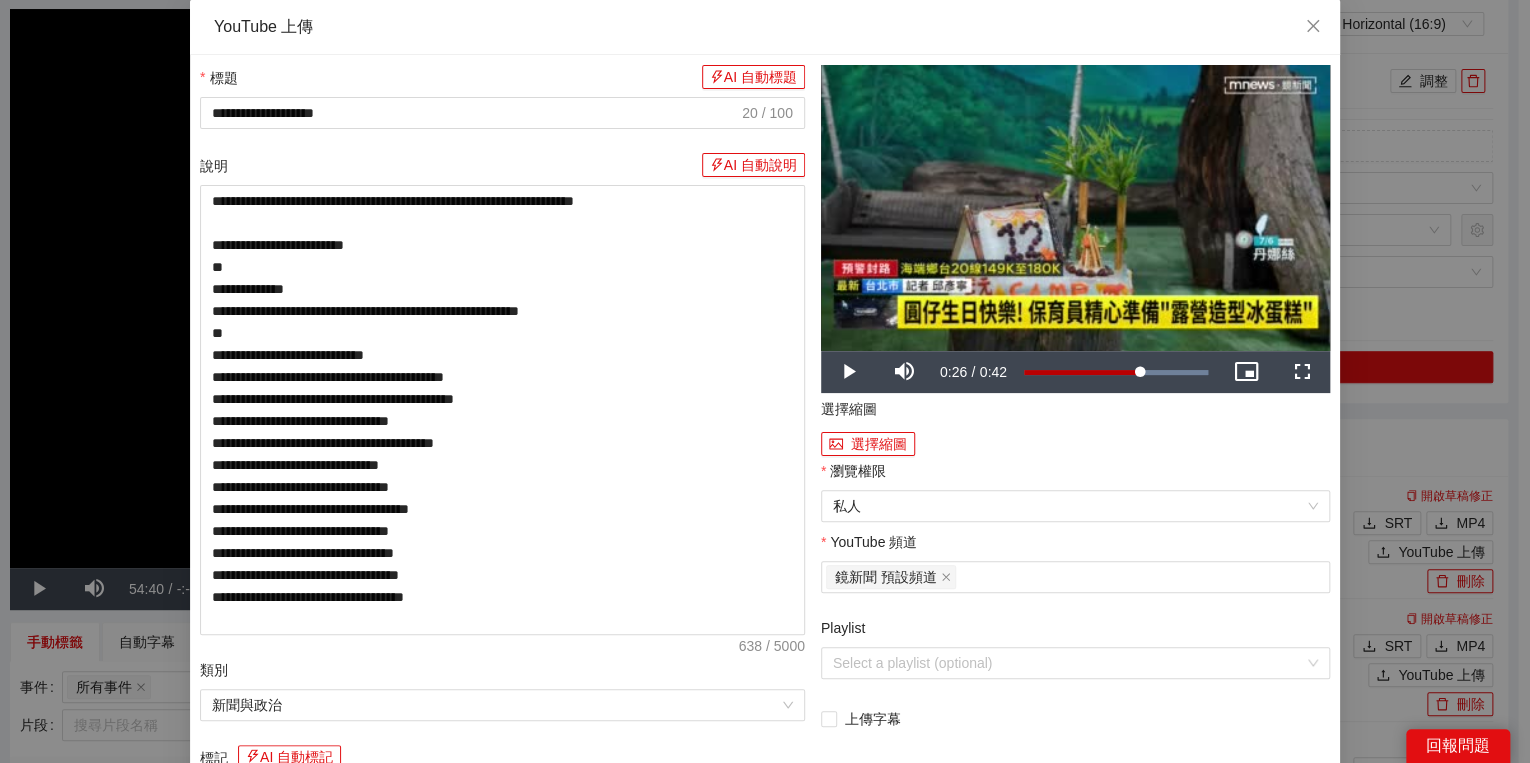 click on "Duration  0:42" at bounding box center [995, 372] 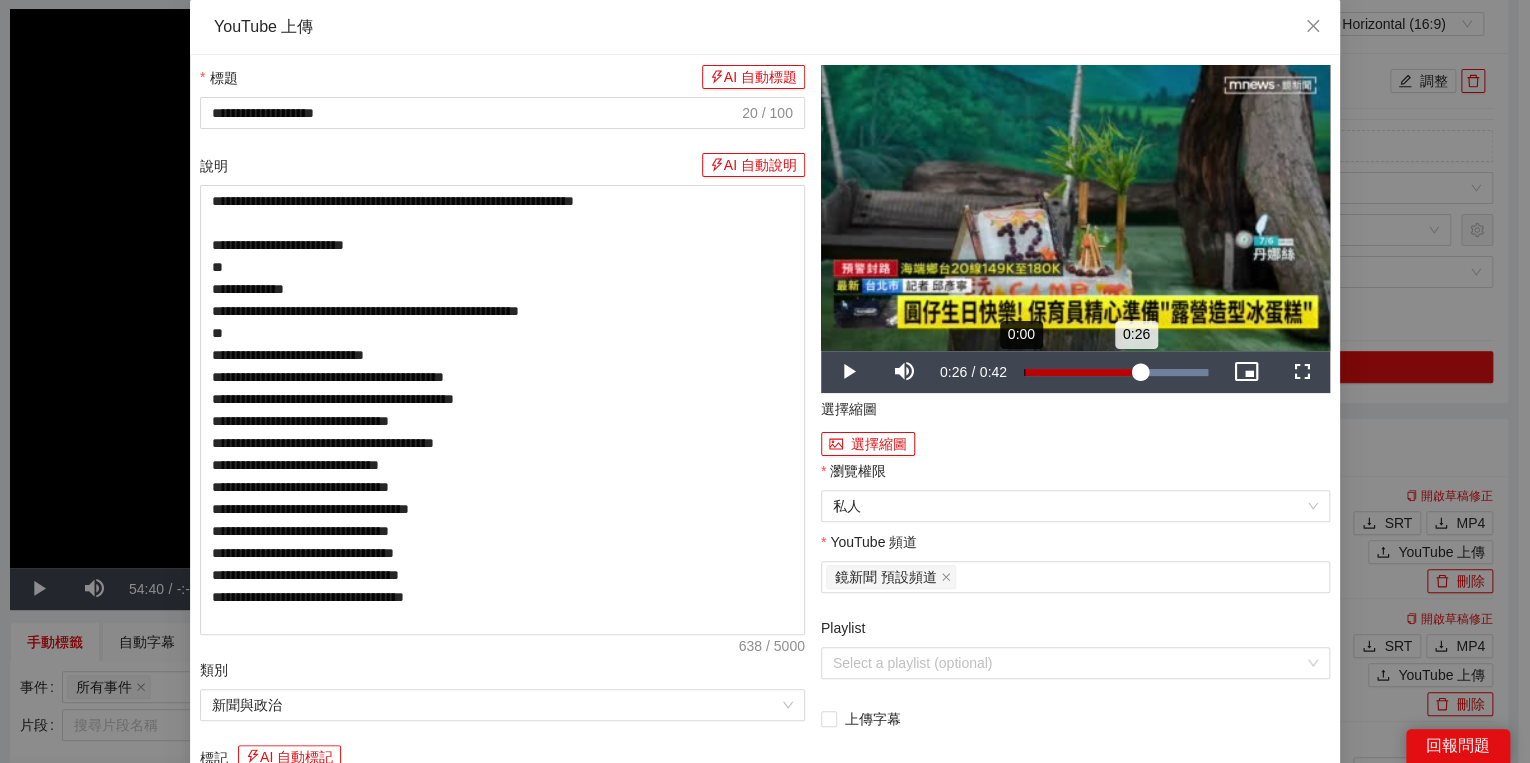 click on "Loaded :  100.00% 0:00 0:26" at bounding box center [1116, 372] 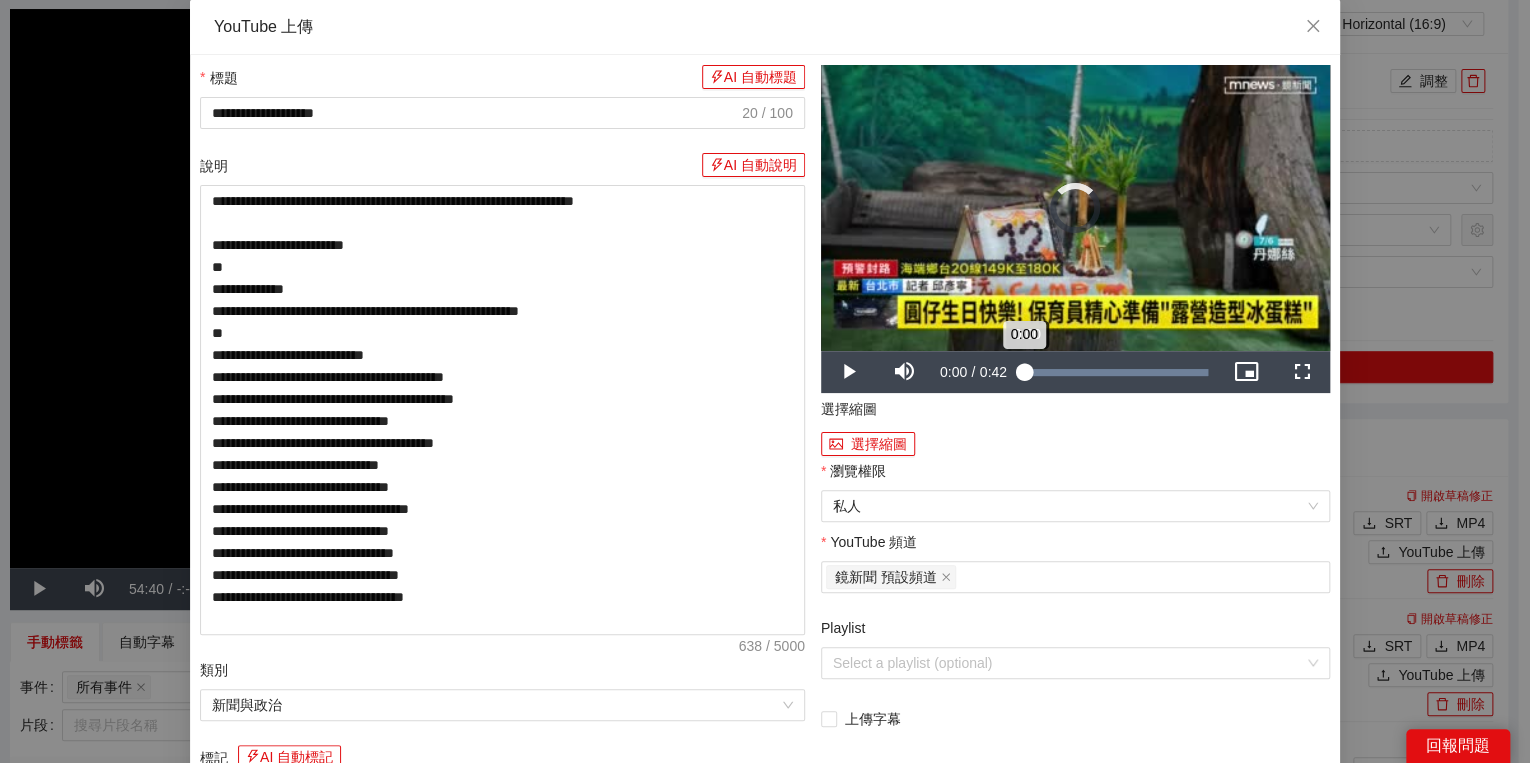 click on "0:00" at bounding box center (1024, 372) 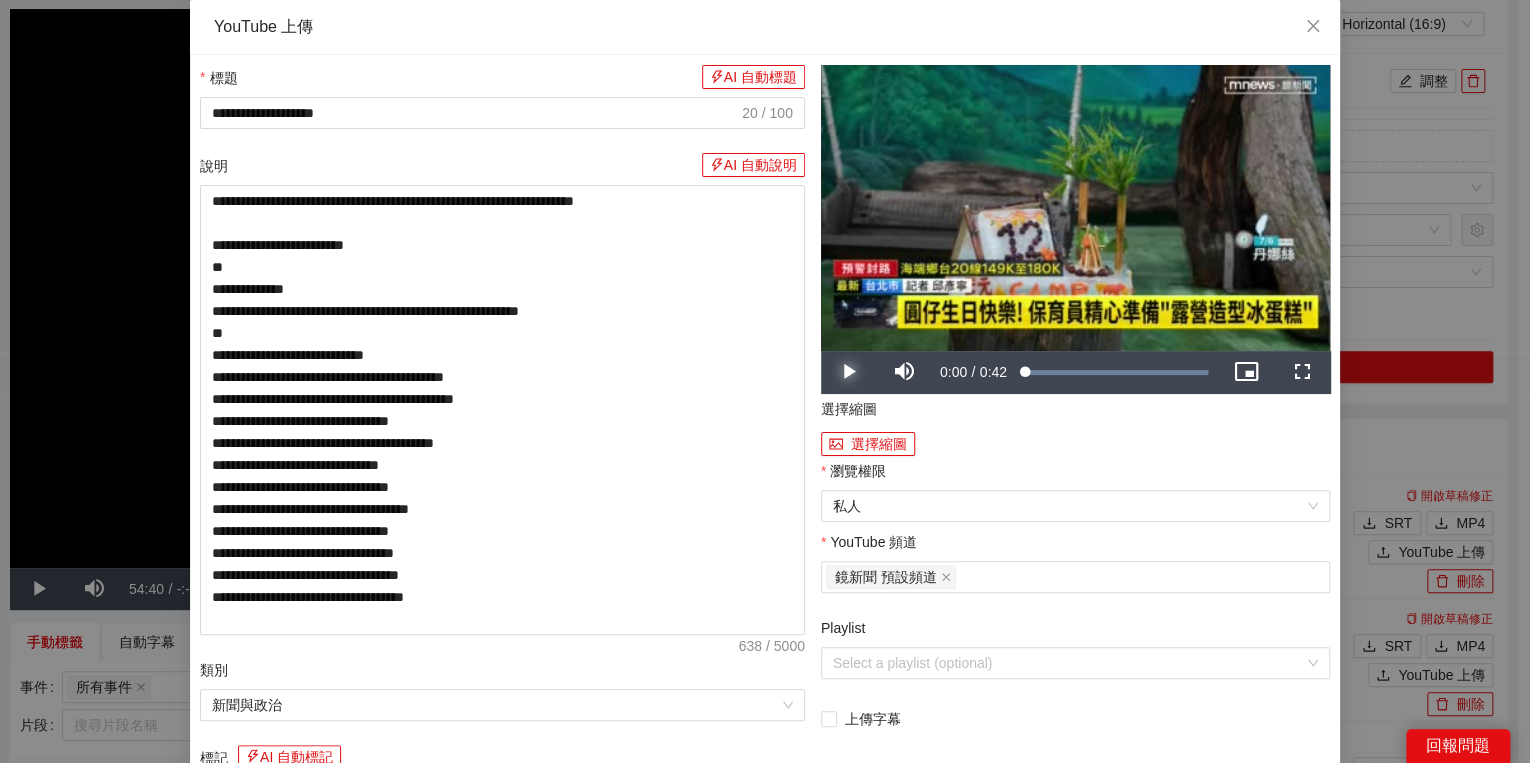 click at bounding box center (849, 372) 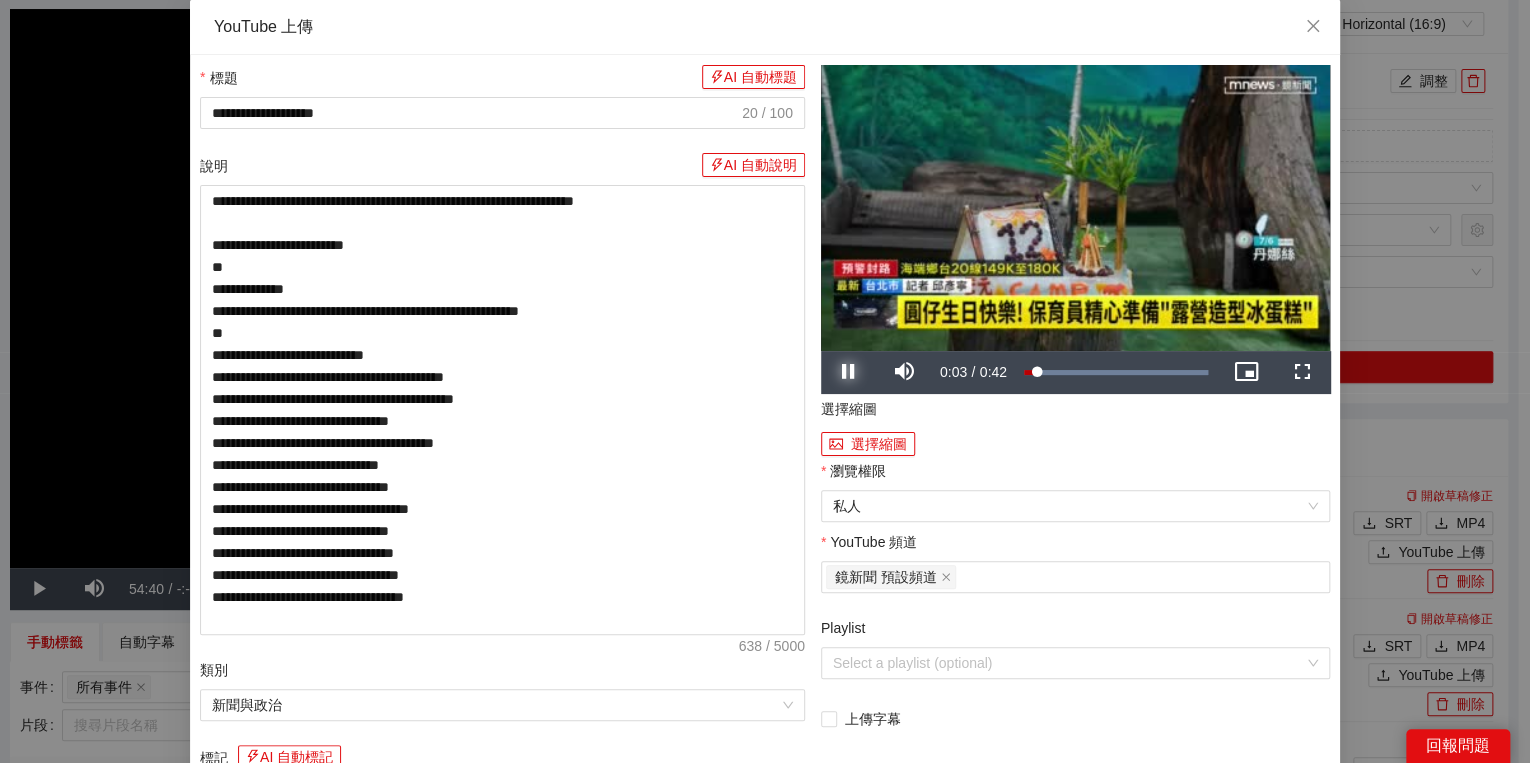 click at bounding box center (849, 372) 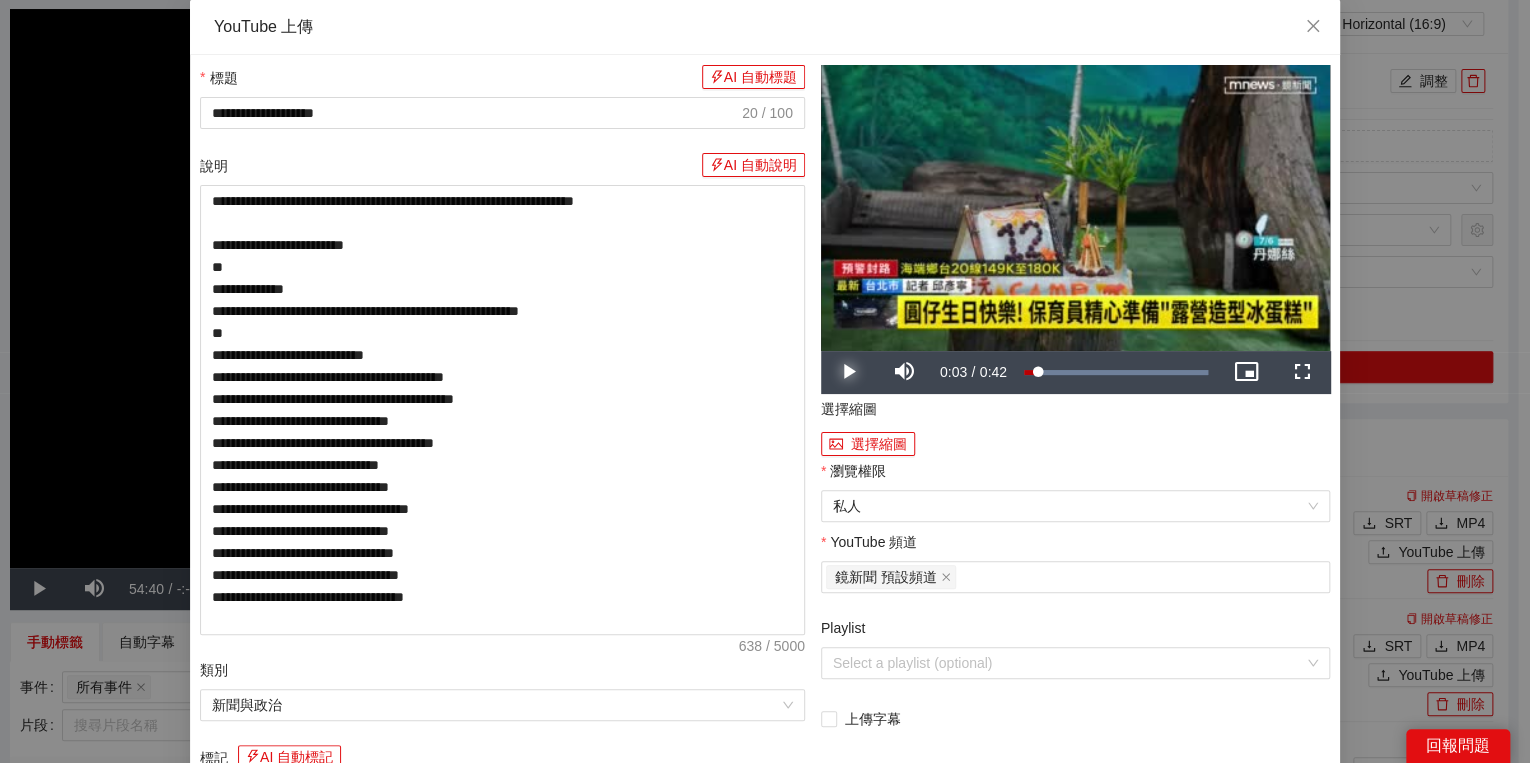 click at bounding box center (849, 372) 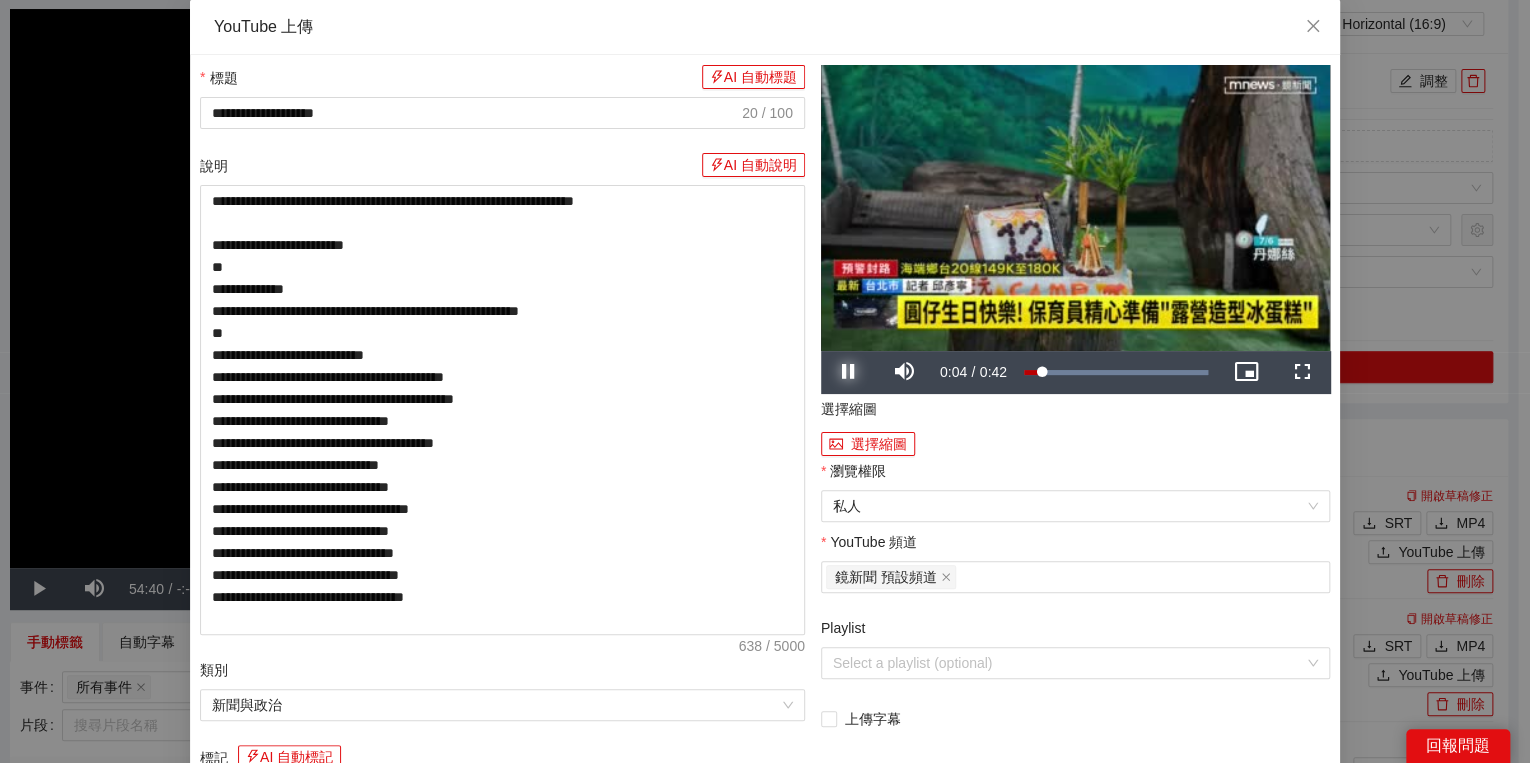 click at bounding box center (849, 372) 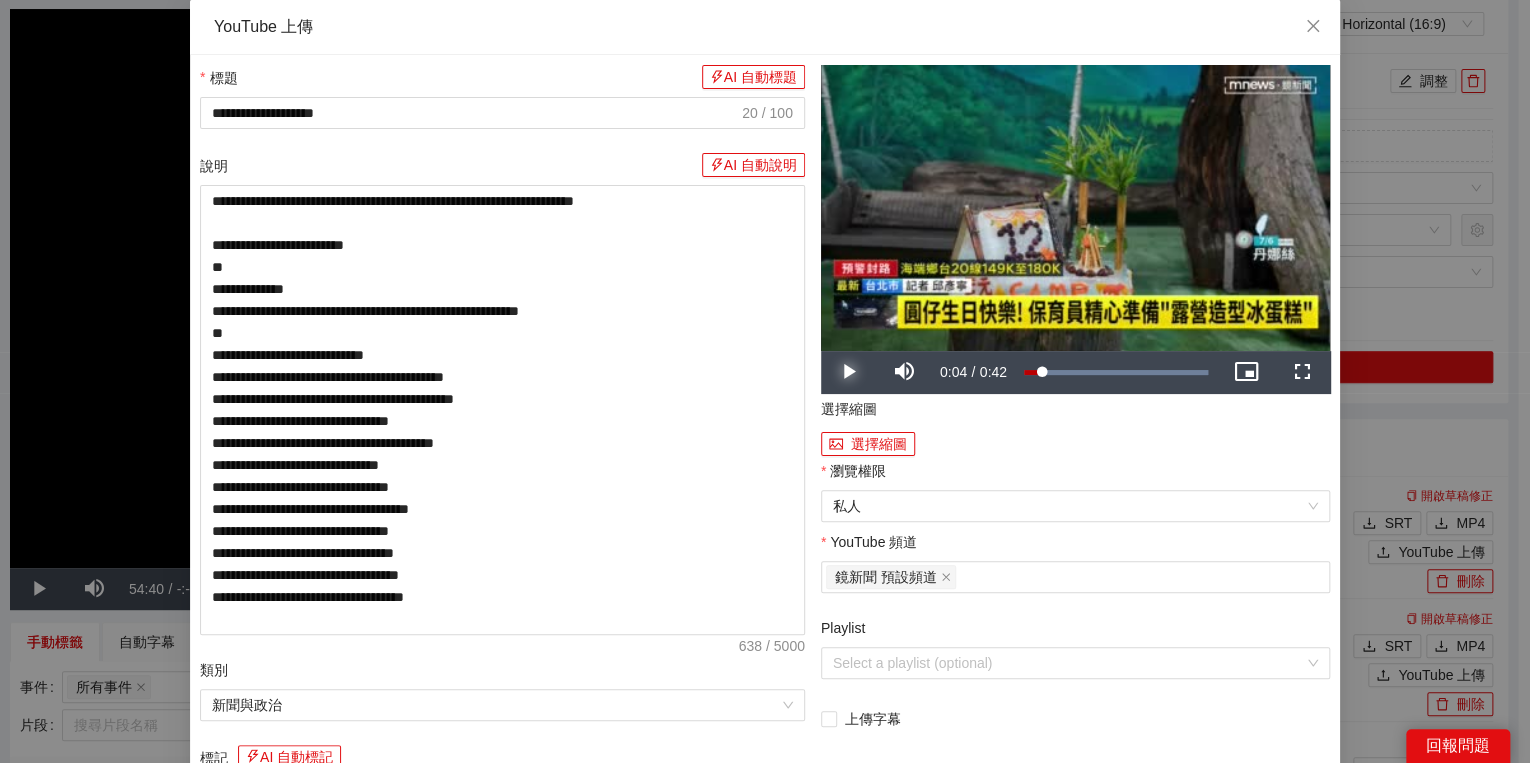 click at bounding box center (849, 372) 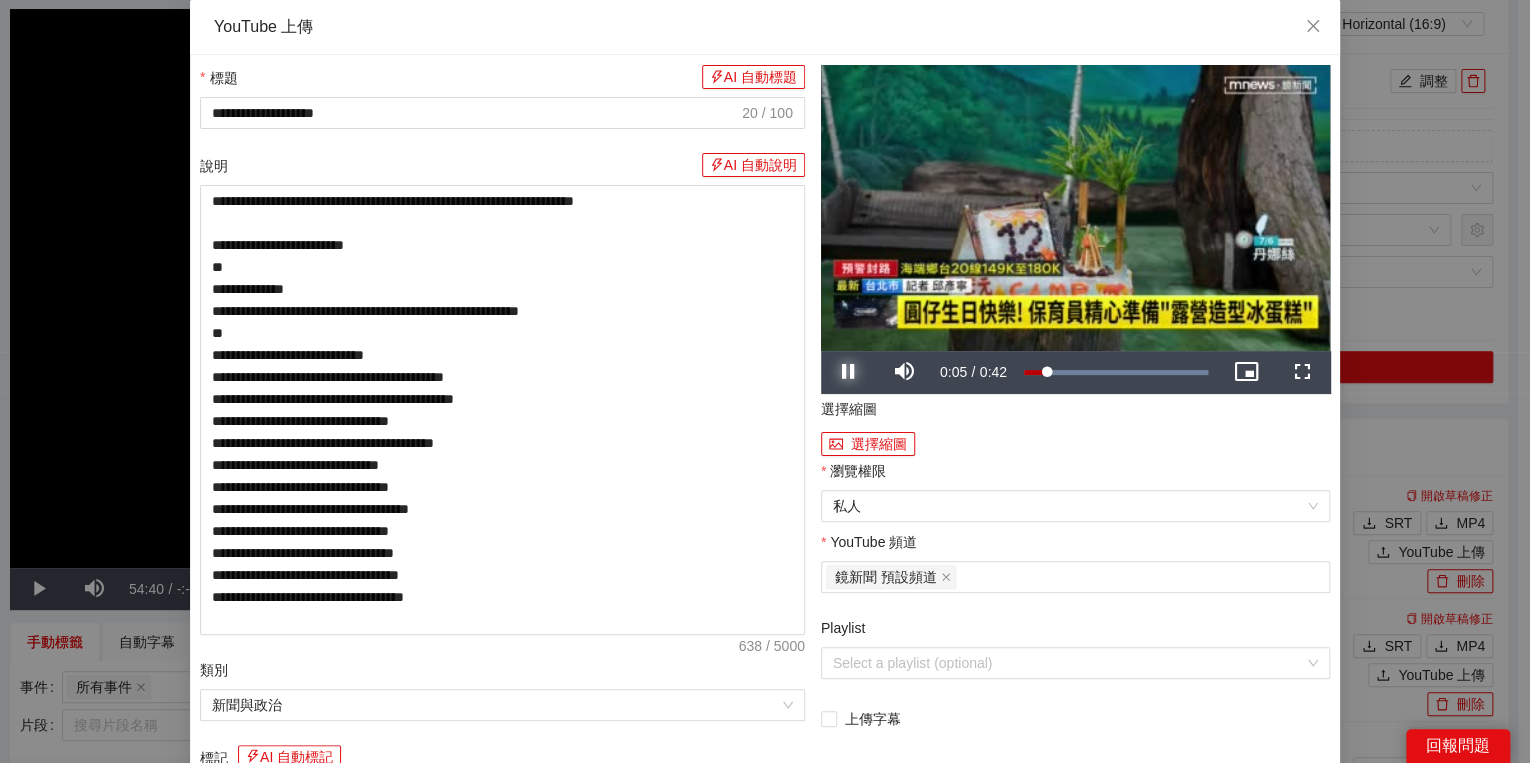 click at bounding box center (849, 372) 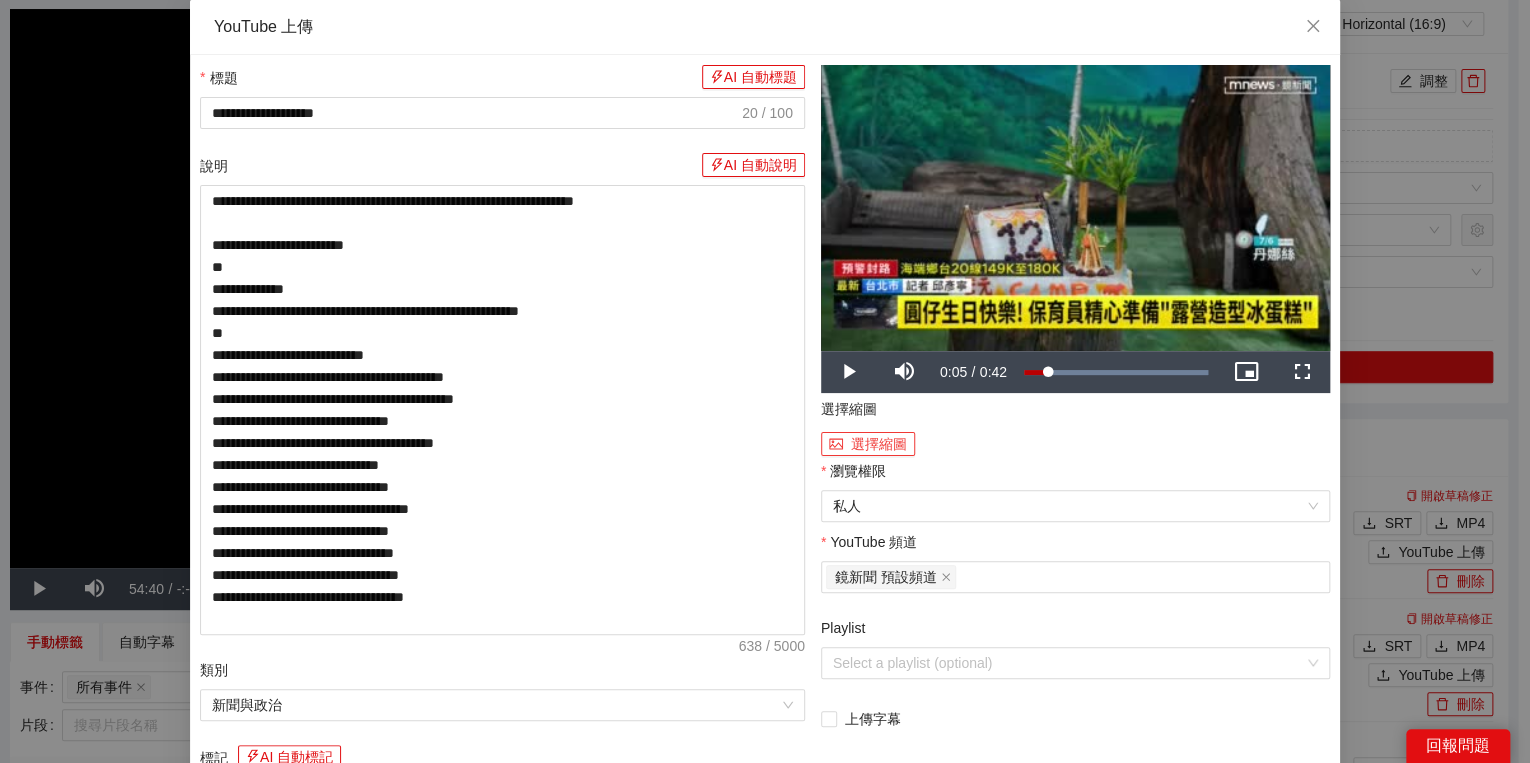 click on "選擇縮圖" at bounding box center (868, 444) 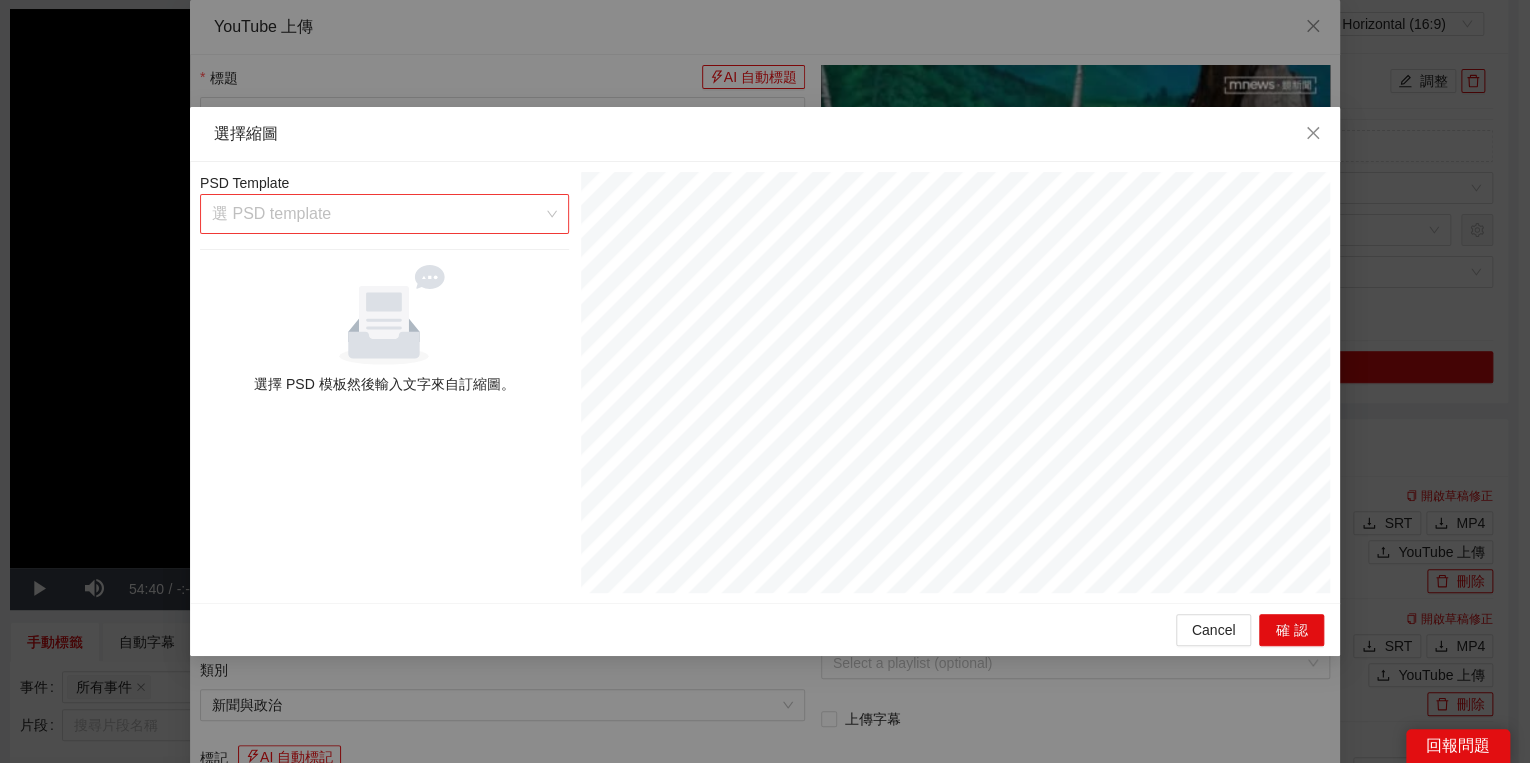 click at bounding box center [377, 214] 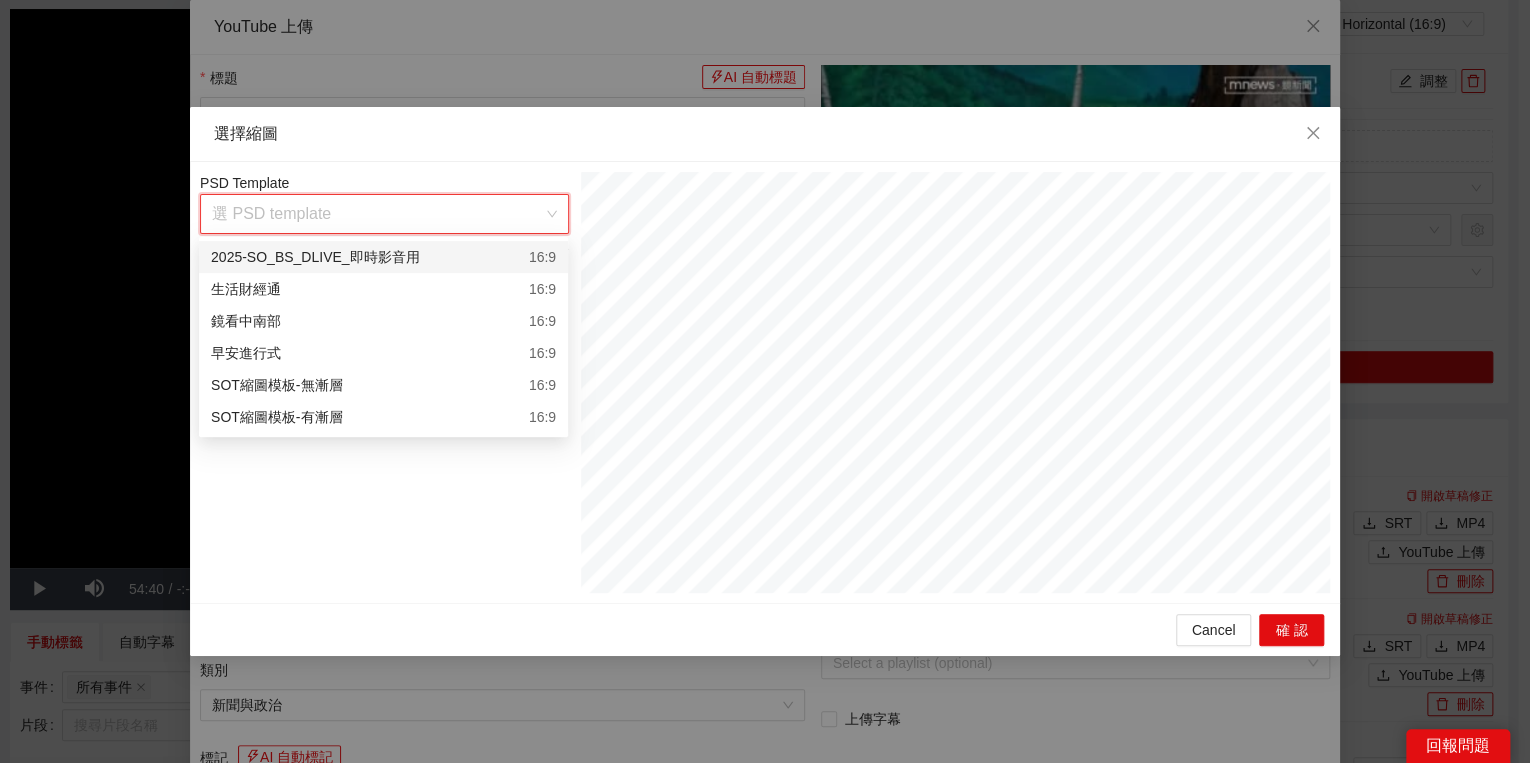 click on "2025-SO_BS_DLIVE_即時影音用 16:9" at bounding box center (383, 257) 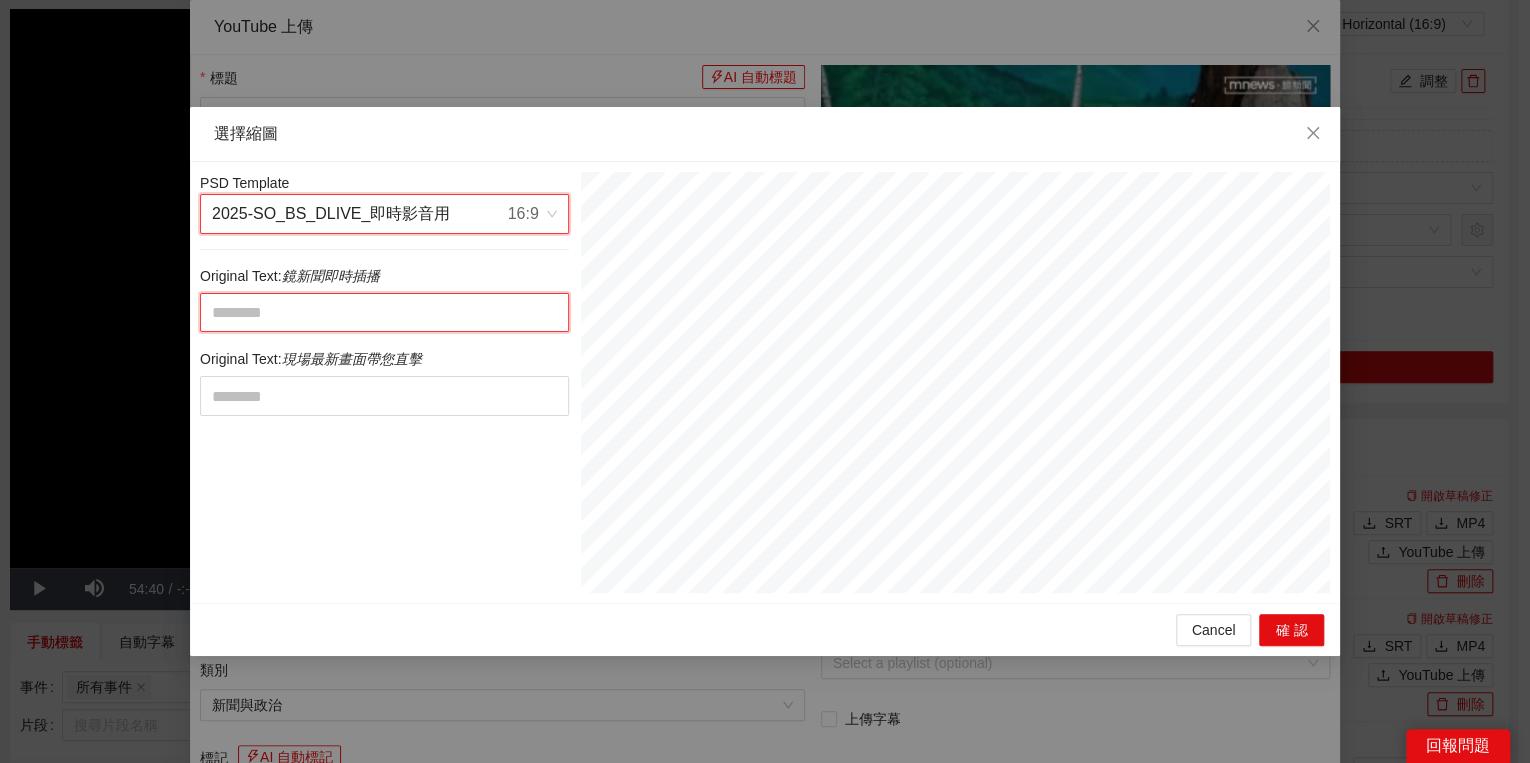 click at bounding box center (384, 313) 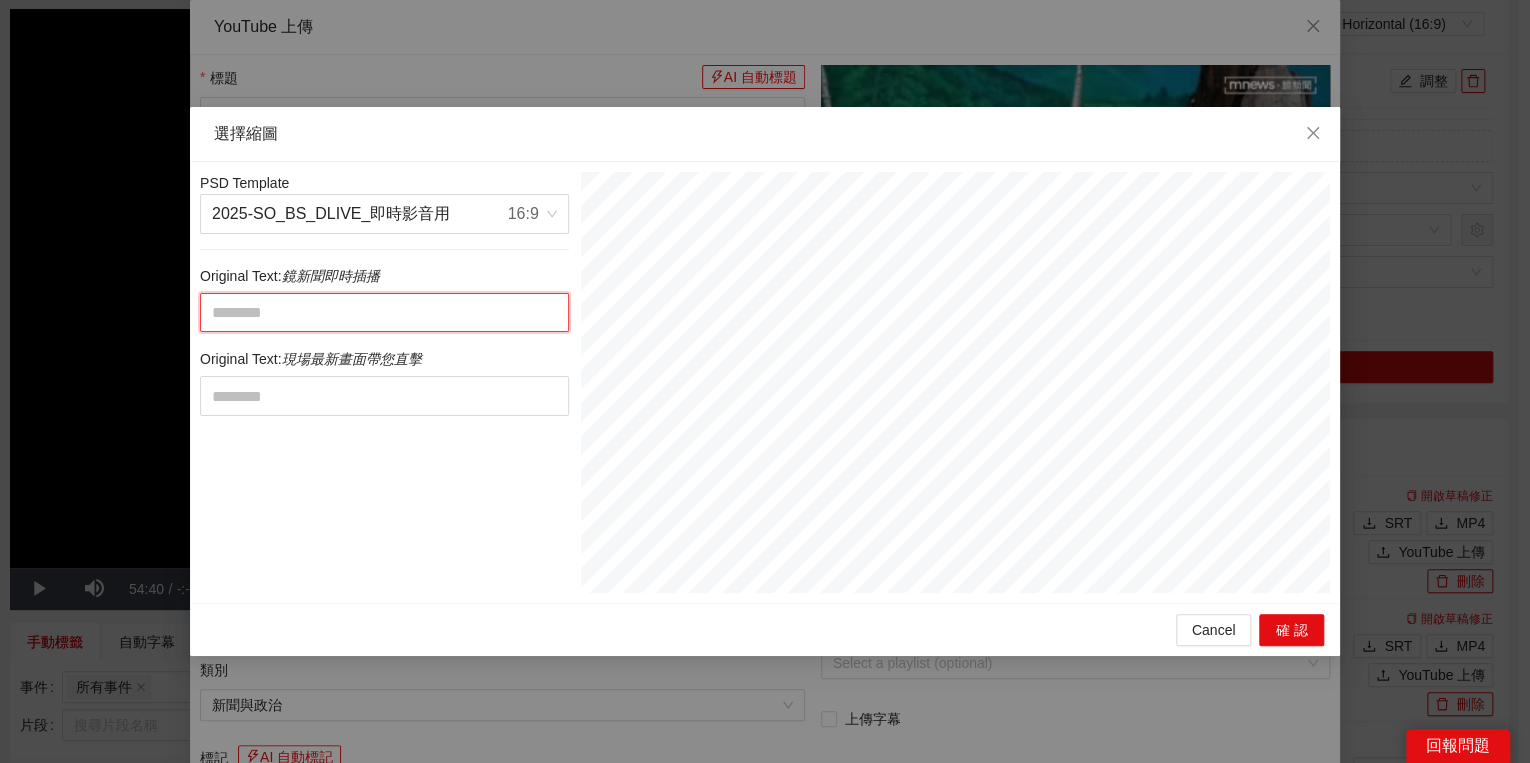 paste on "**********" 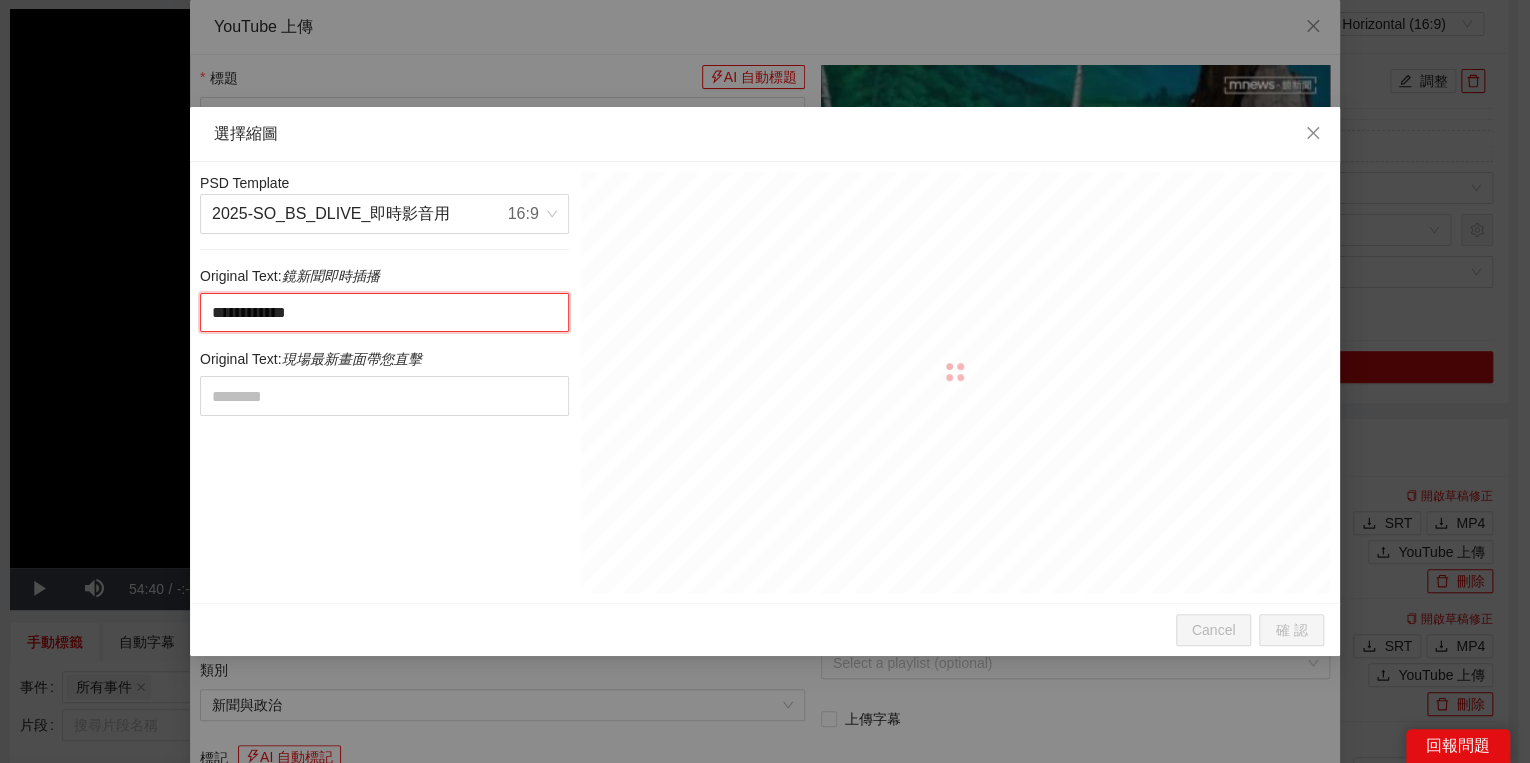 type on "**********" 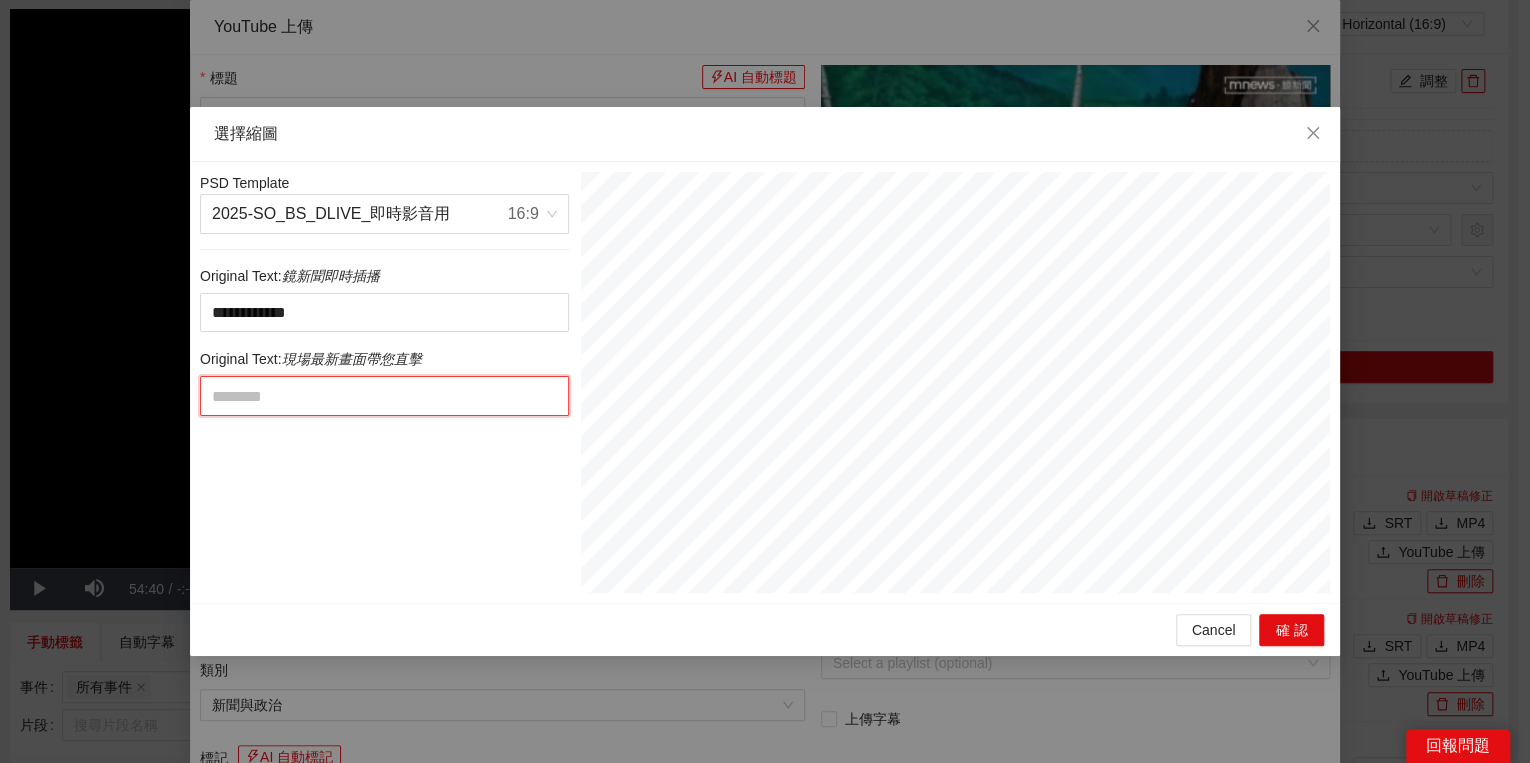 click at bounding box center [384, 396] 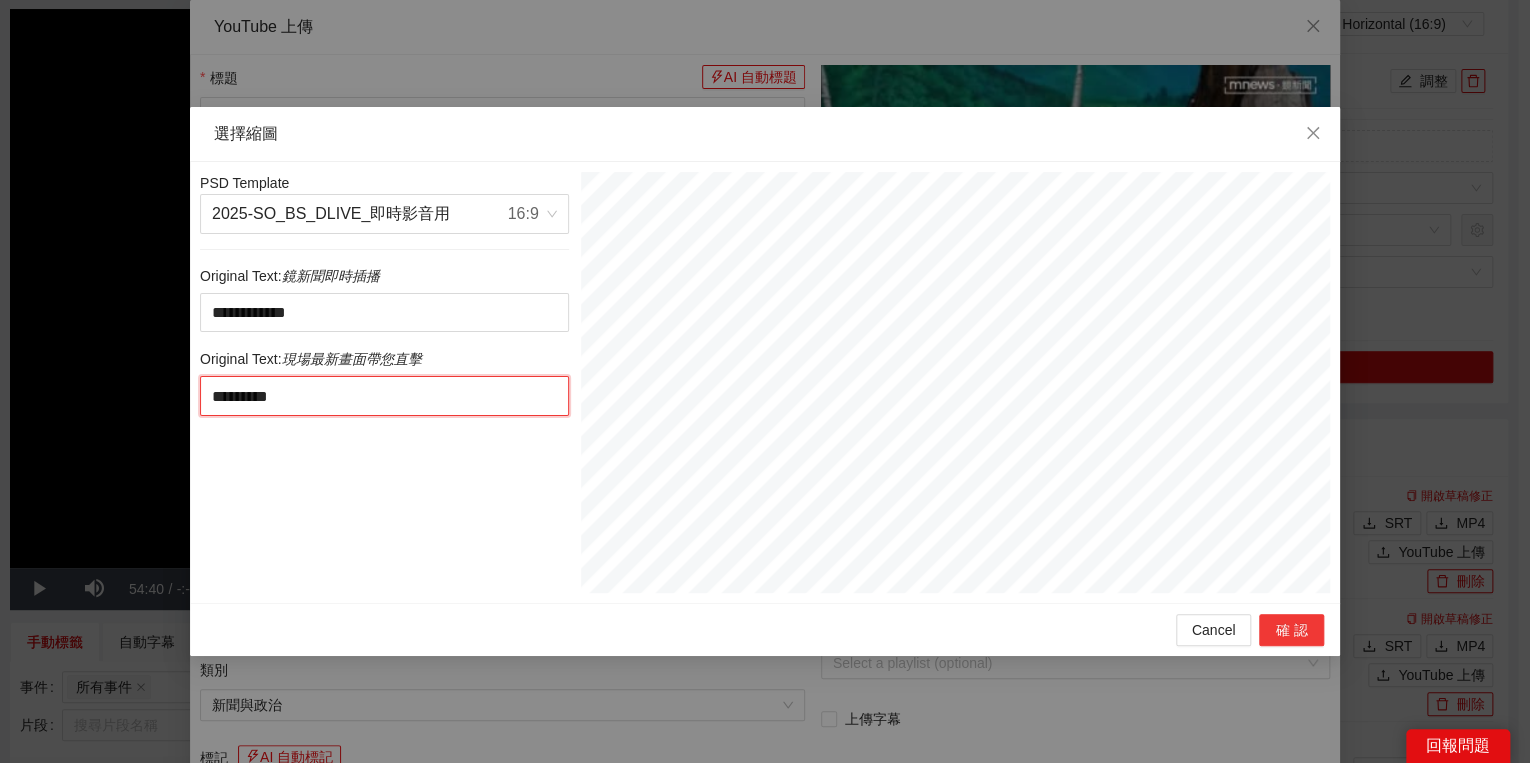 type on "*********" 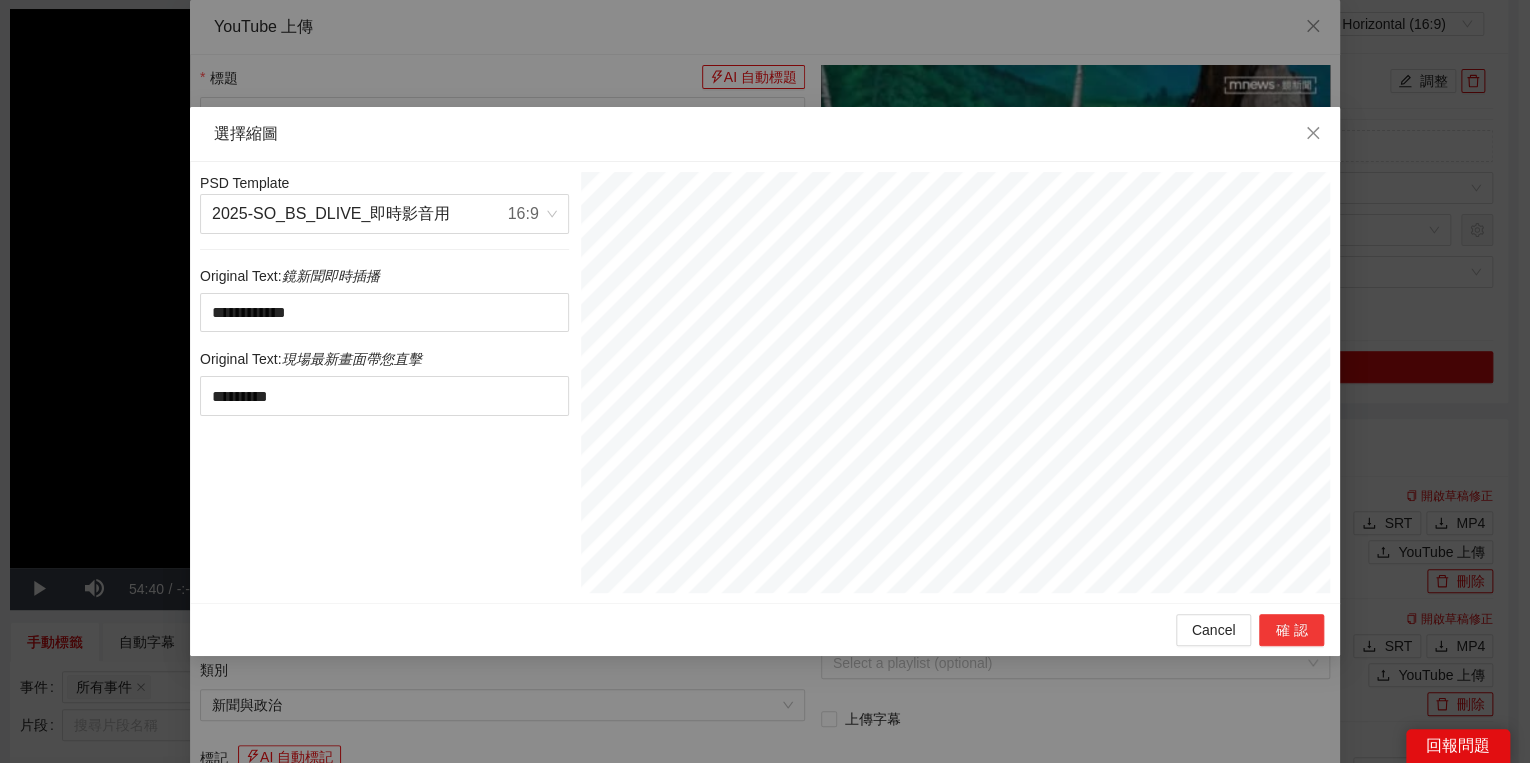 click on "確認" at bounding box center [1291, 630] 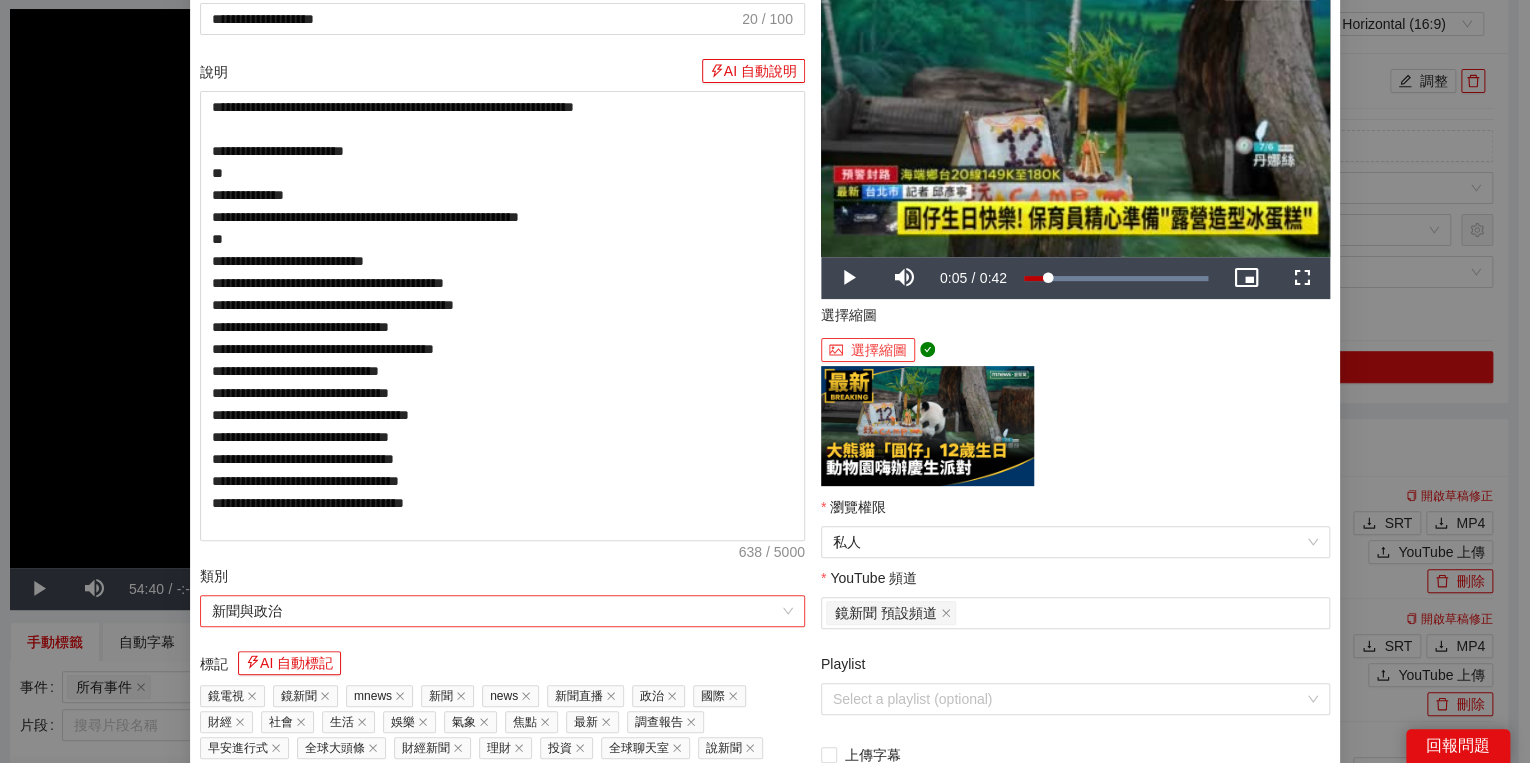 scroll, scrollTop: 240, scrollLeft: 0, axis: vertical 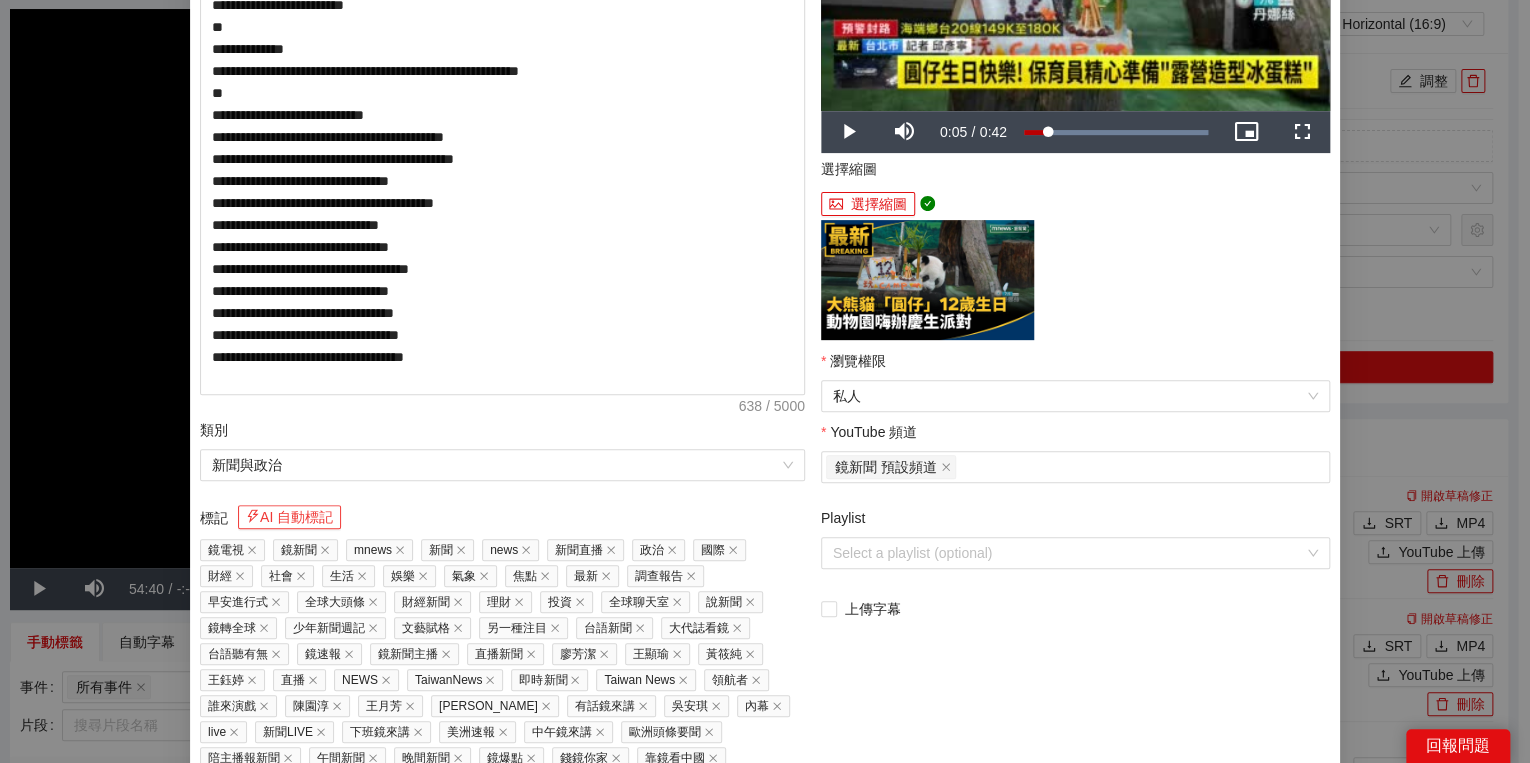 click on "AI 自動標記" at bounding box center [289, 517] 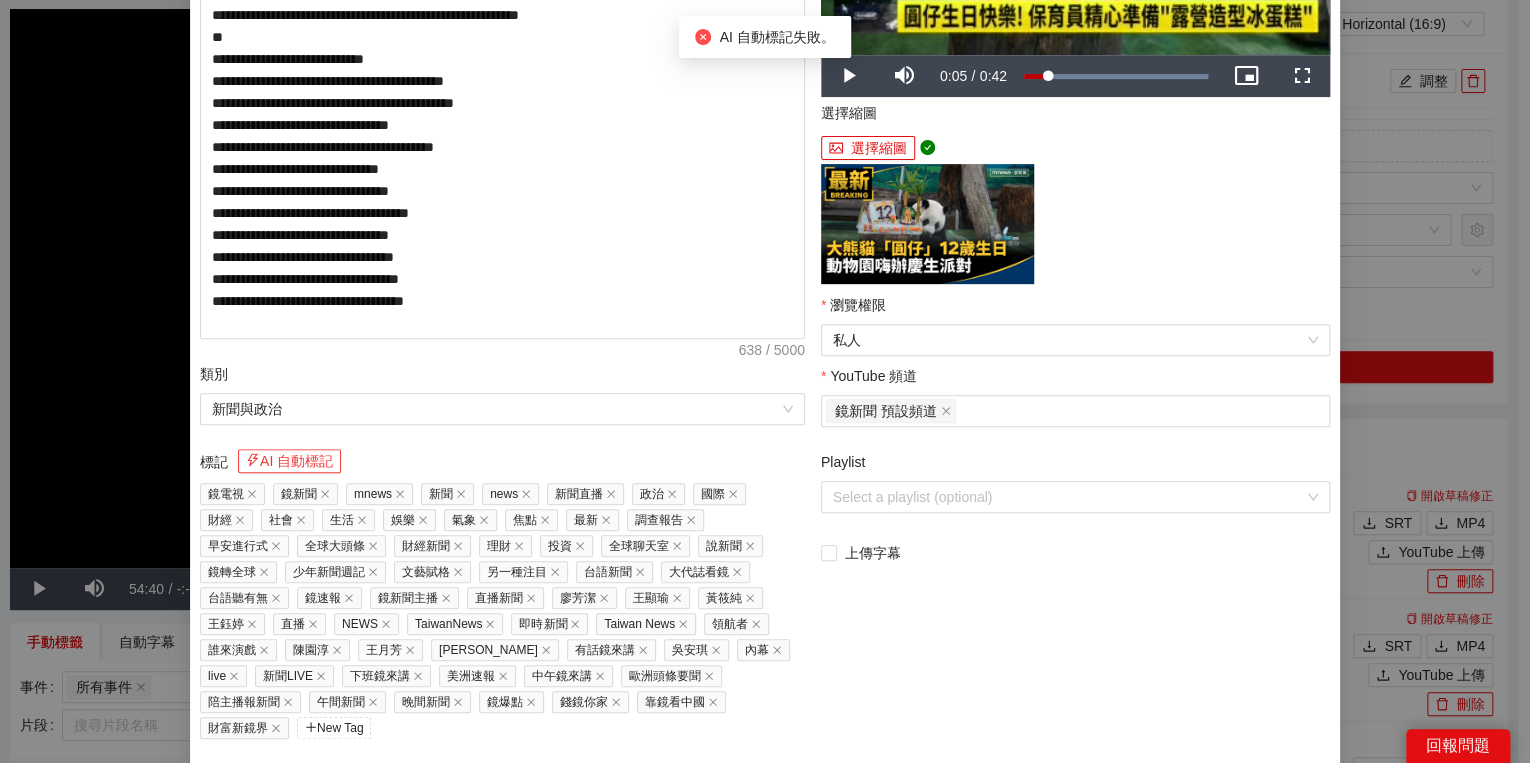 scroll, scrollTop: 330, scrollLeft: 0, axis: vertical 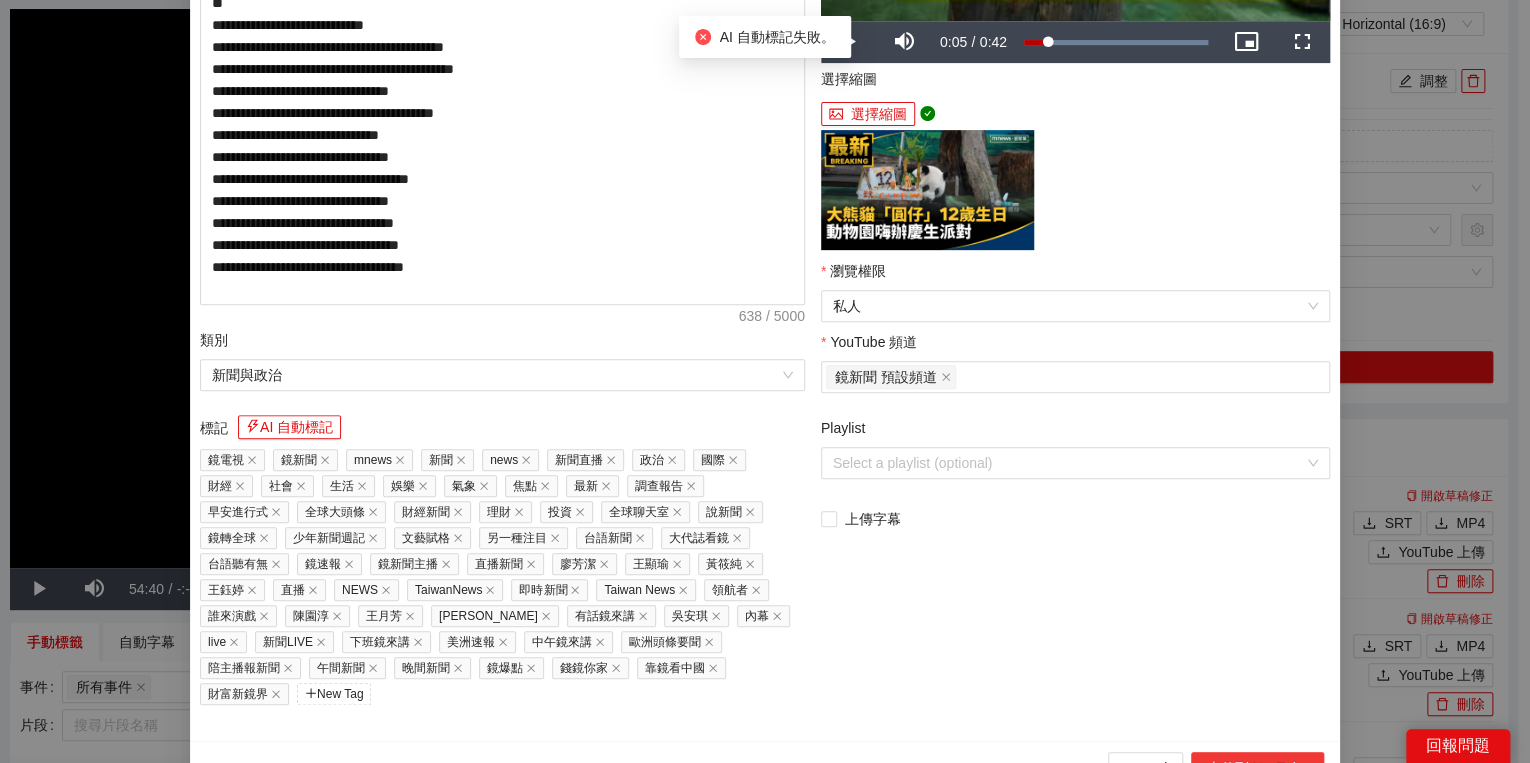 click on "上傳到 YouTube" at bounding box center (1257, 768) 